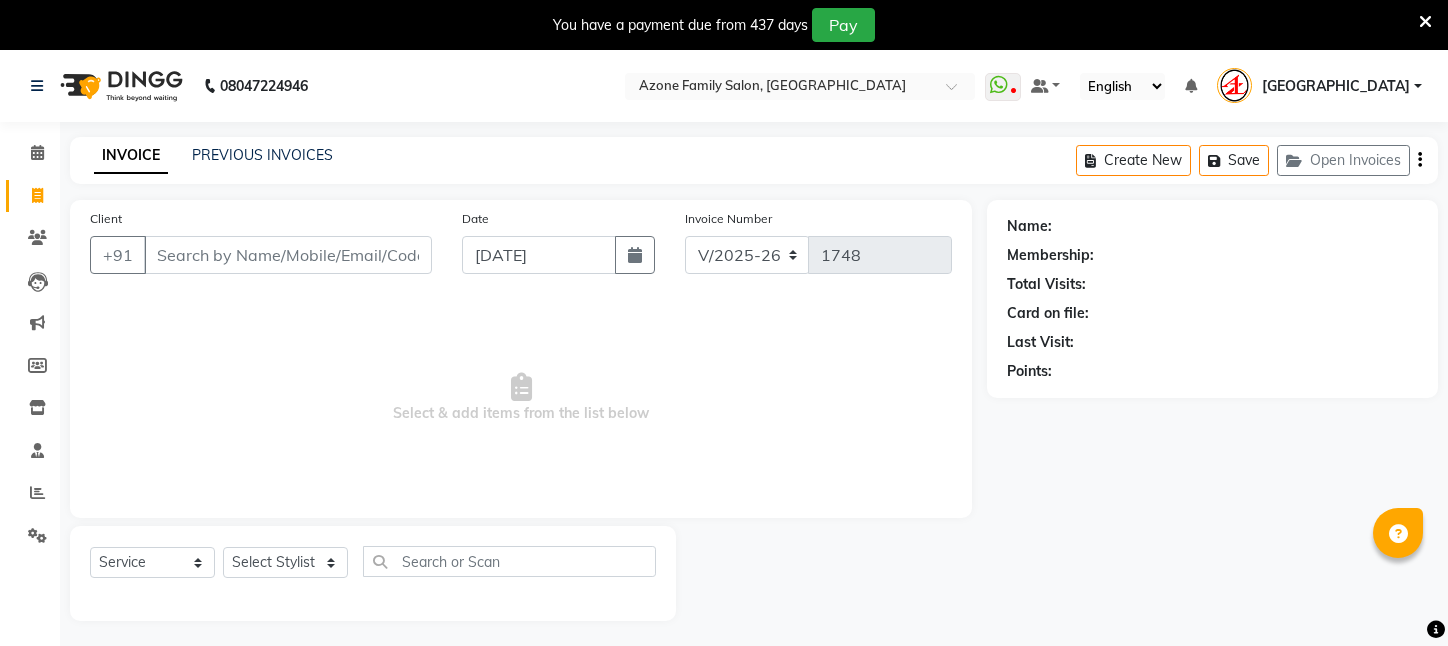 select on "4296" 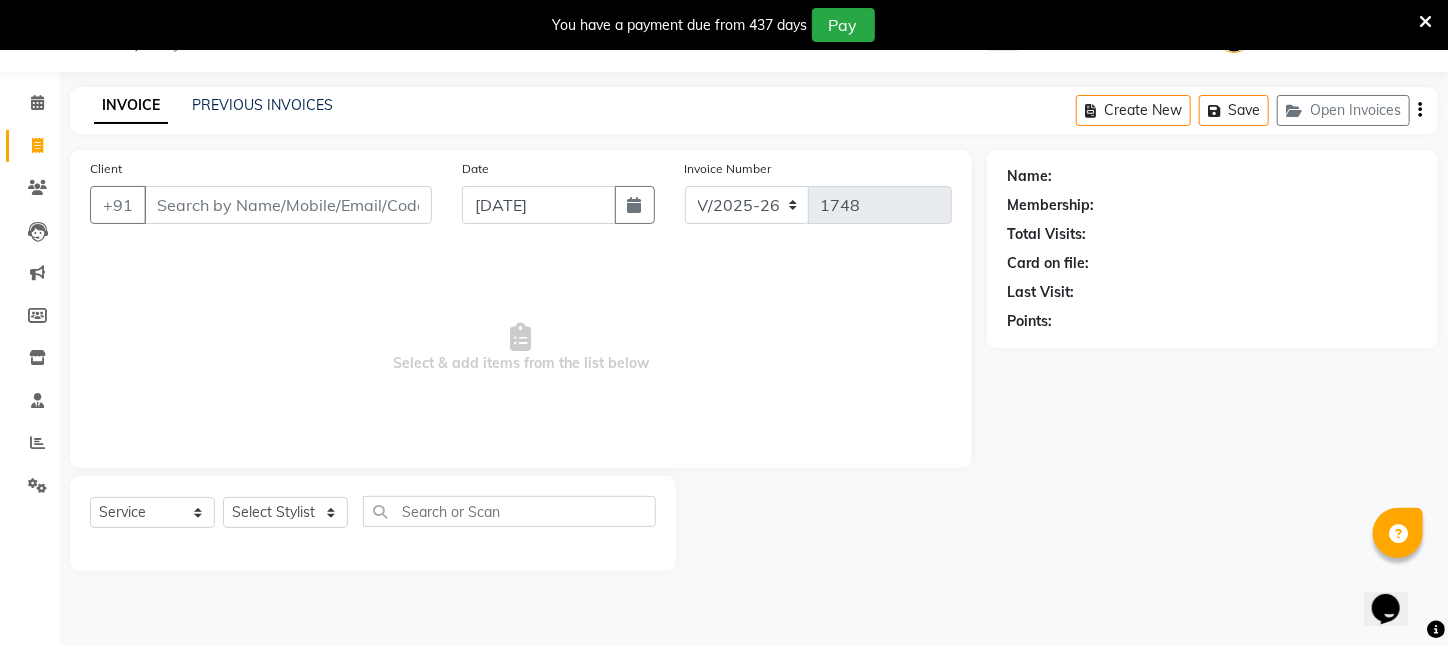 scroll, scrollTop: 0, scrollLeft: 0, axis: both 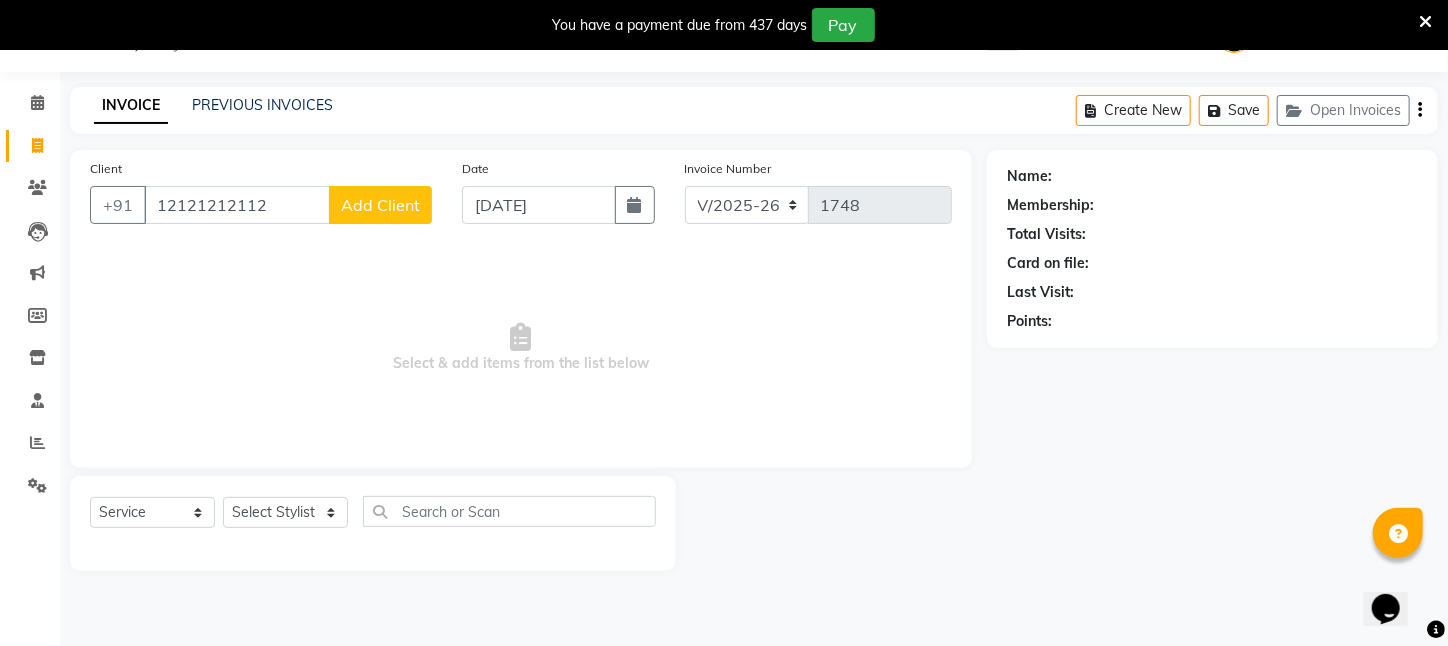 type on "12121212112" 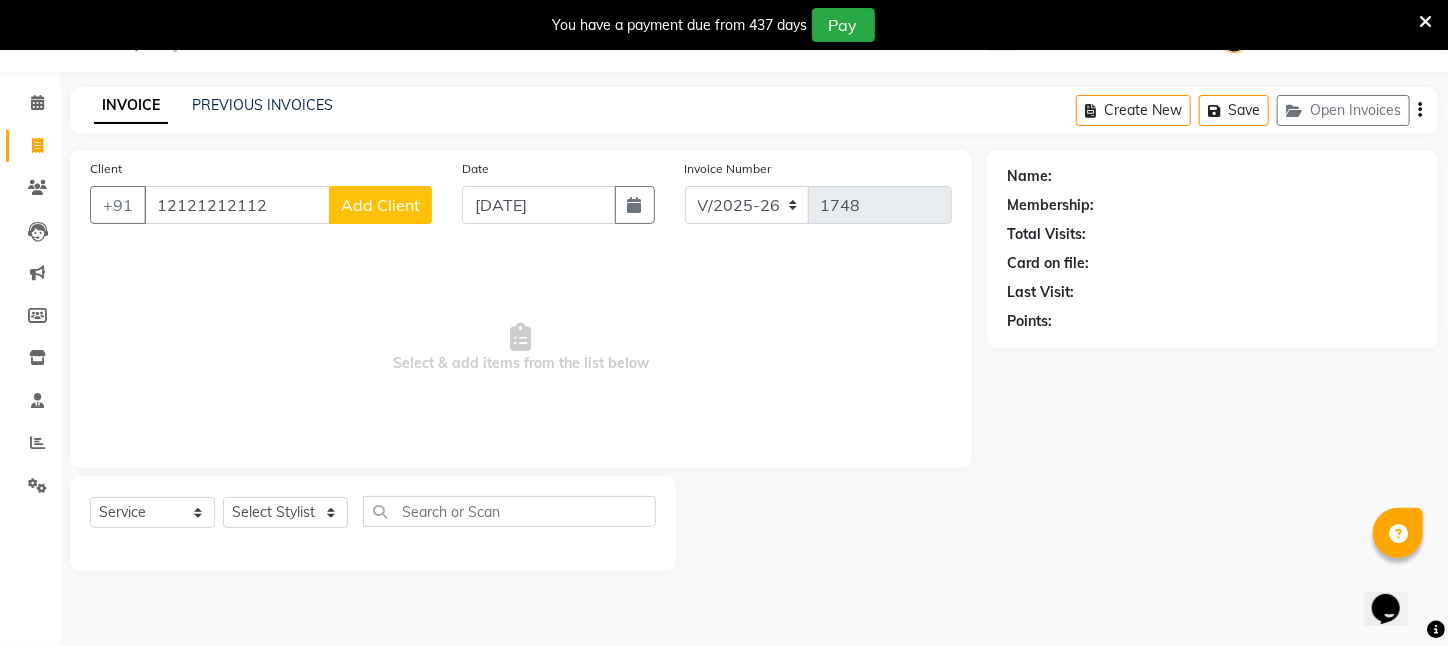 click on "Add Client" 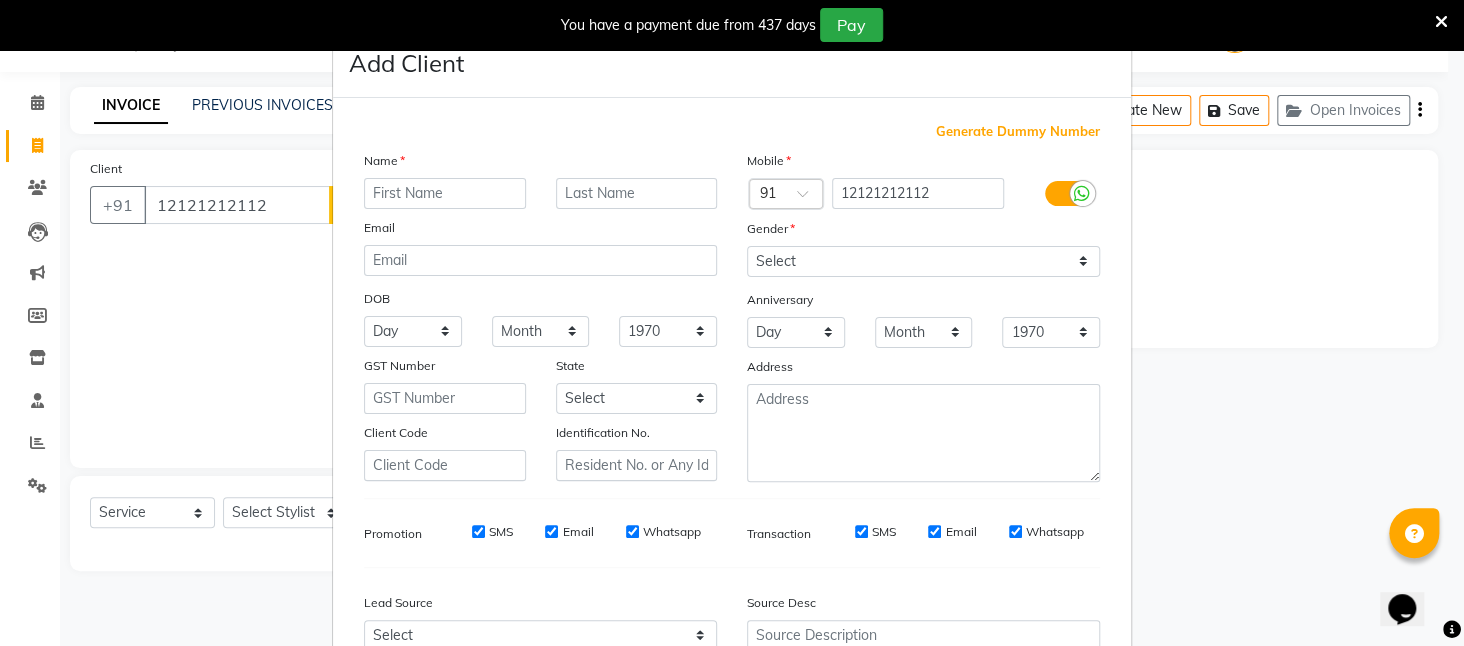 click on "Name" at bounding box center [381, 164] 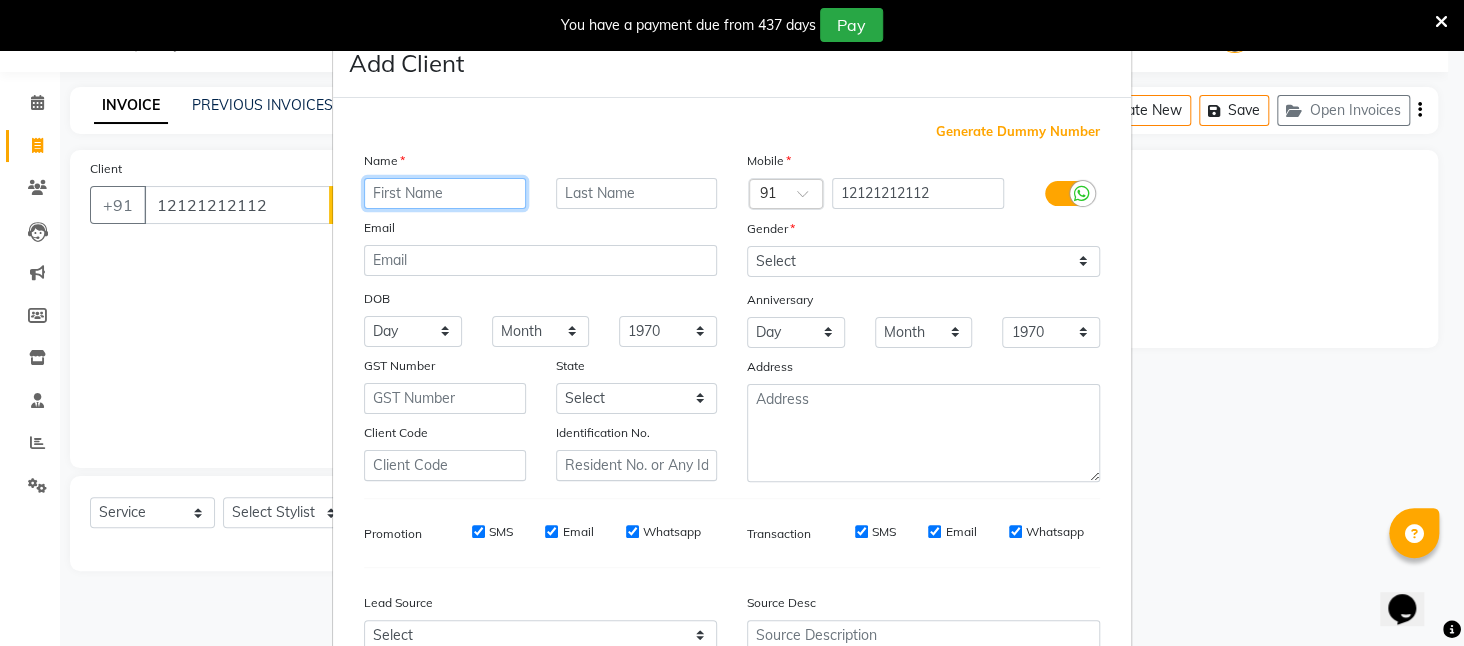 click at bounding box center (445, 193) 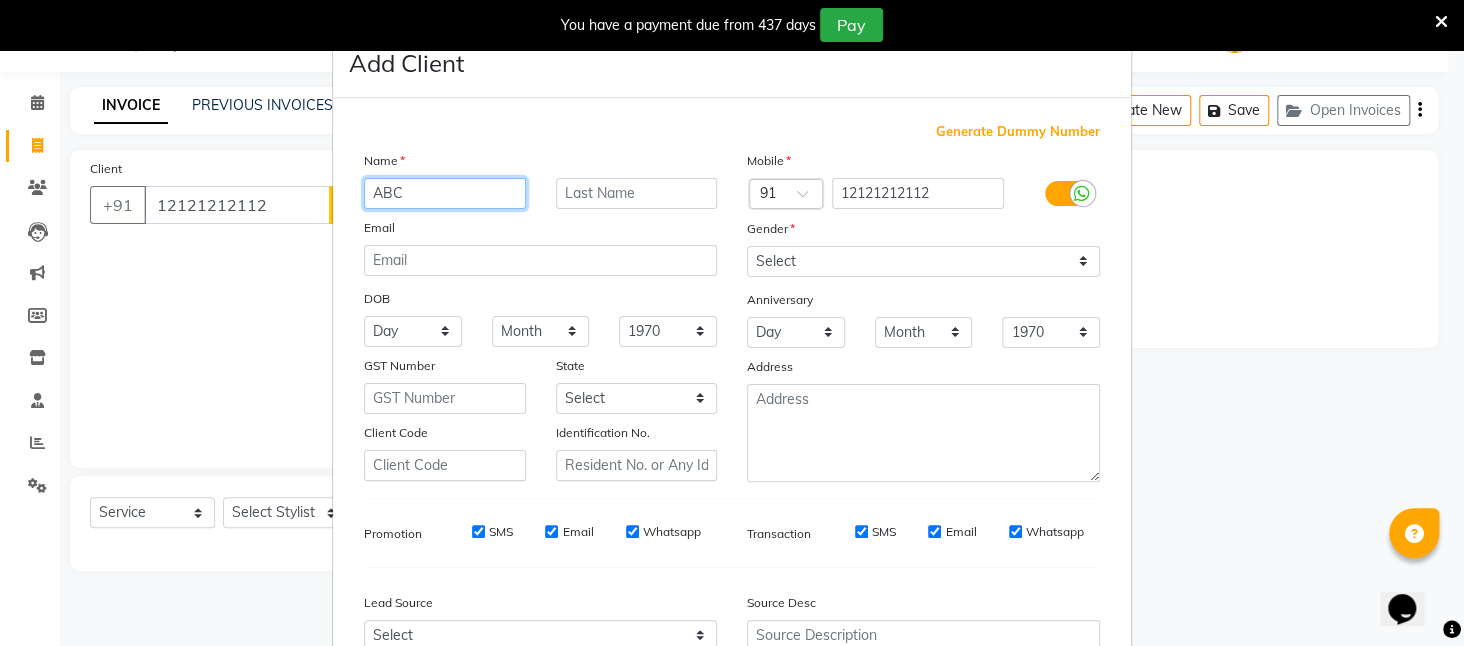 type on "ABC" 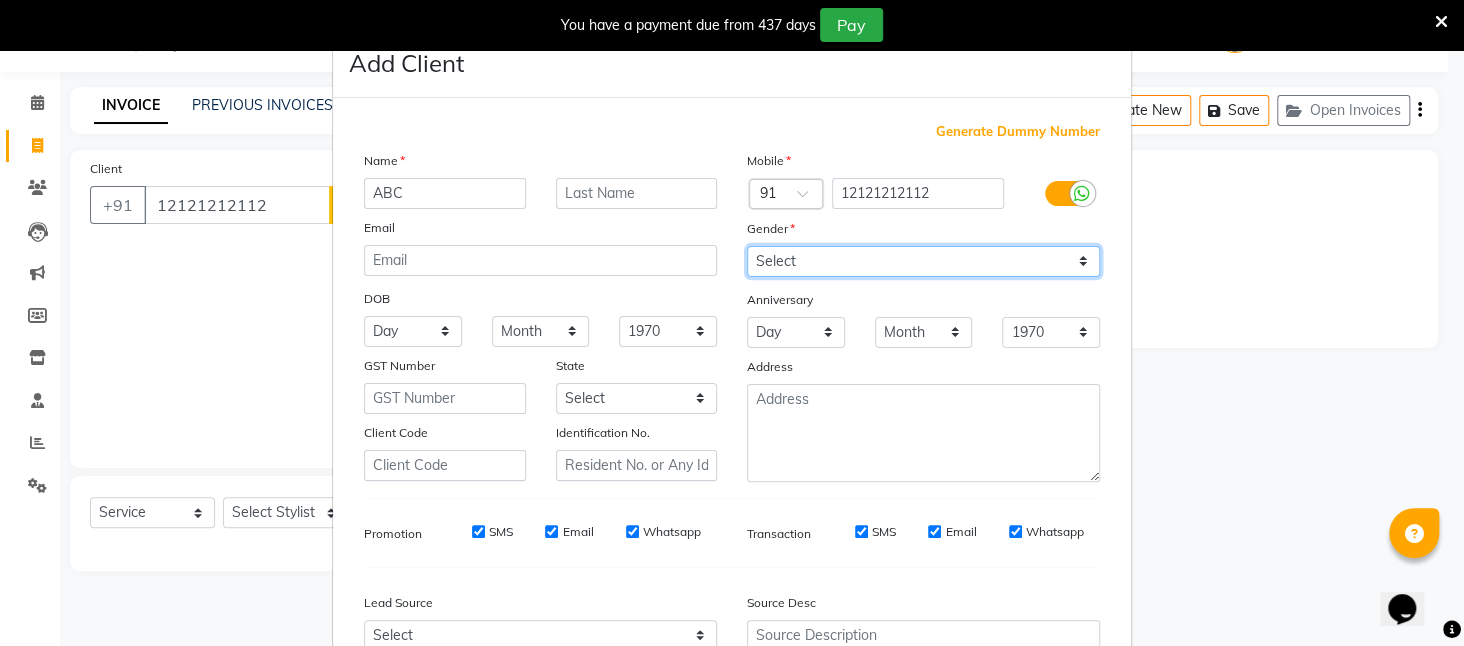 click on "Select [DEMOGRAPHIC_DATA] [DEMOGRAPHIC_DATA] Other Prefer Not To Say" at bounding box center [923, 261] 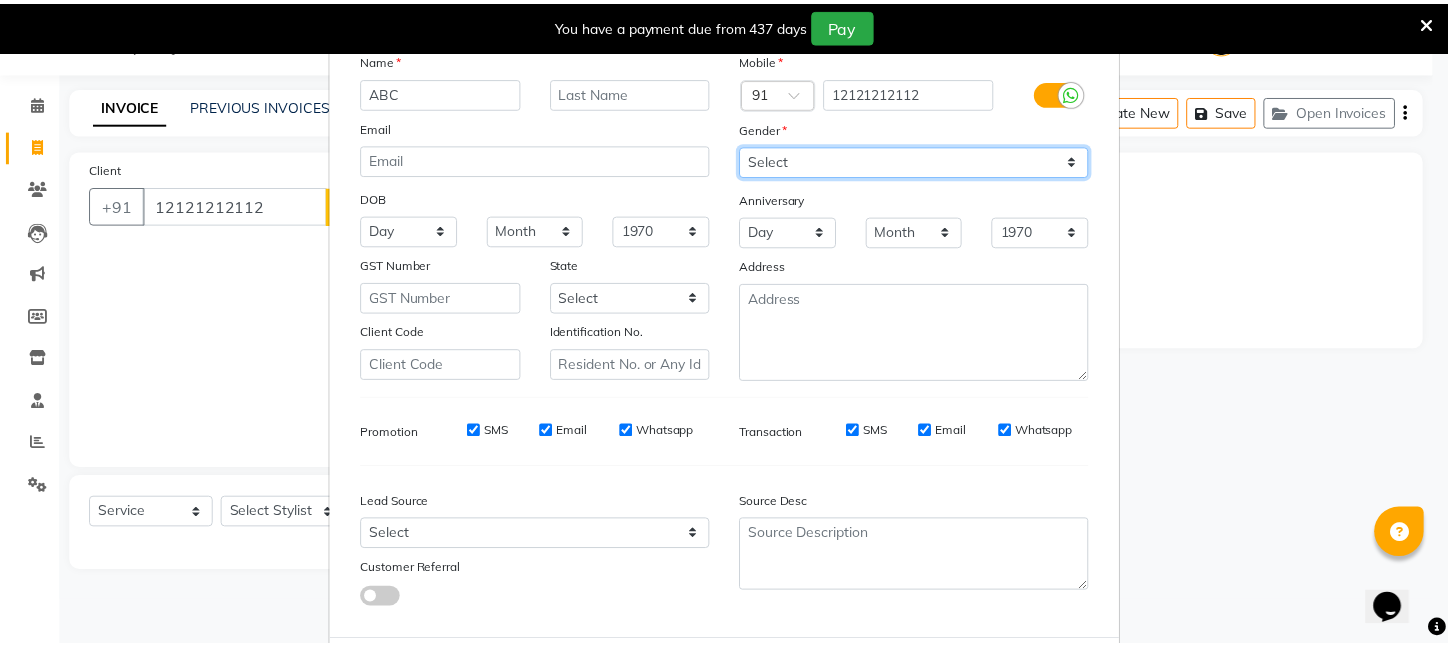 scroll, scrollTop: 202, scrollLeft: 0, axis: vertical 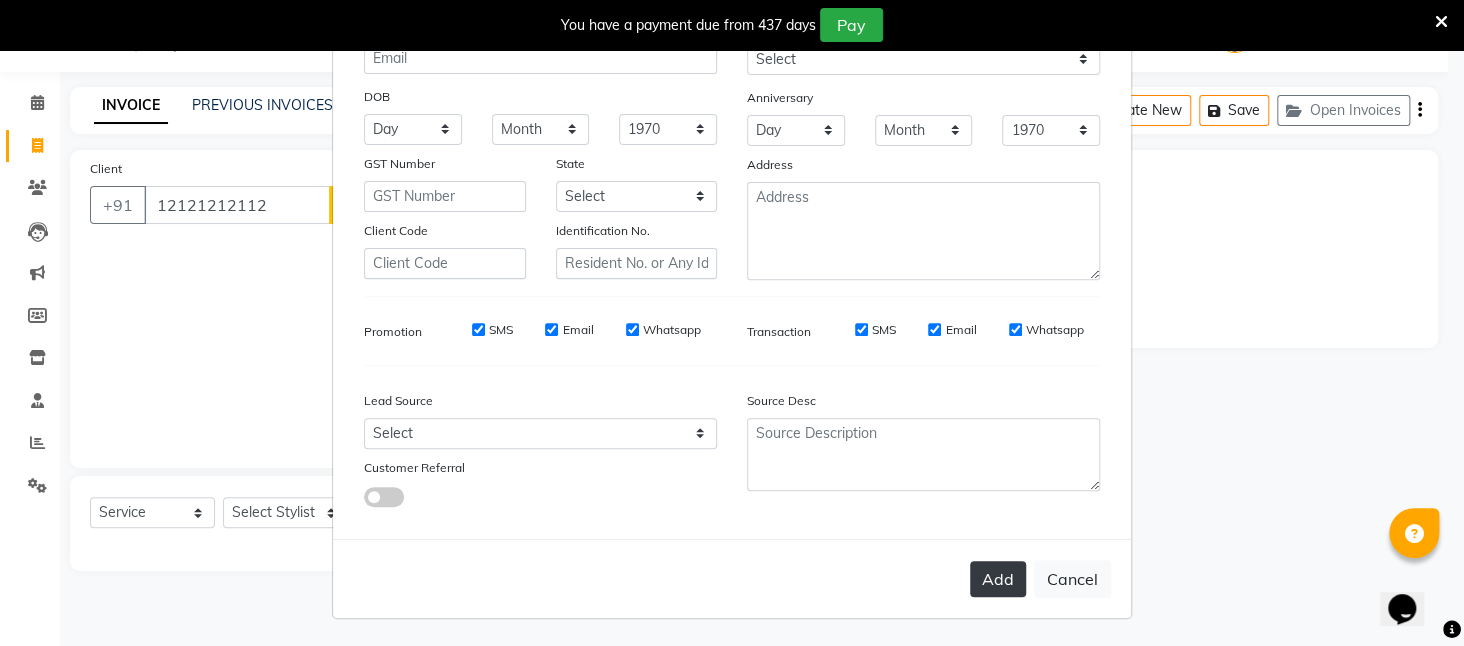 click on "Add" at bounding box center [998, 579] 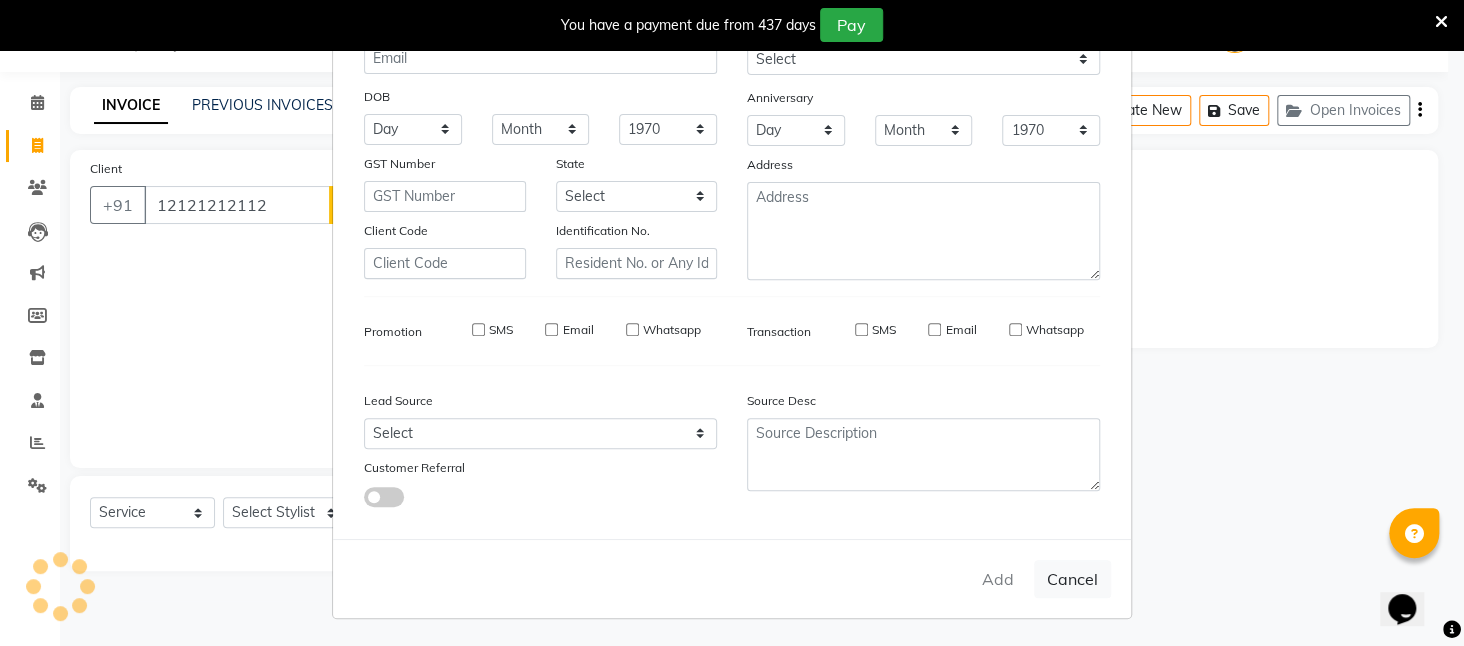 type 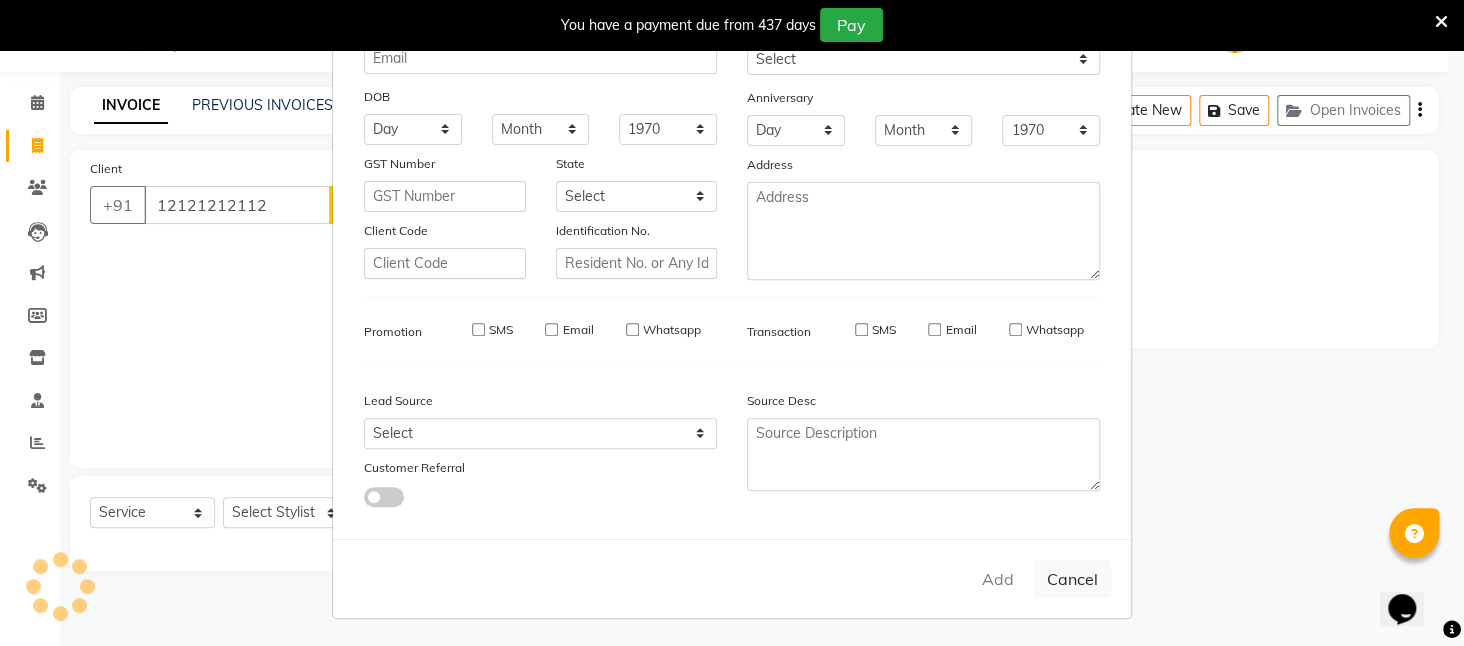 select 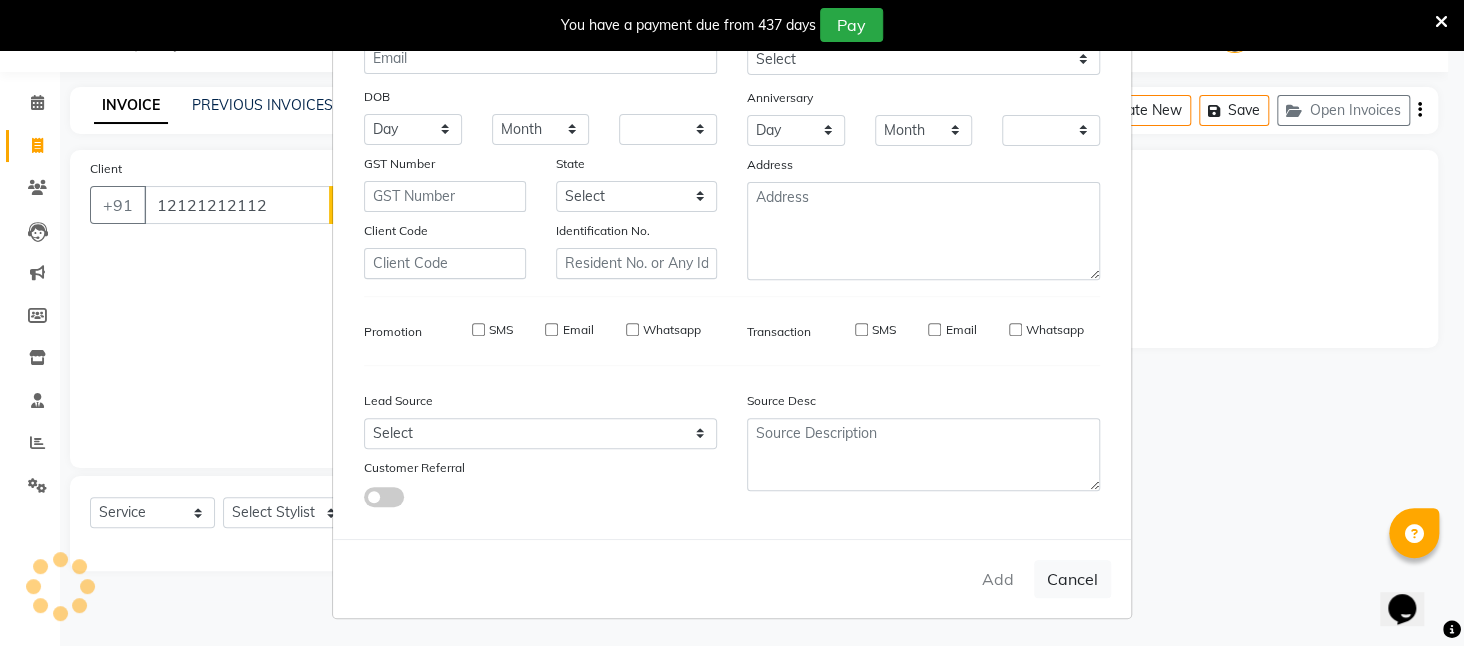 checkbox on "false" 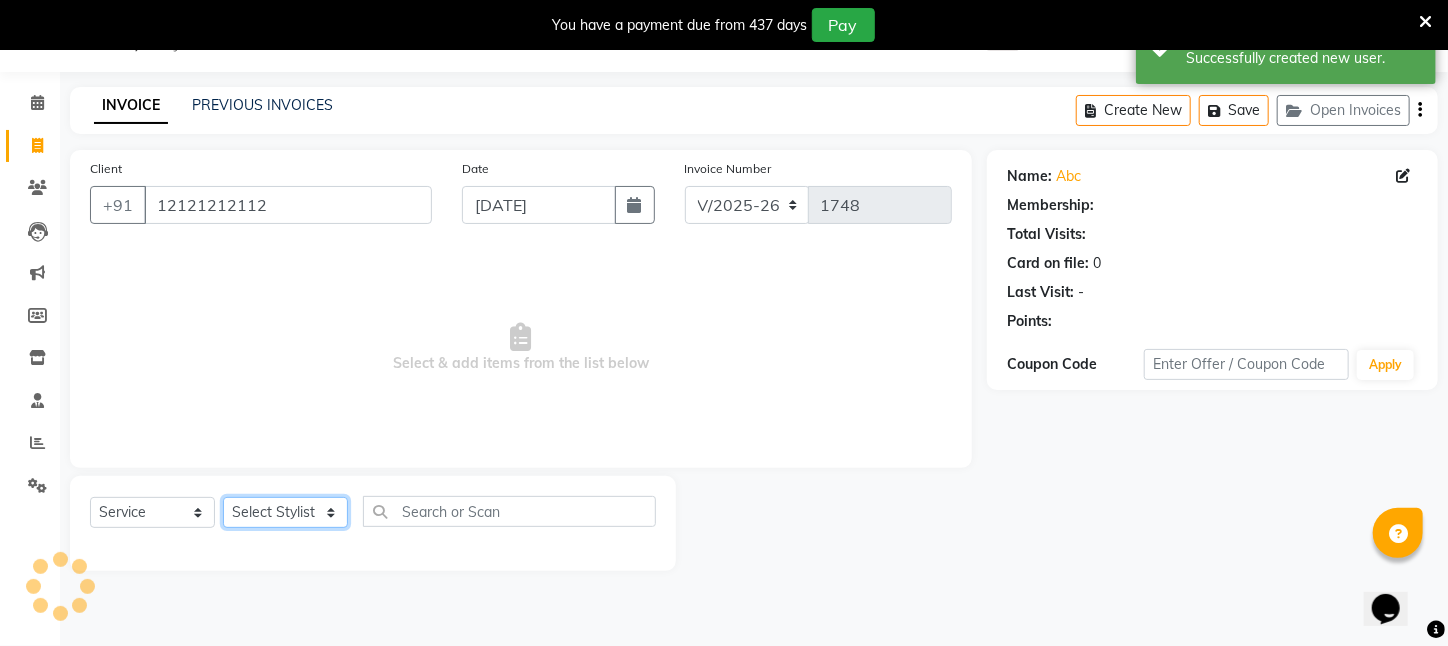click on "Select Stylist [PERSON_NAME] [PERSON_NAME] DEEPIKA [PERSON_NAME] [PERSON_NAME] kharagpur Mahadev [PERSON_NAME] [PERSON_NAME] NEHA [PERSON_NAME] [PERSON_NAME] [PERSON_NAME] [PERSON_NAME] [PERSON_NAME]" 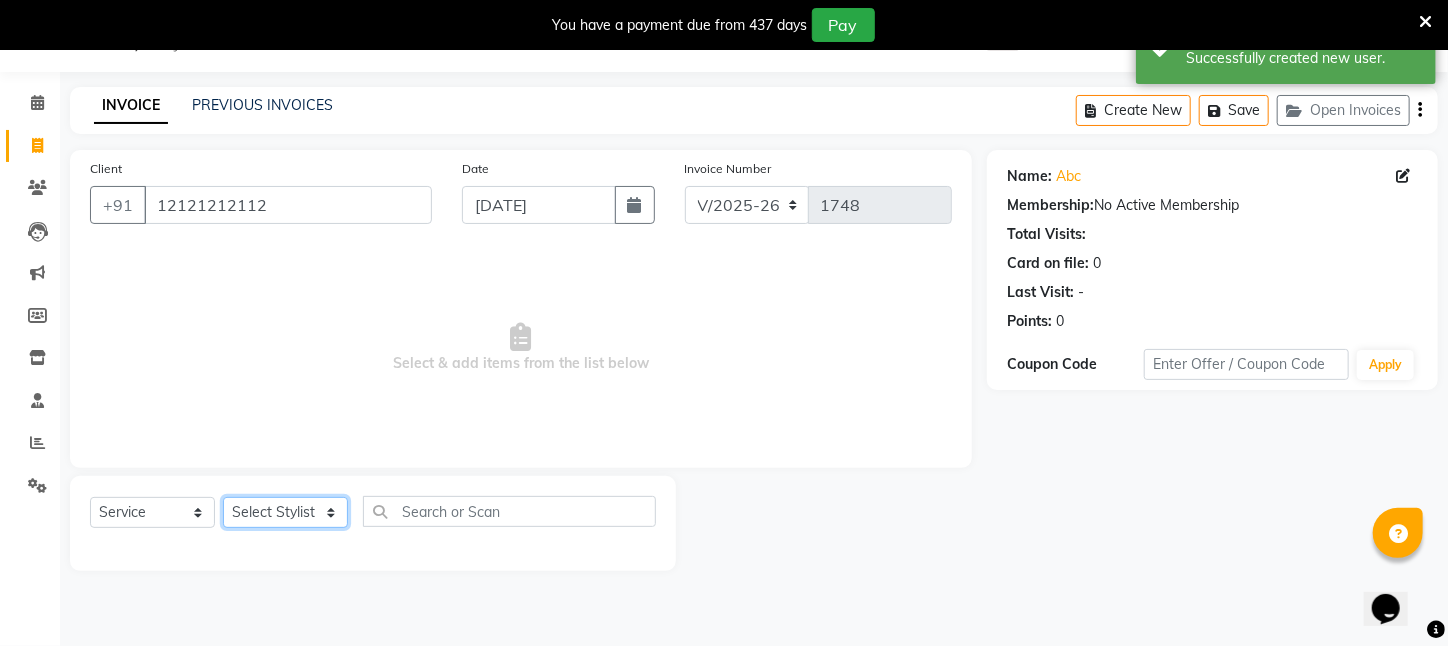 select on "65480" 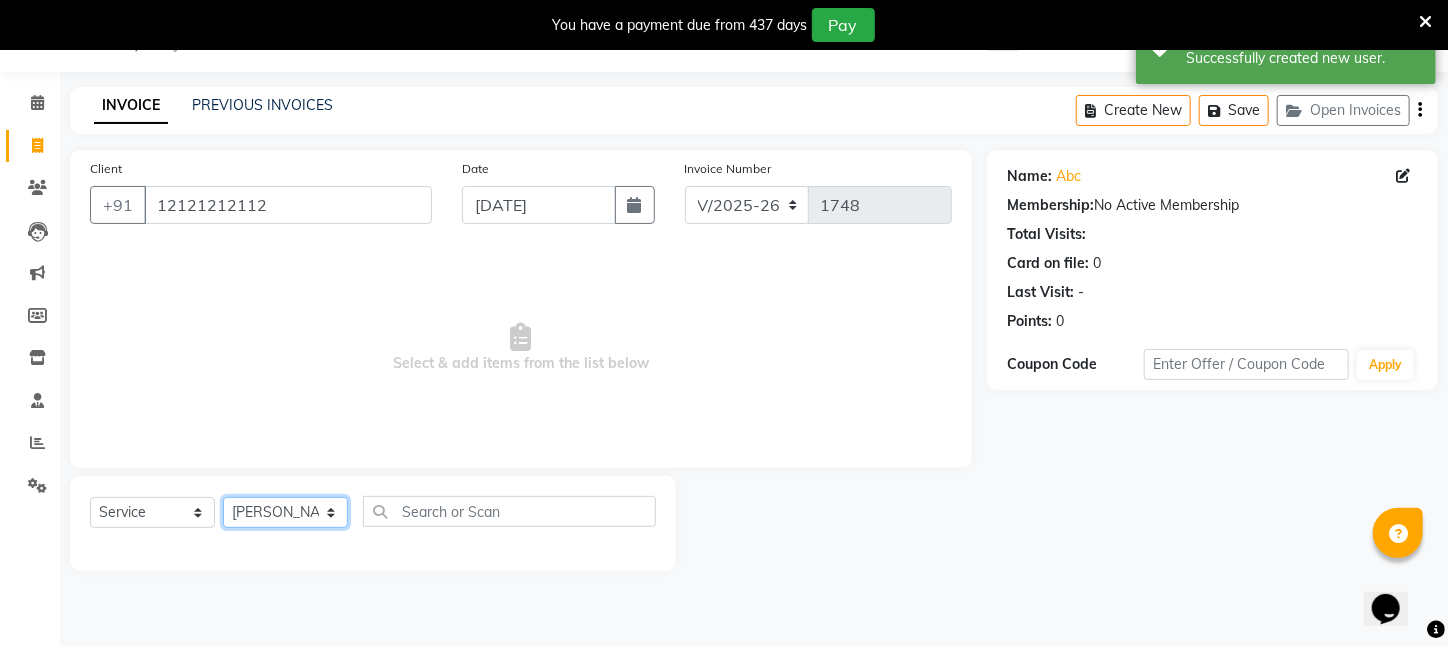 click on "Select Stylist [PERSON_NAME] [PERSON_NAME] DEEPIKA [PERSON_NAME] [PERSON_NAME] kharagpur Mahadev [PERSON_NAME] [PERSON_NAME] NEHA [PERSON_NAME] [PERSON_NAME] [PERSON_NAME] [PERSON_NAME] [PERSON_NAME]" 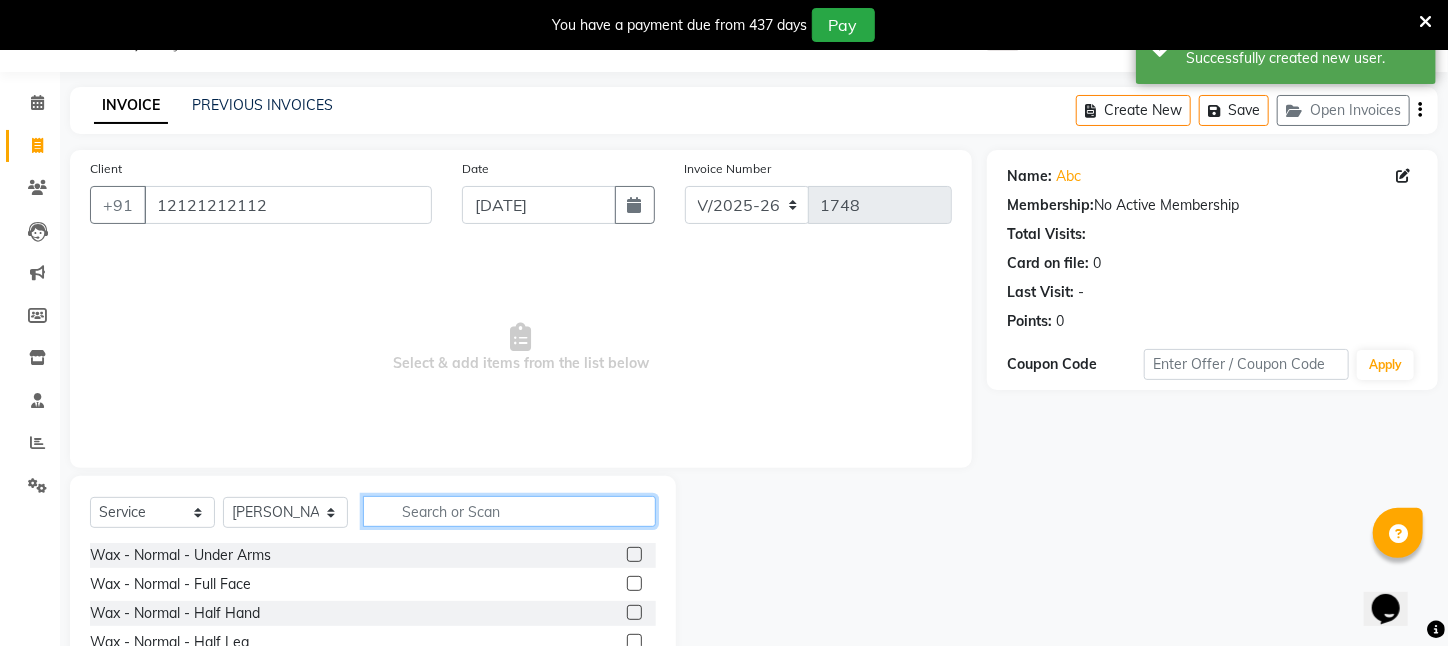 click 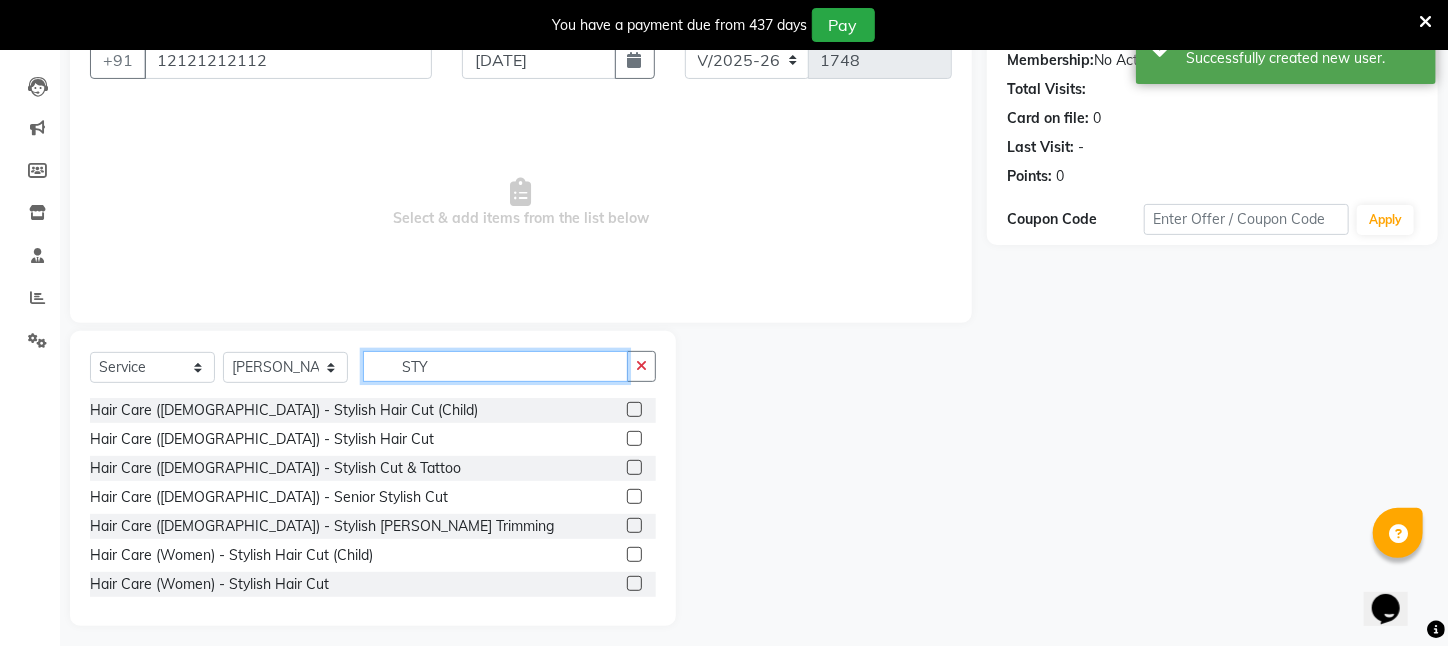 scroll, scrollTop: 204, scrollLeft: 0, axis: vertical 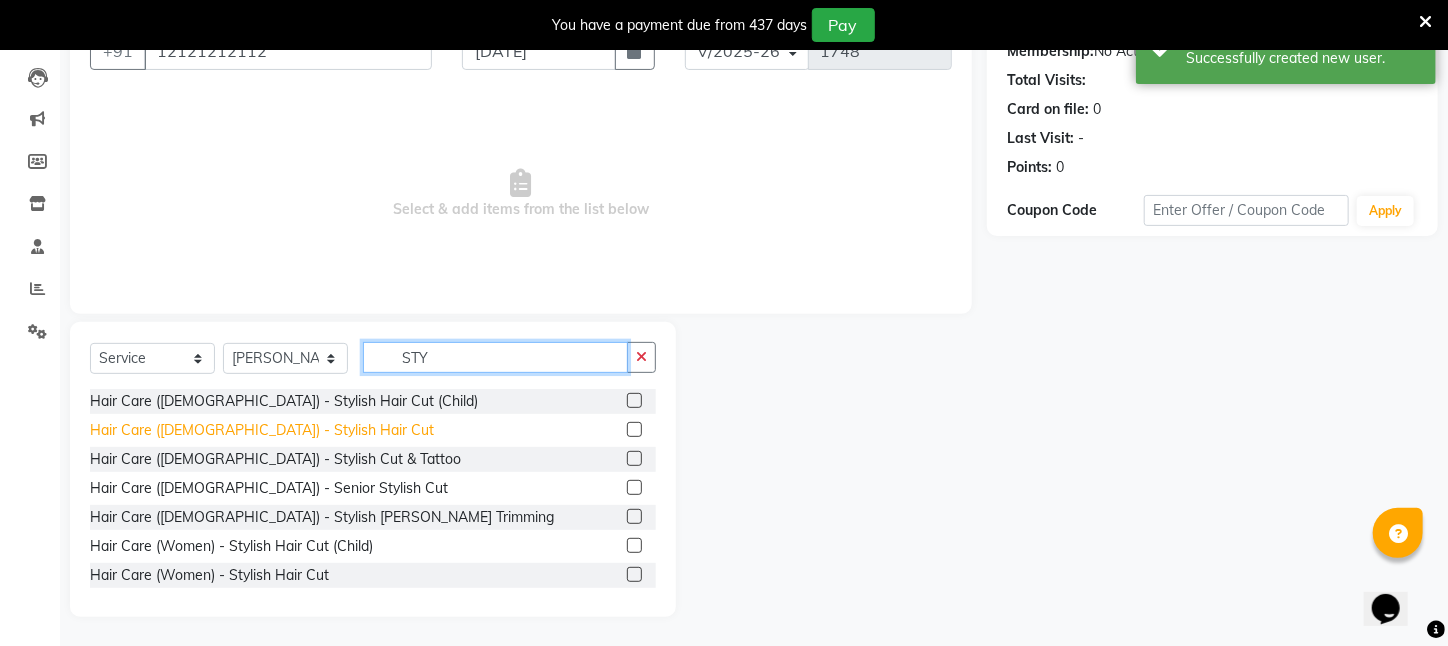 type on "STY" 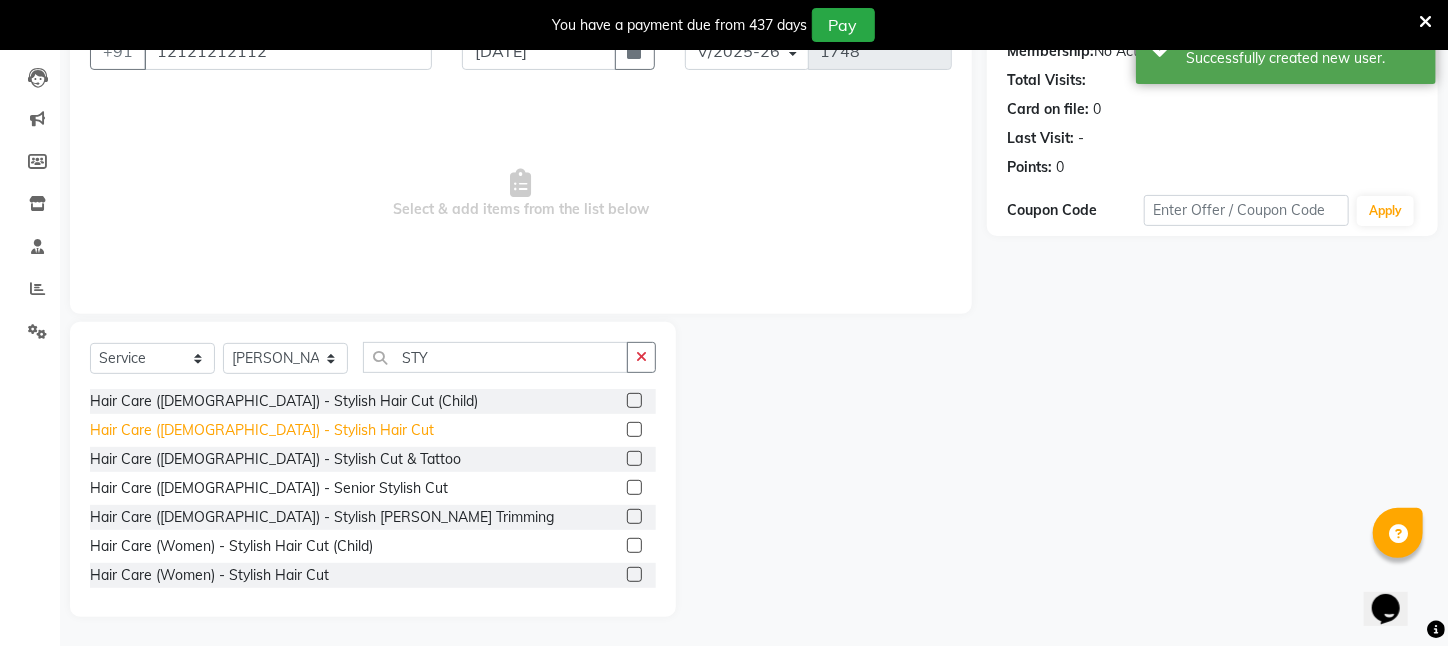 click on "Hair Care ([DEMOGRAPHIC_DATA])   -   Stylish Hair Cut" 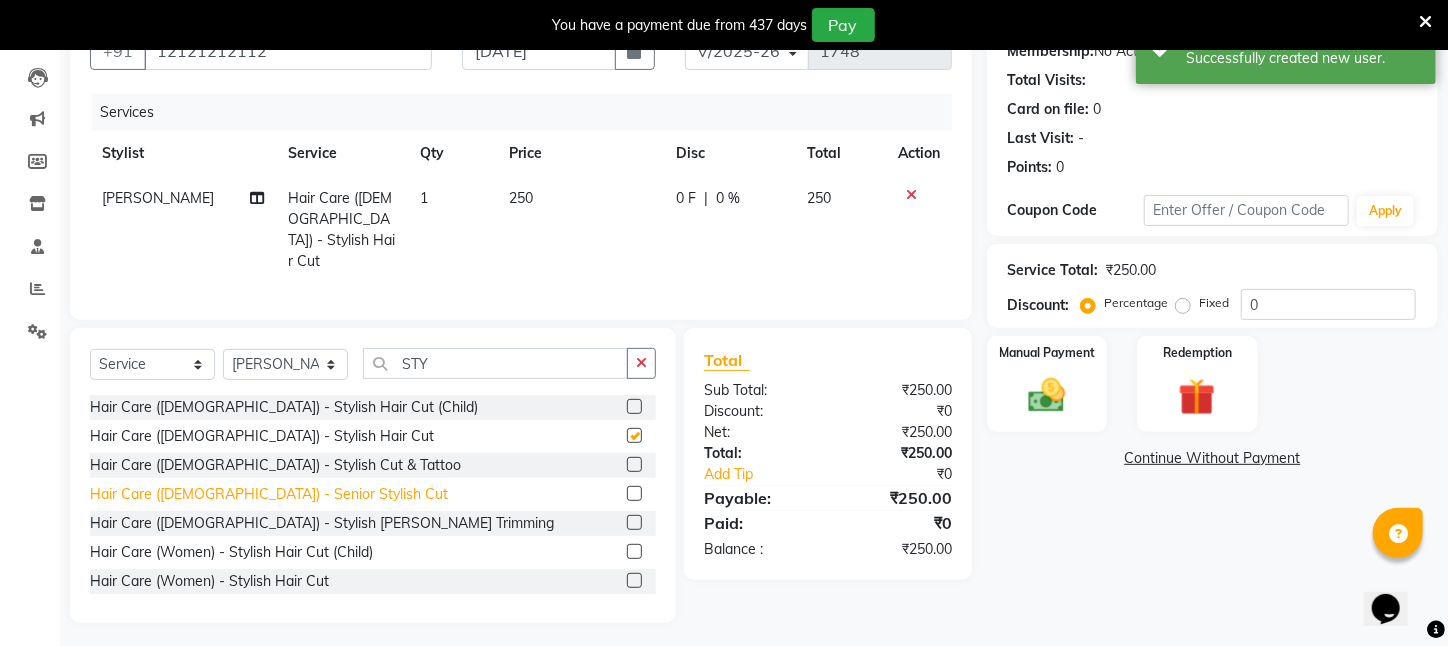 checkbox on "false" 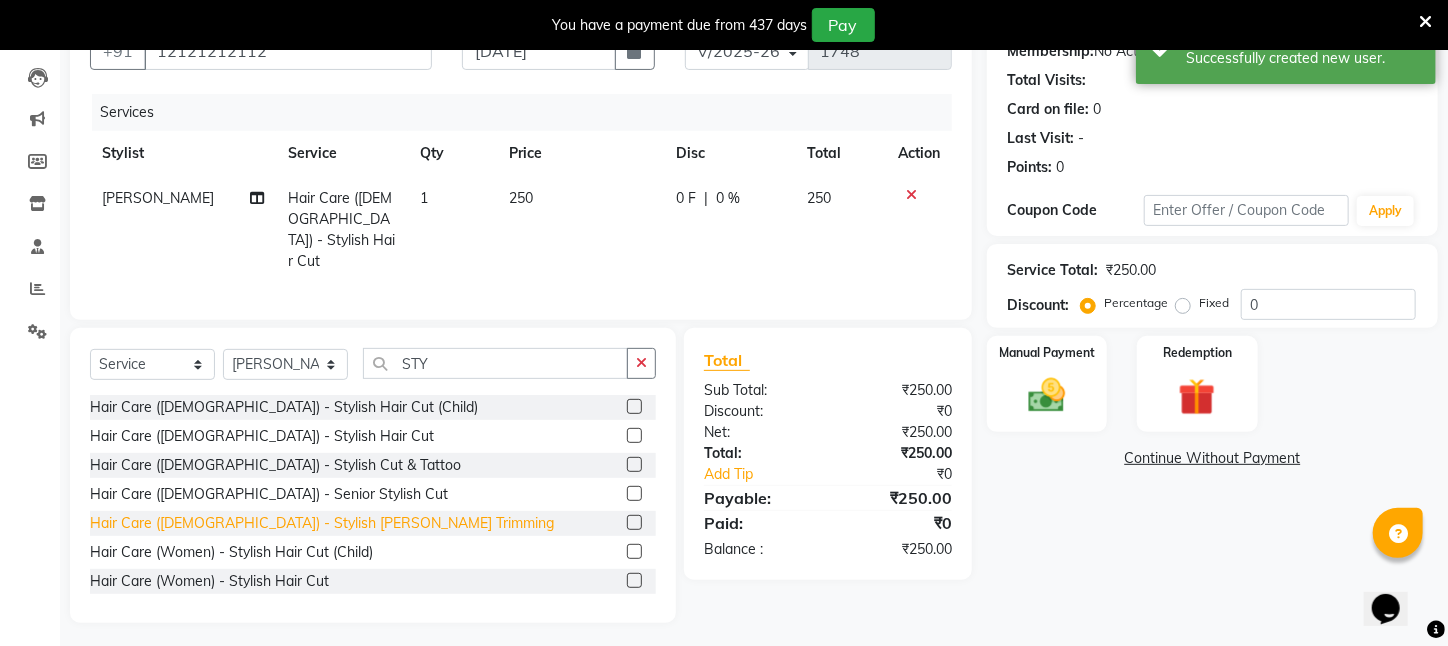 click on "Hair Care ([DEMOGRAPHIC_DATA])   -   Stylish [PERSON_NAME] Trimming" 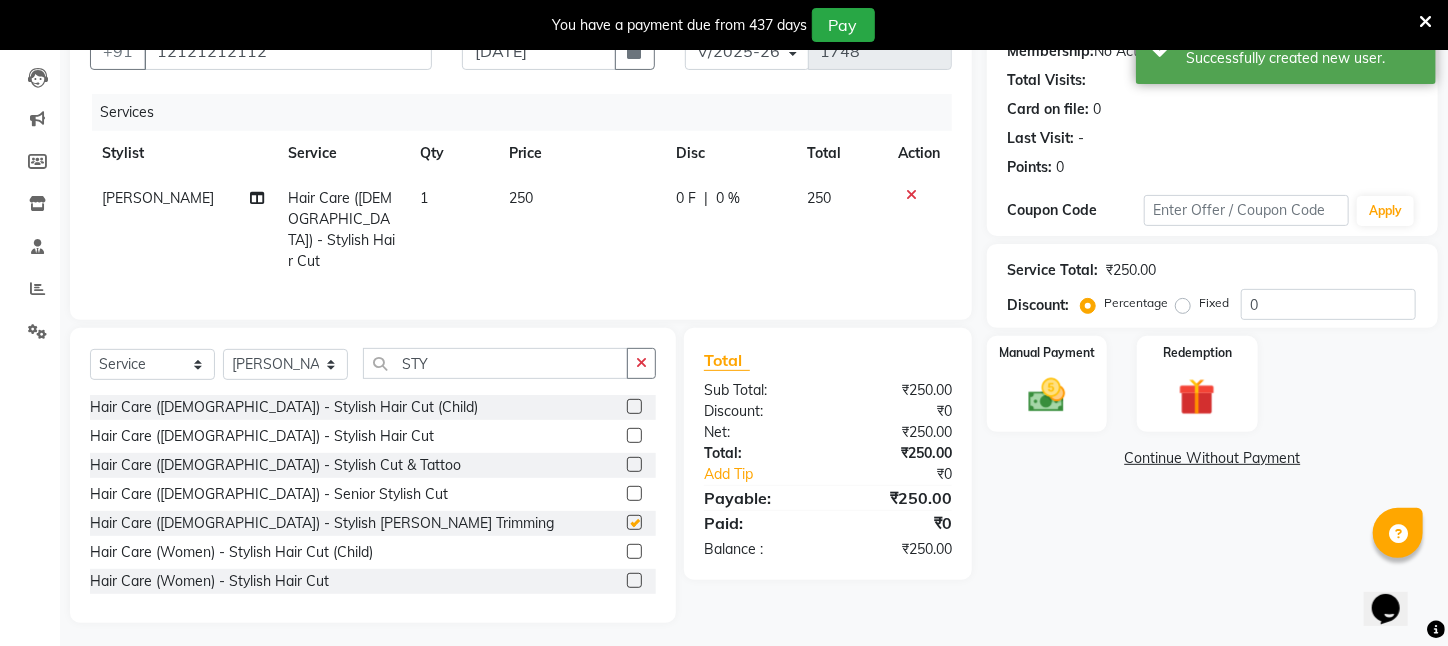 checkbox on "false" 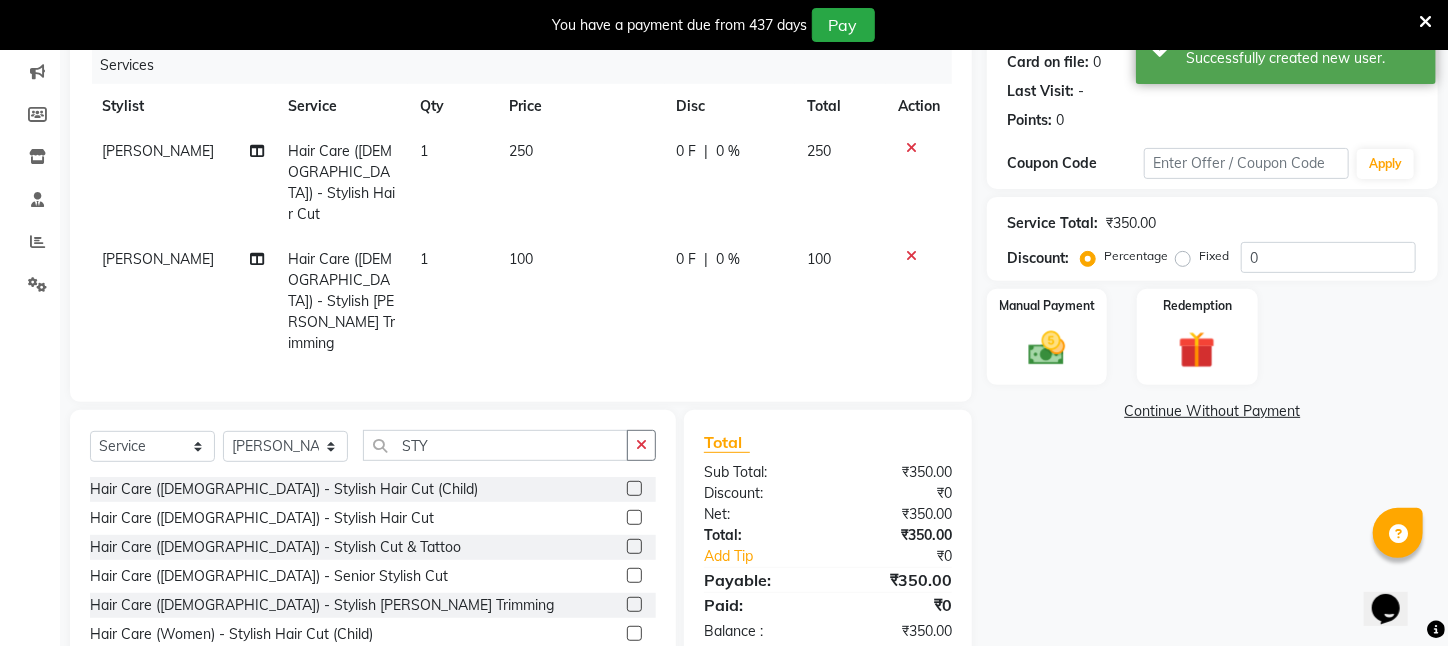 scroll, scrollTop: 271, scrollLeft: 0, axis: vertical 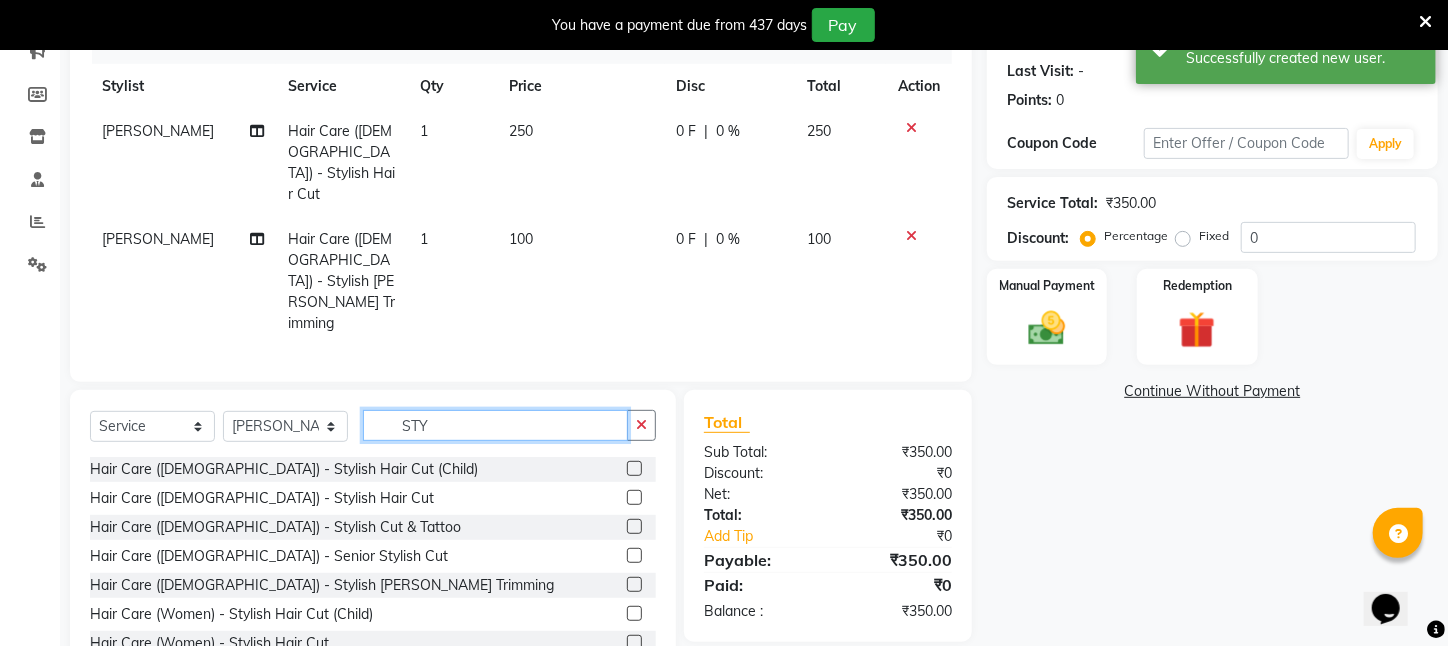 drag, startPoint x: 448, startPoint y: 359, endPoint x: 263, endPoint y: 363, distance: 185.04324 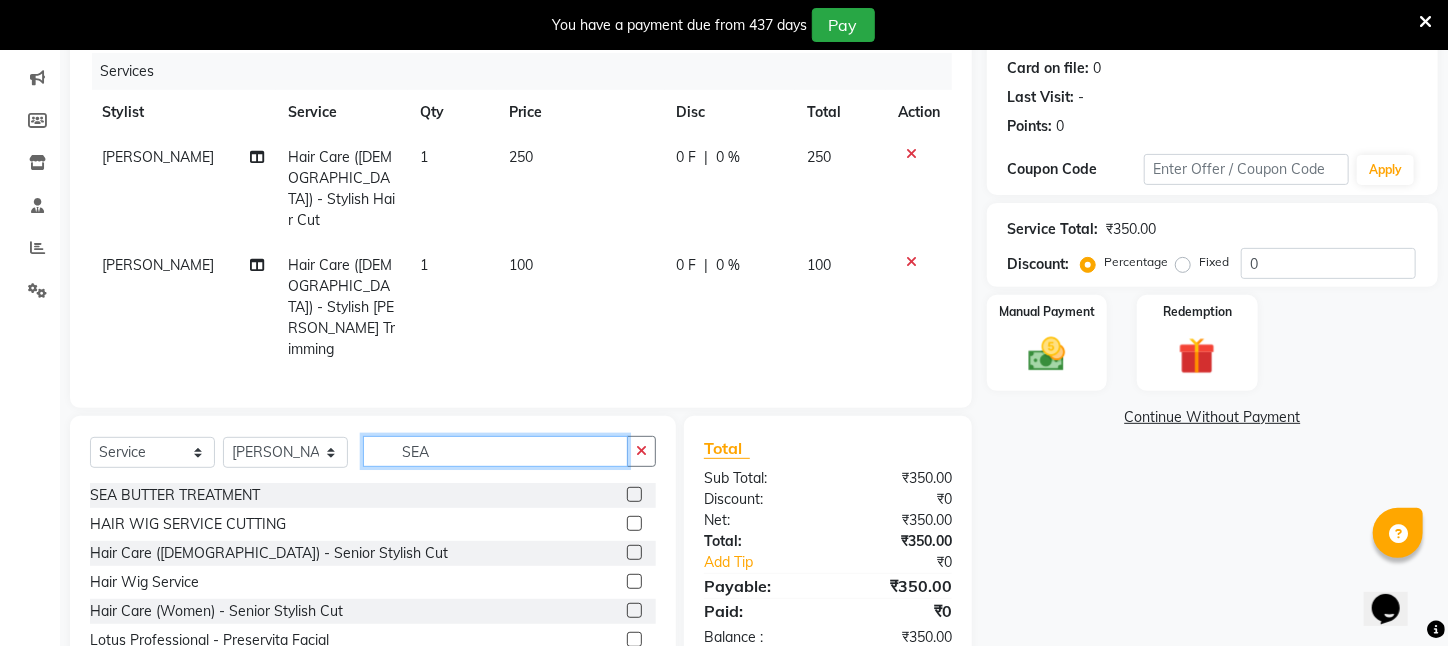 scroll, scrollTop: 227, scrollLeft: 0, axis: vertical 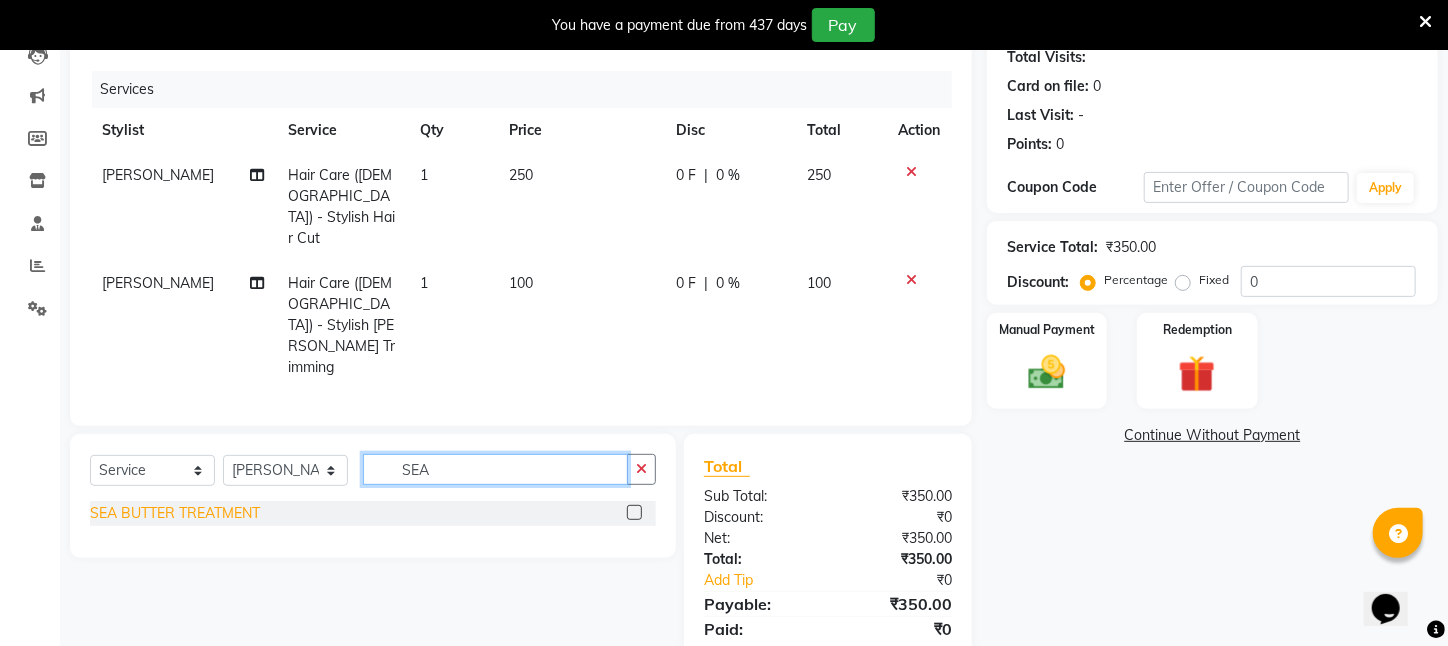 type on "SEA" 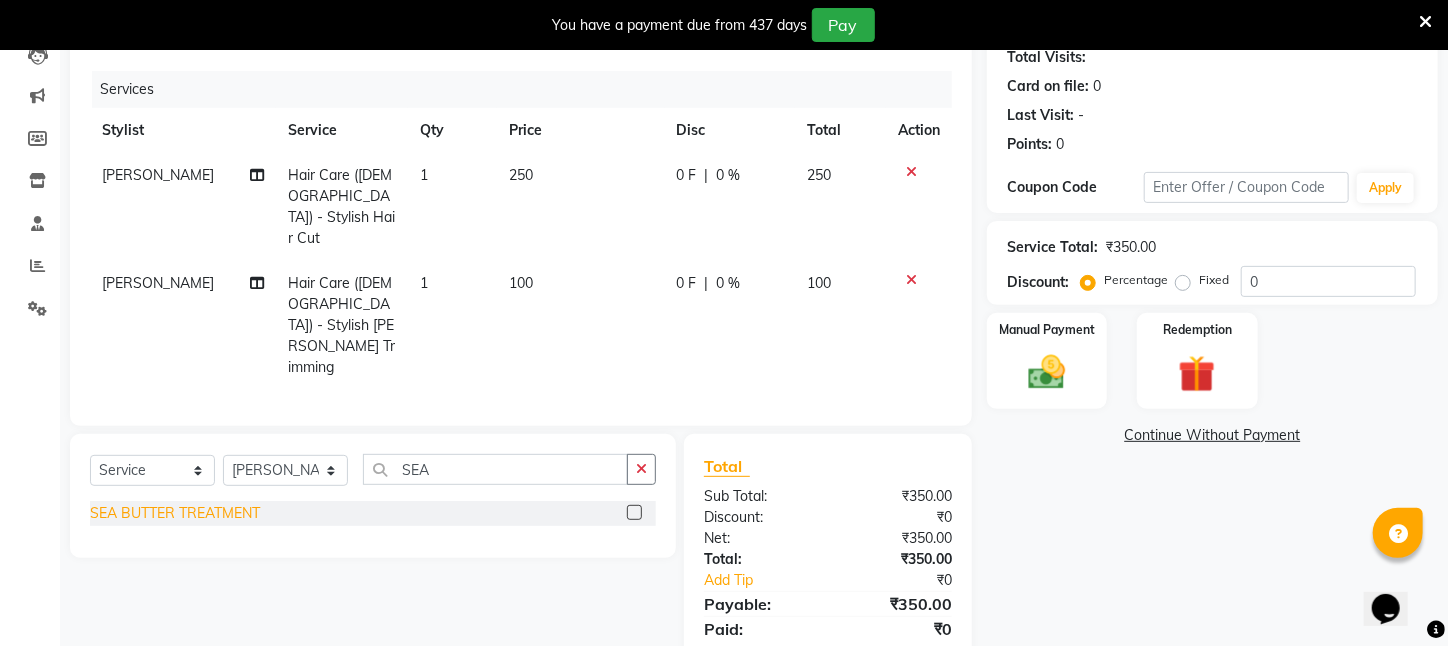 click on "SEA BUTTER TREATMENT" 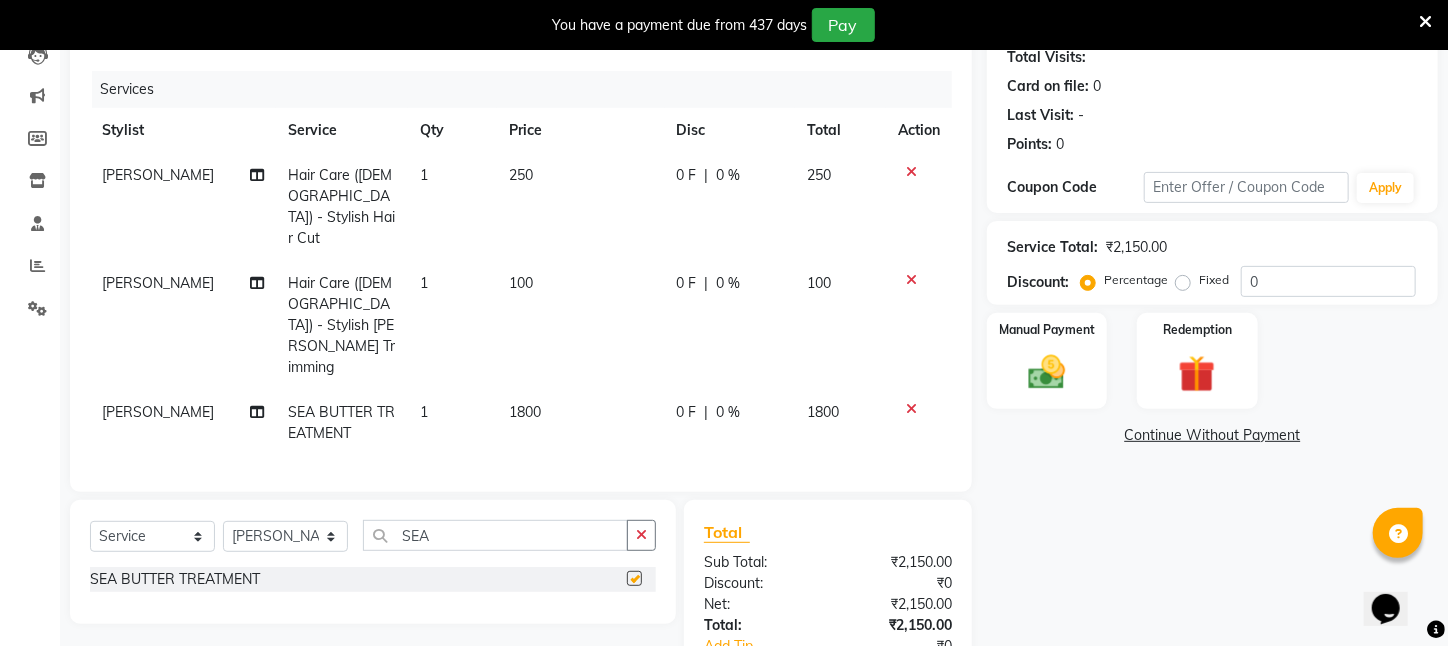 checkbox on "false" 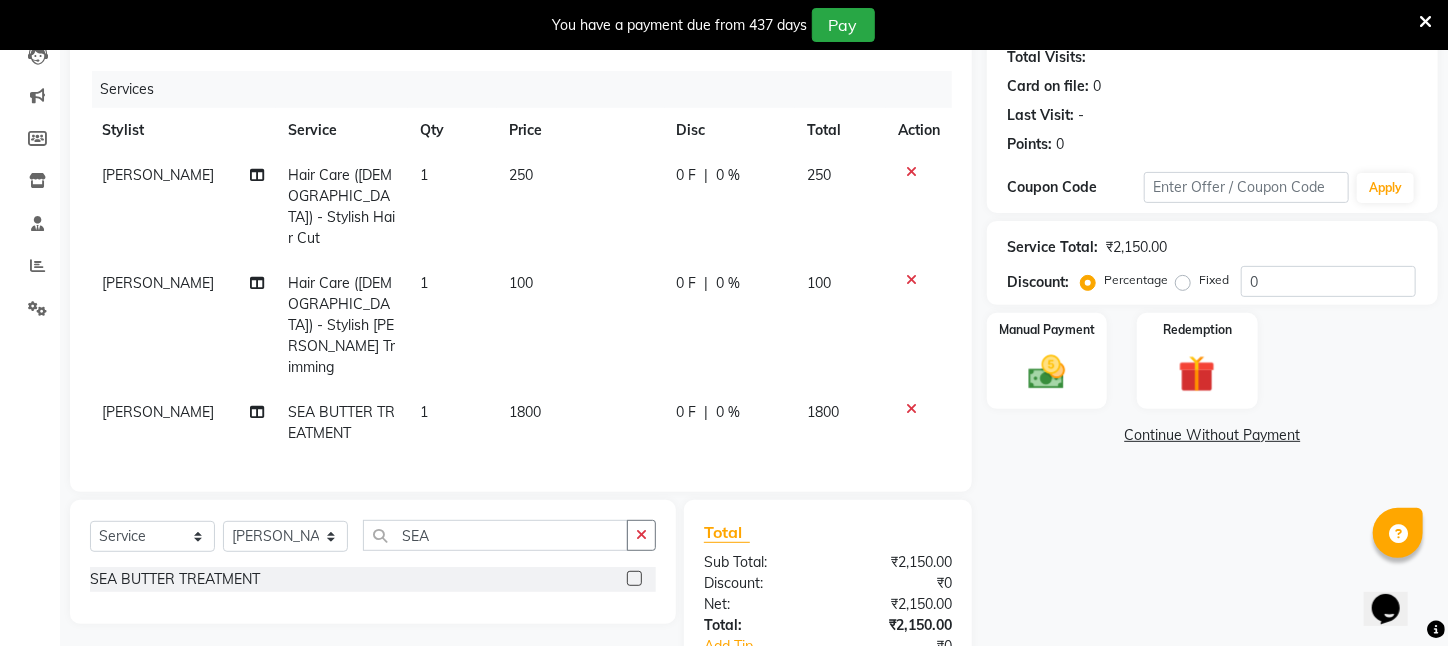 click on "1800" 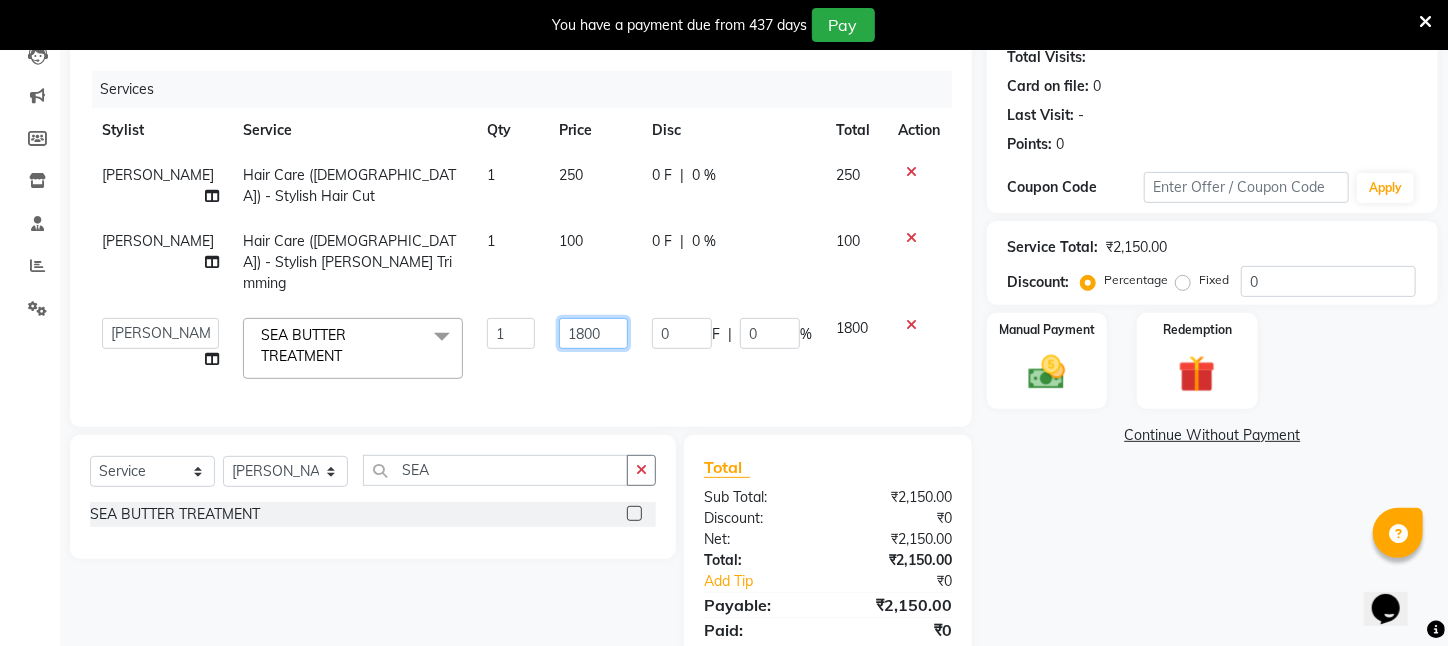 drag, startPoint x: 596, startPoint y: 291, endPoint x: 445, endPoint y: 313, distance: 152.59424 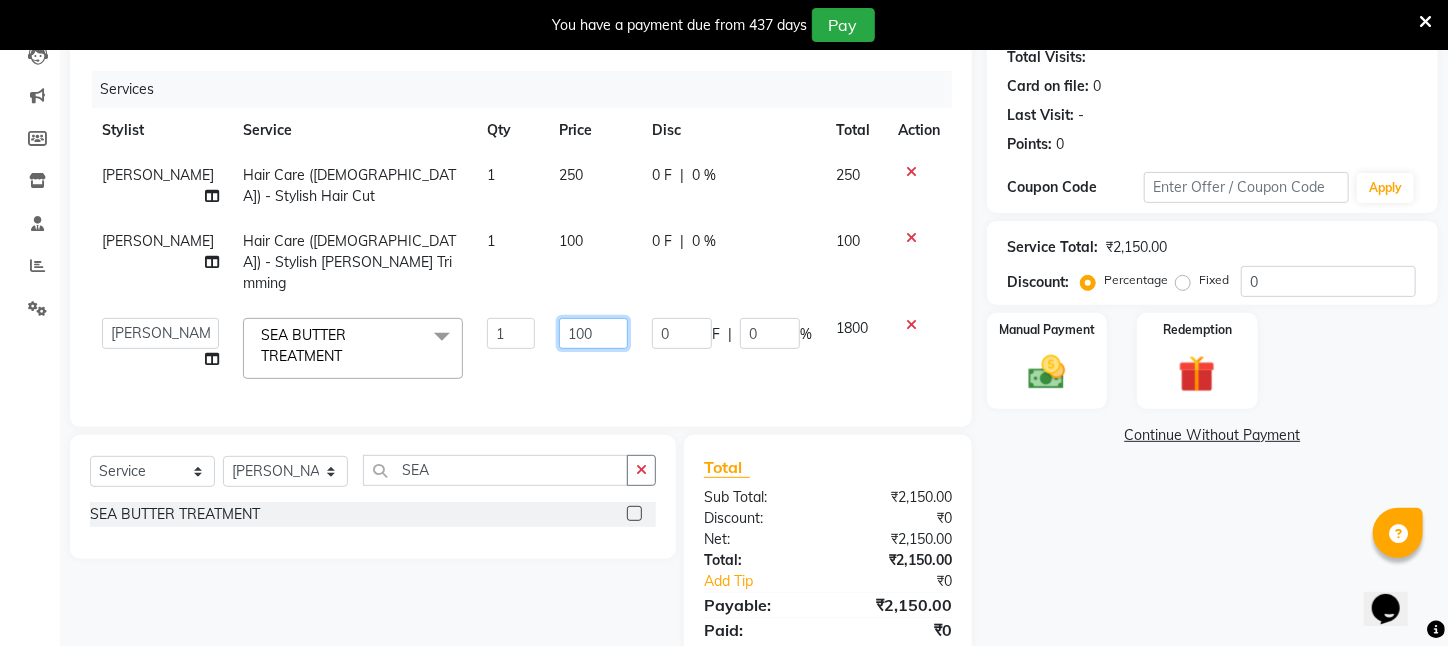 type on "1000" 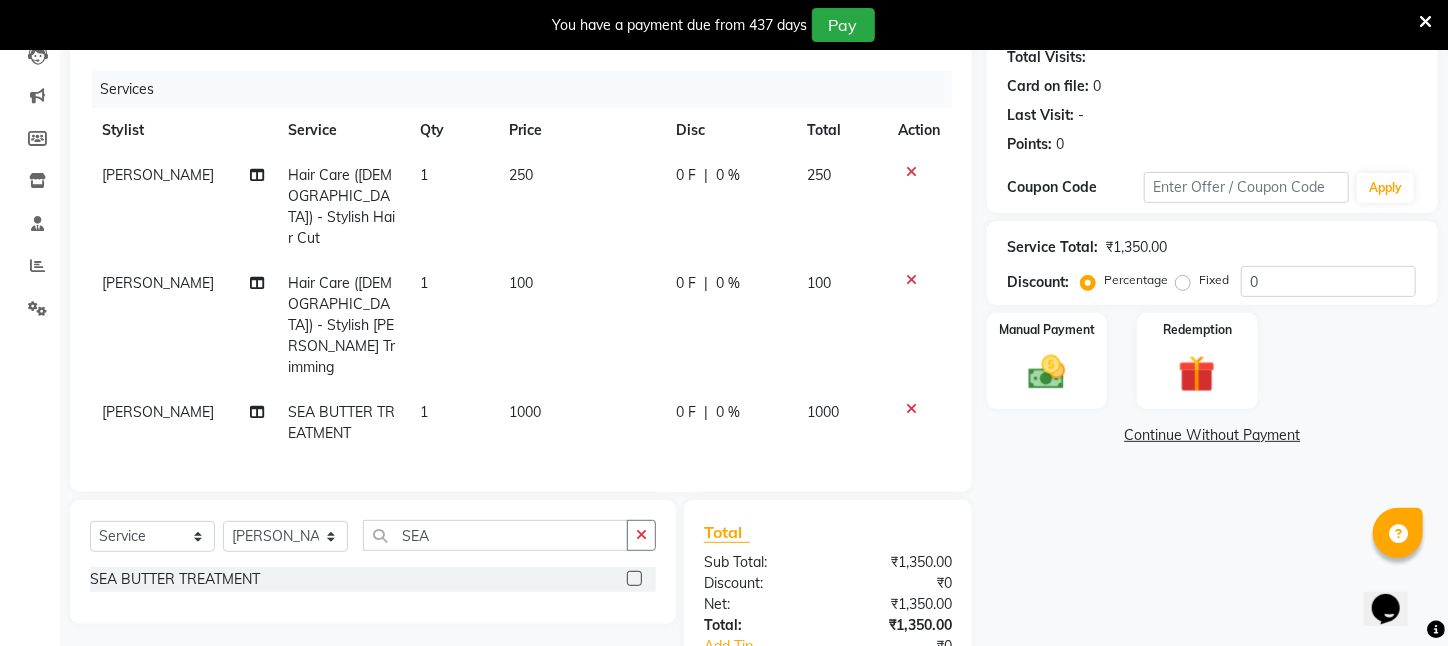 click on "1" 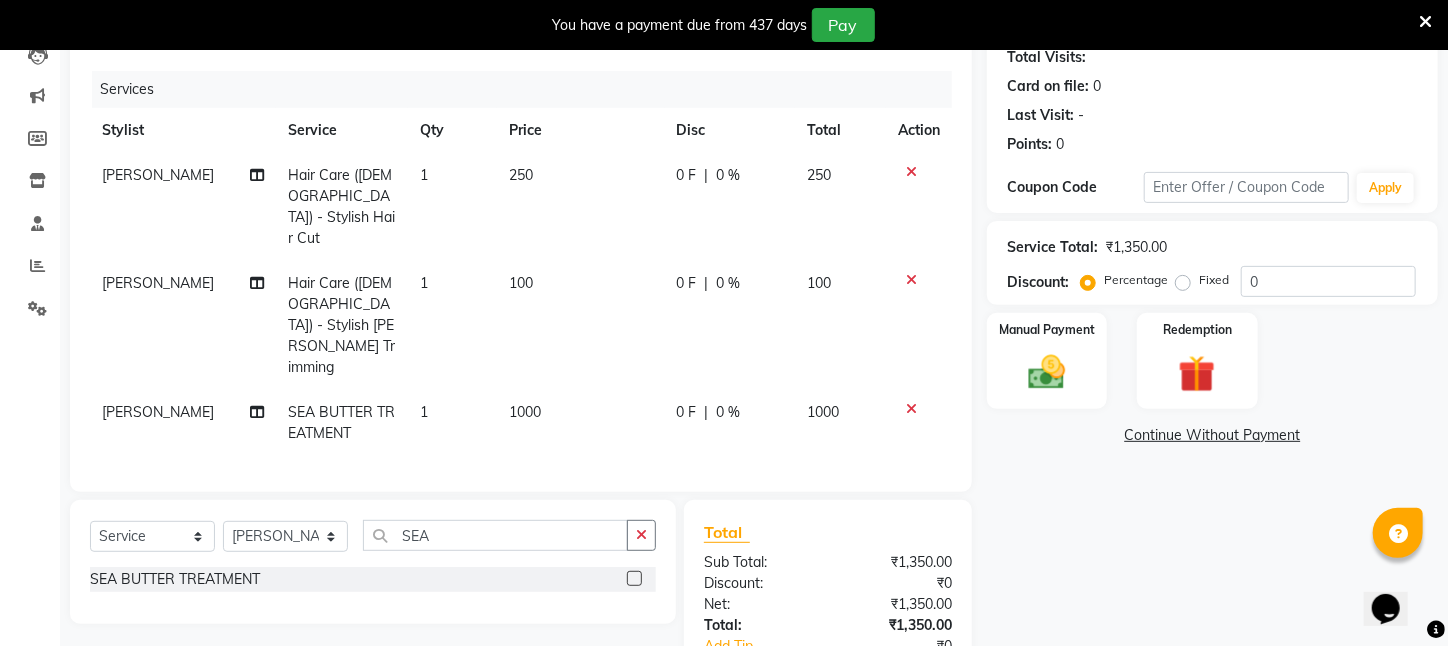 select on "65480" 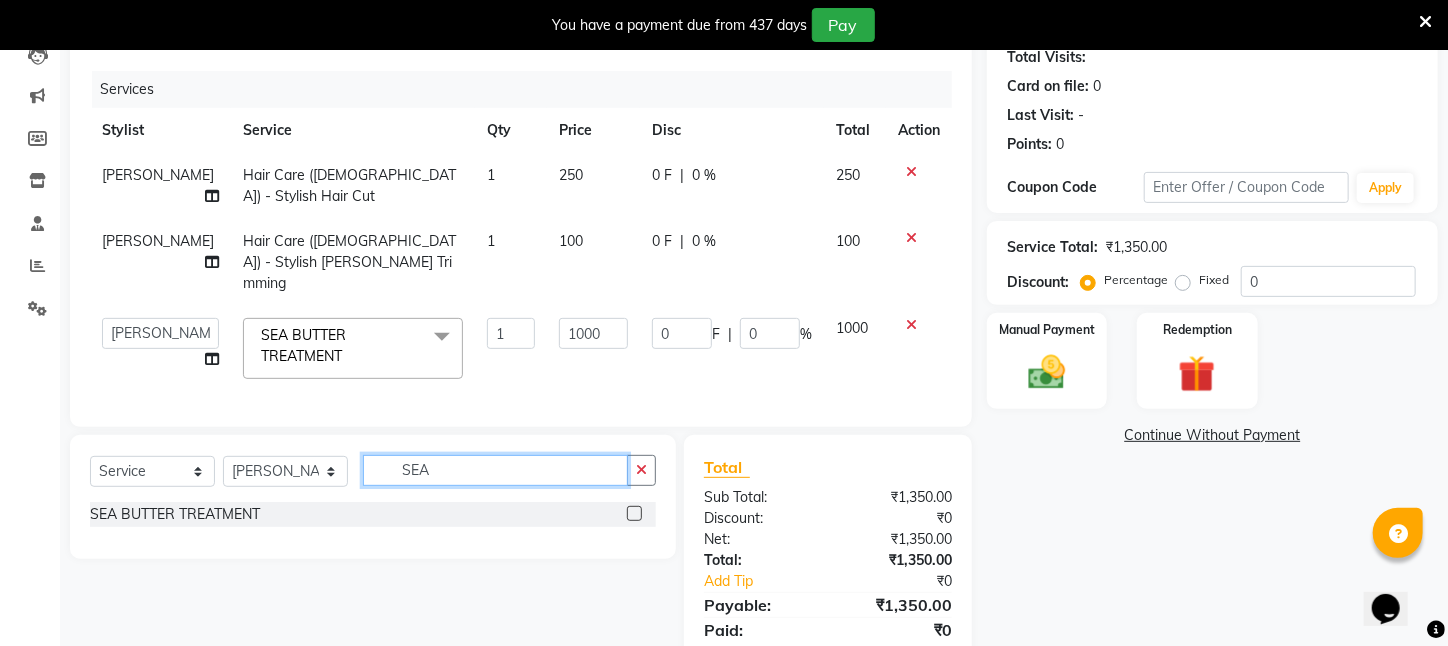 drag, startPoint x: 457, startPoint y: 430, endPoint x: 282, endPoint y: 456, distance: 176.92088 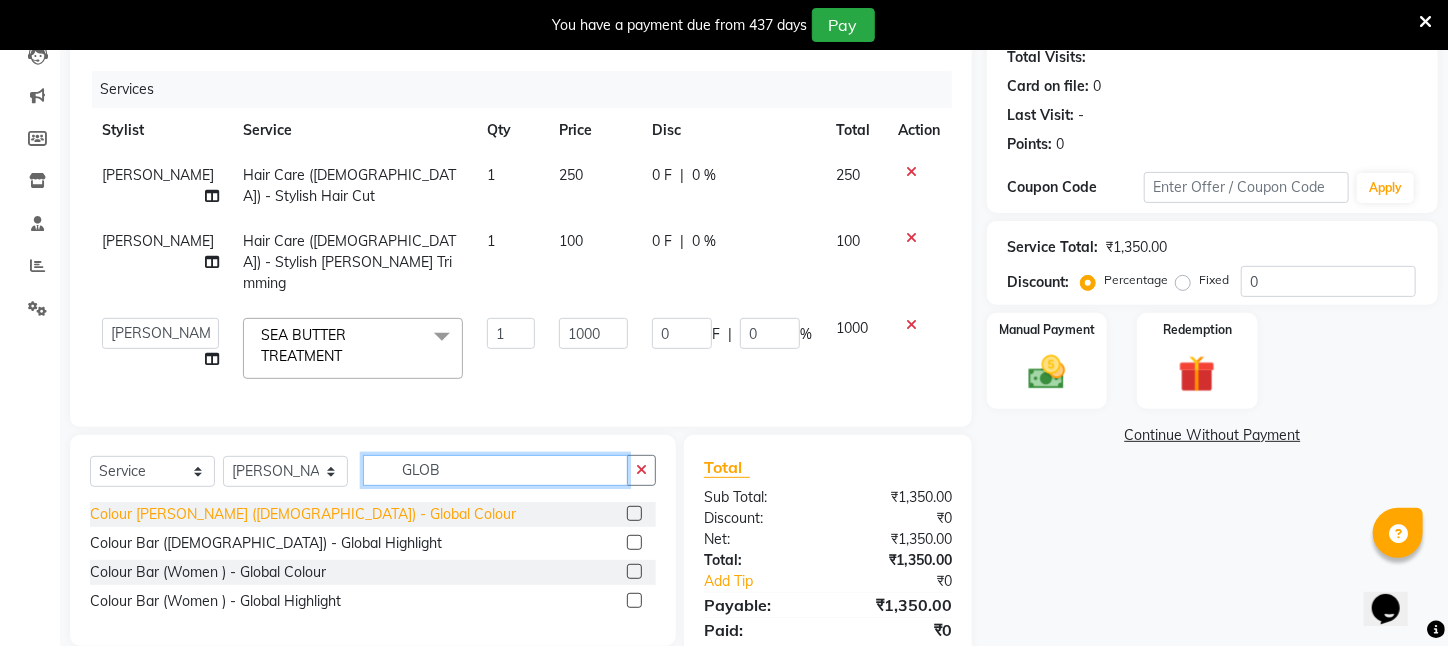 type on "GLOB" 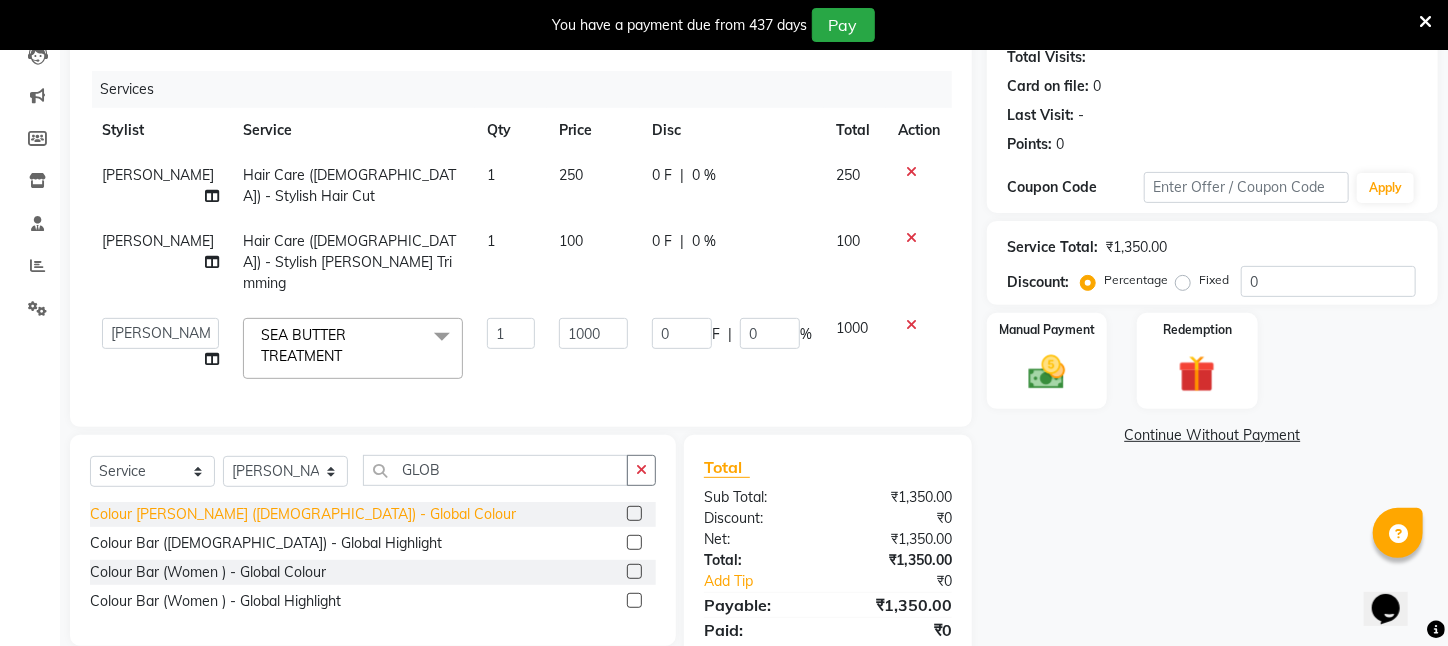 click on "Colour [PERSON_NAME] ([DEMOGRAPHIC_DATA])   -   Global Colour" 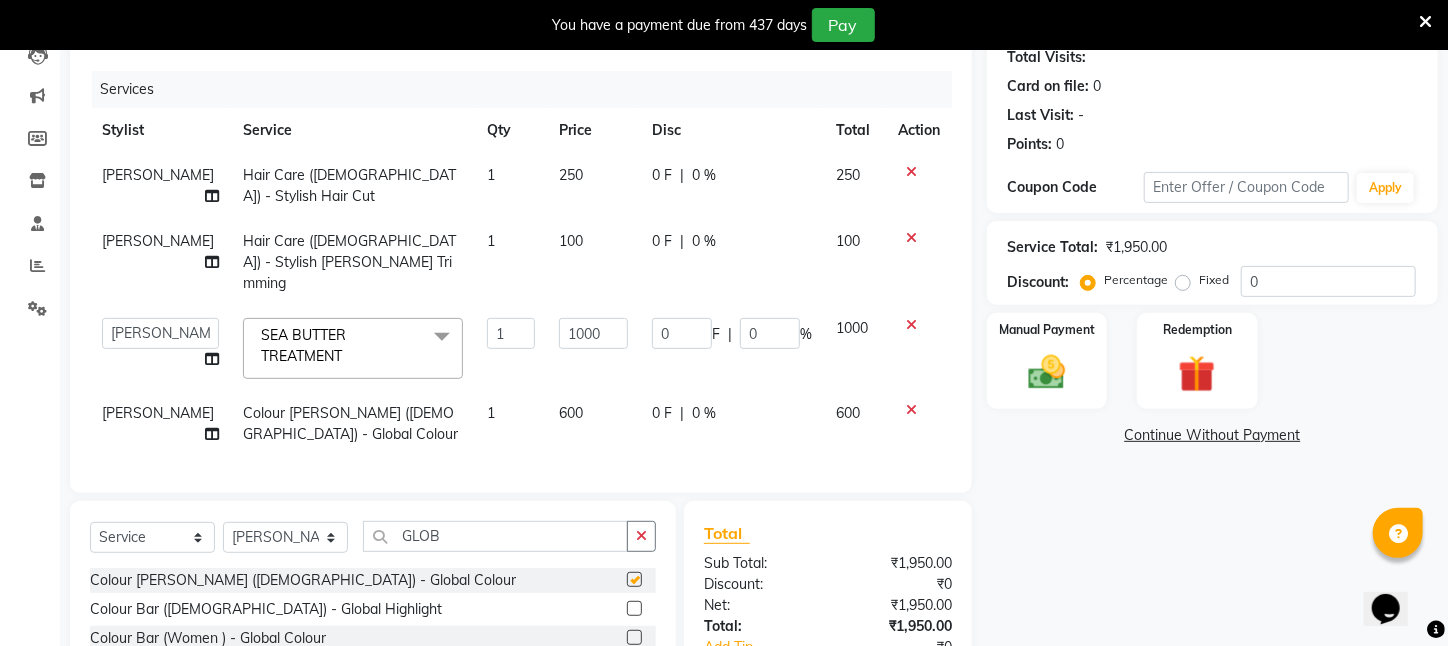 checkbox on "false" 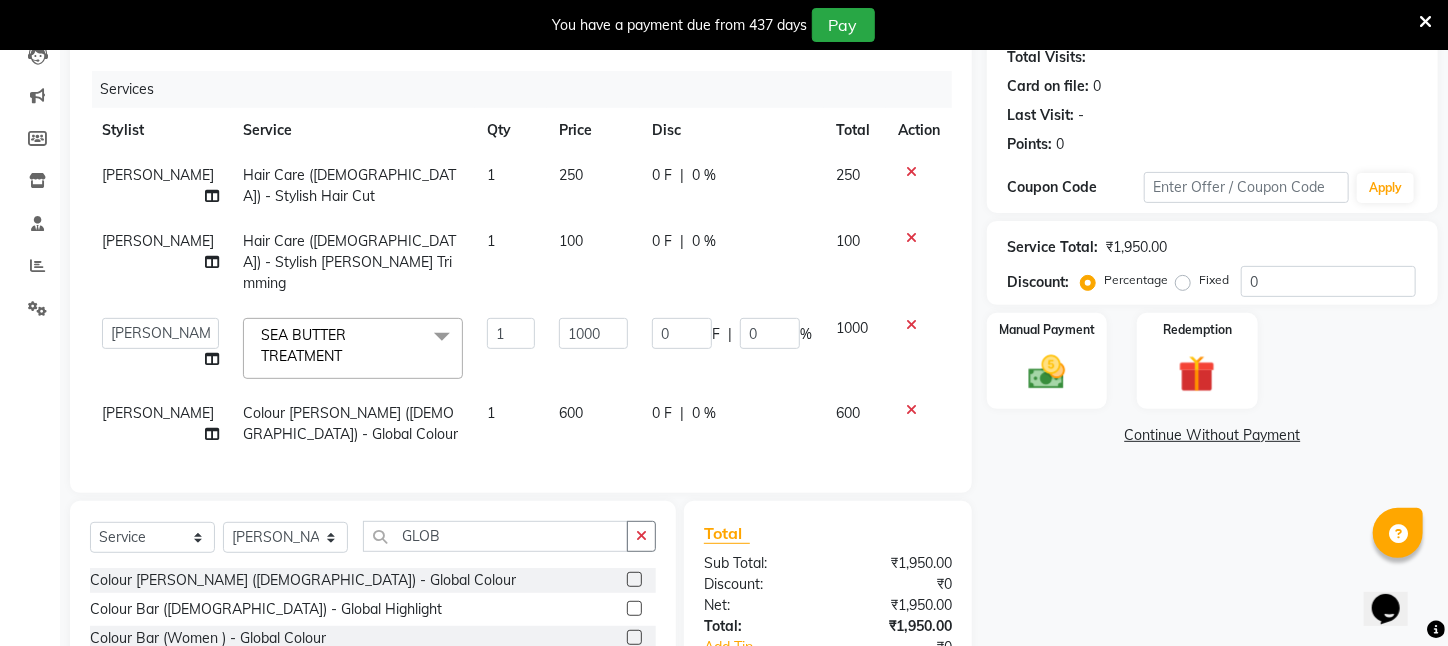 click on "600" 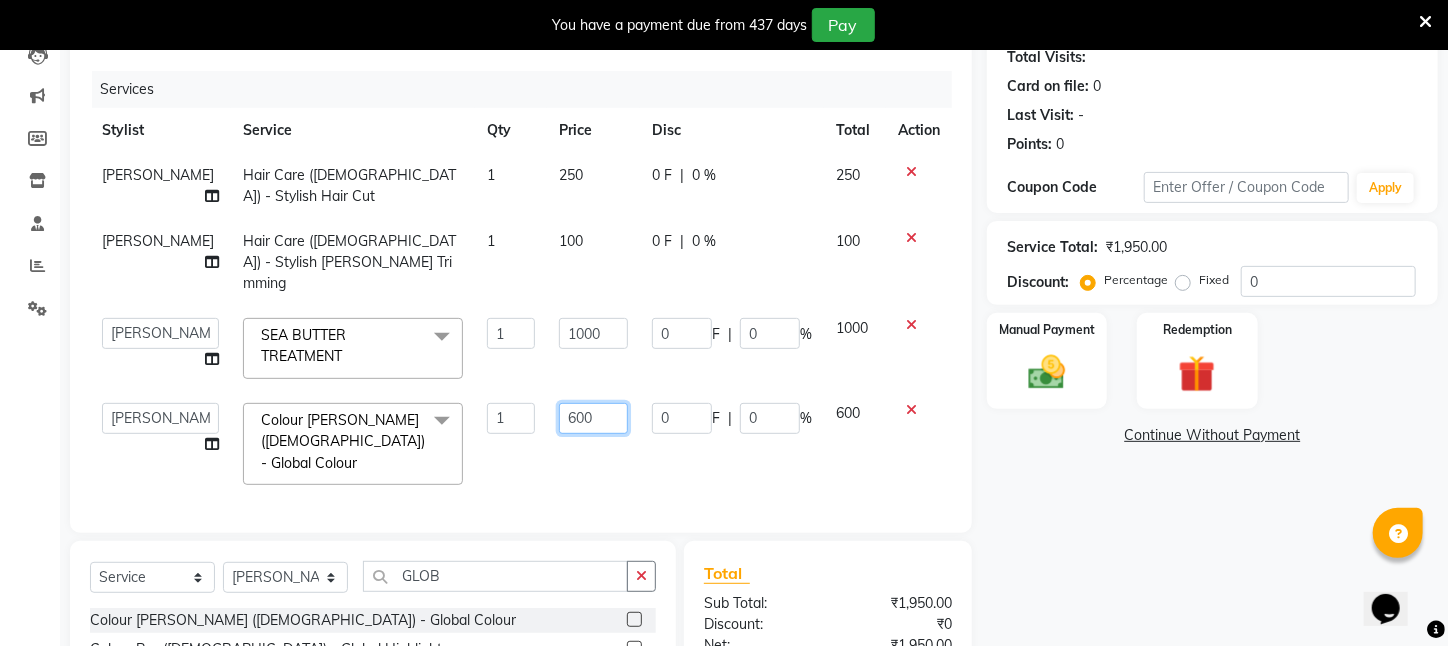 drag, startPoint x: 570, startPoint y: 369, endPoint x: 447, endPoint y: 375, distance: 123.146255 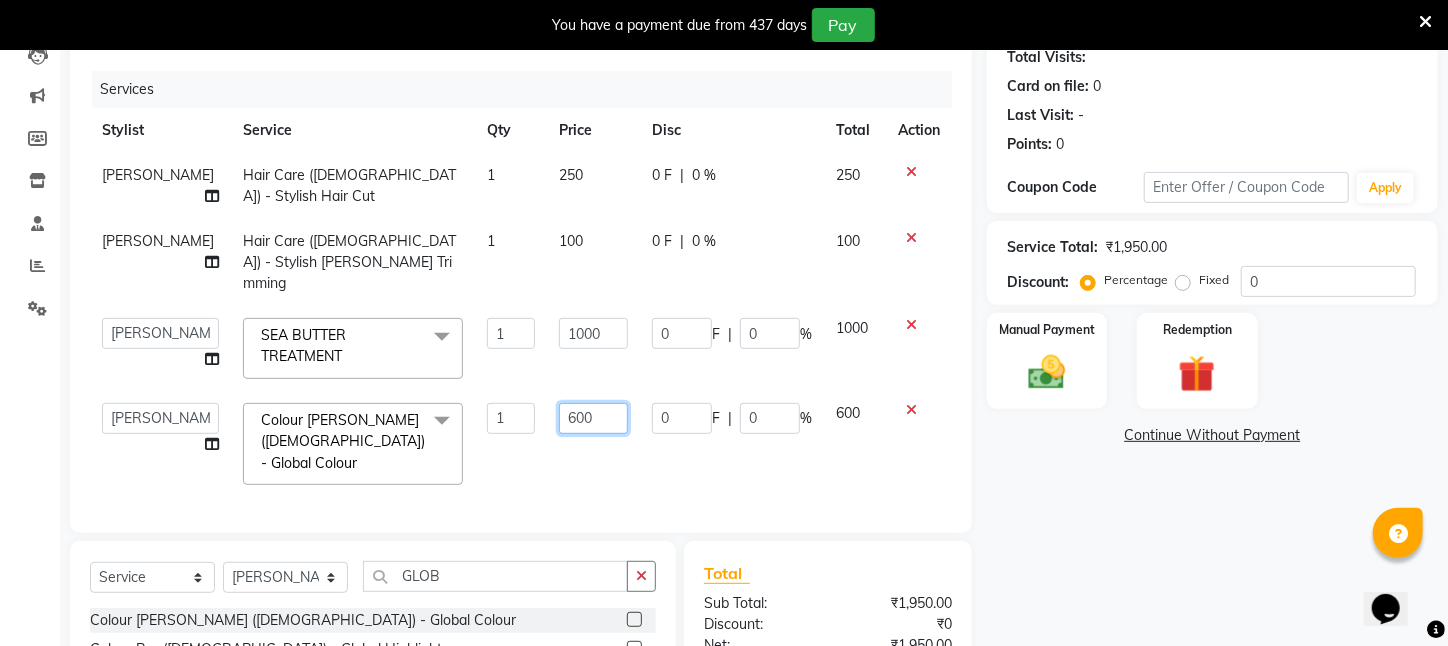 click on "[PERSON_NAME]   [PERSON_NAME]   DEEPIKA   [PERSON_NAME]   [PERSON_NAME]   kharagpur   Mahadev [PERSON_NAME]   [PERSON_NAME]   NEHA   [PERSON_NAME]   [PERSON_NAME]   [PERSON_NAME]   [PERSON_NAME]   [PERSON_NAME]  Colour [PERSON_NAME] ([DEMOGRAPHIC_DATA])   -   Global Colour  x Wax - Normal    -   Under Arms Wax - Normal    -   Full Face Wax - Normal    -   Half Hand Wax - Normal    -   Half Leg Wax - Normal    -   Front Stomach Wax - Normal    -   Back Side Wax - Normal    -   Full Hand Wax - Normal    -   Full Leg Wax - Normal    -   Brazilian Wax Wax - Normal    -   Full Body Wax Mole Remove HEAD MASSAGE  DERMA SAGE LOTUS FACIAL THRENDING [DEMOGRAPHIC_DATA] CHIN THREDING [DEMOGRAPHIC_DATA] CHIK SPELTEN HAIR CUT WOMEN ICE CREAM PADICURE  ICE CREAM MANICURE cv anti angine facial SEA BUTTER TREATMENT spelteen cut  CV PIGMENTATION BRIGHTENING FACIAL [DEMOGRAPHIC_DATA] FULL BODY TRIMING HAIR SPA COMBO OFFER FACIAL COMBO OFFER FACE MASSAGE COMBO OFFER CLEANUP OFFER CHIN WOMEN WAX [MEDICAL_DATA] remoVE HAIR WIG SERVICE CUTTING COMBO OFFER [DEMOGRAPHIC_DATA] HAIR CUT/SPA/DETAN/FACIAL/BREAD [DEMOGRAPHIC_DATA] HALF HAND DE TAN  Mole Remove" 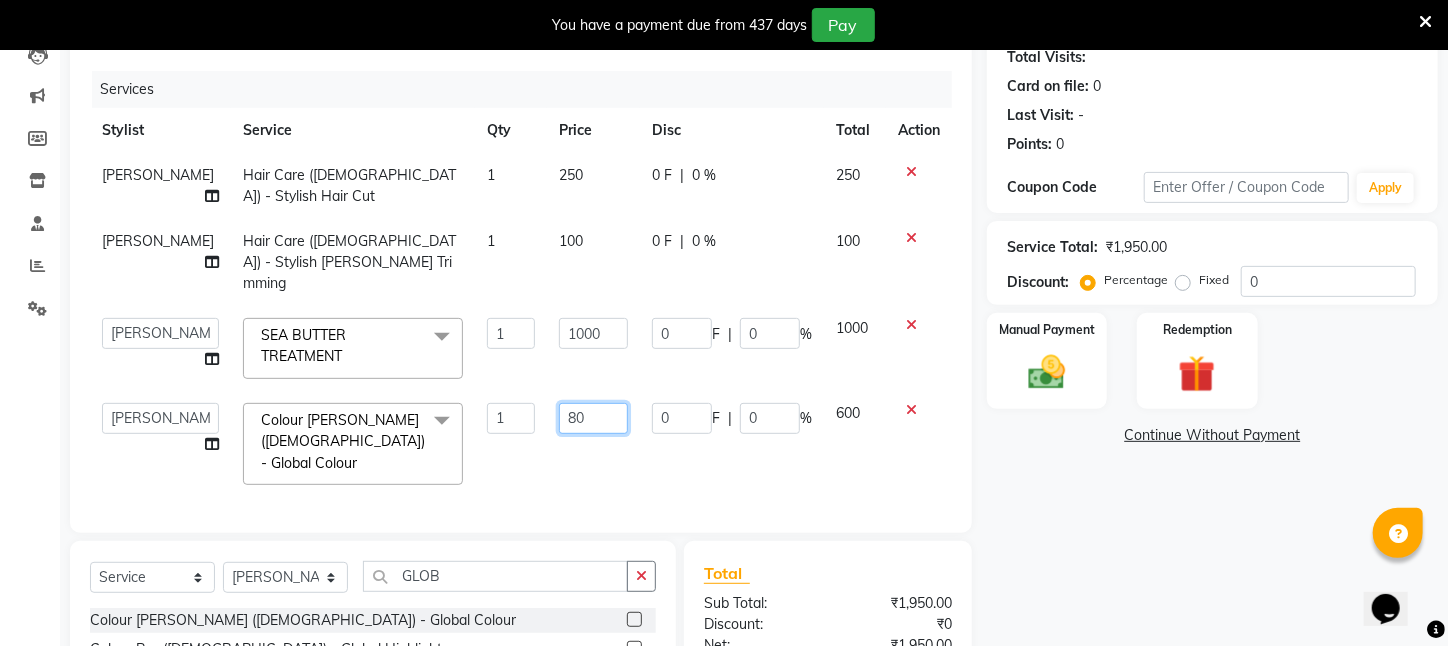 type on "800" 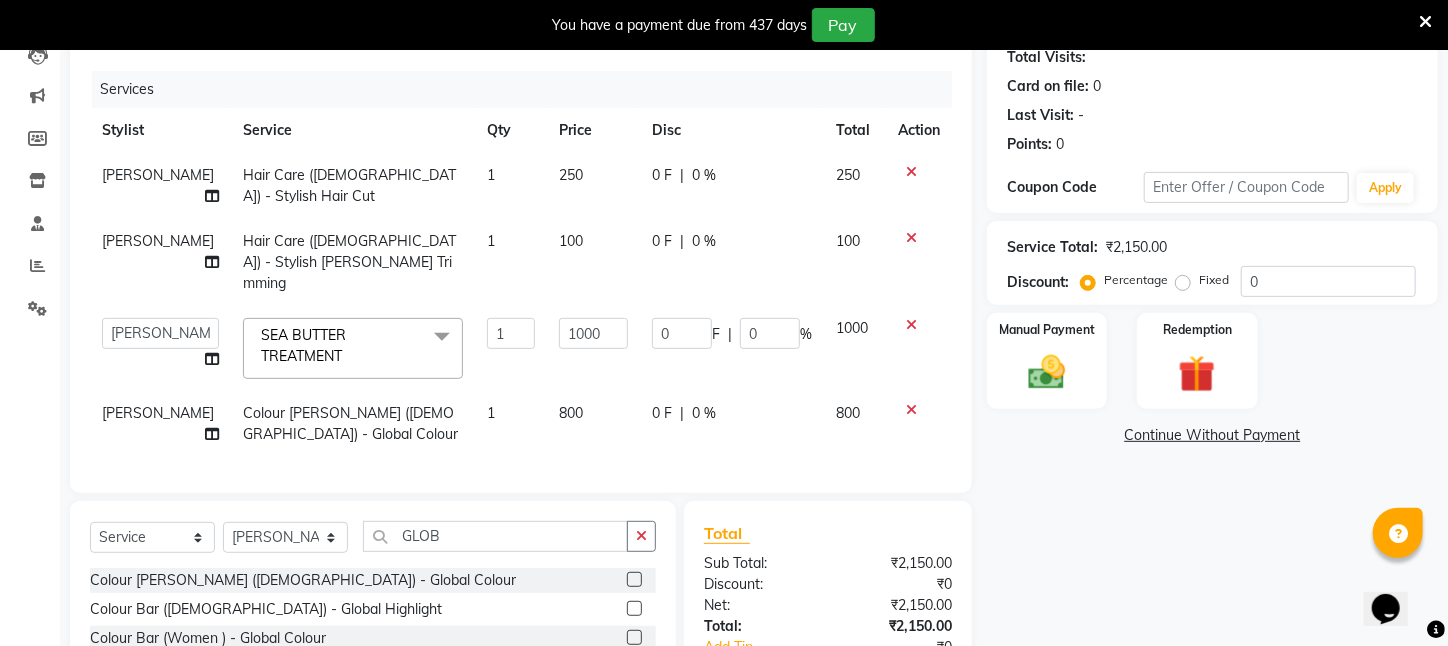 click on "1" 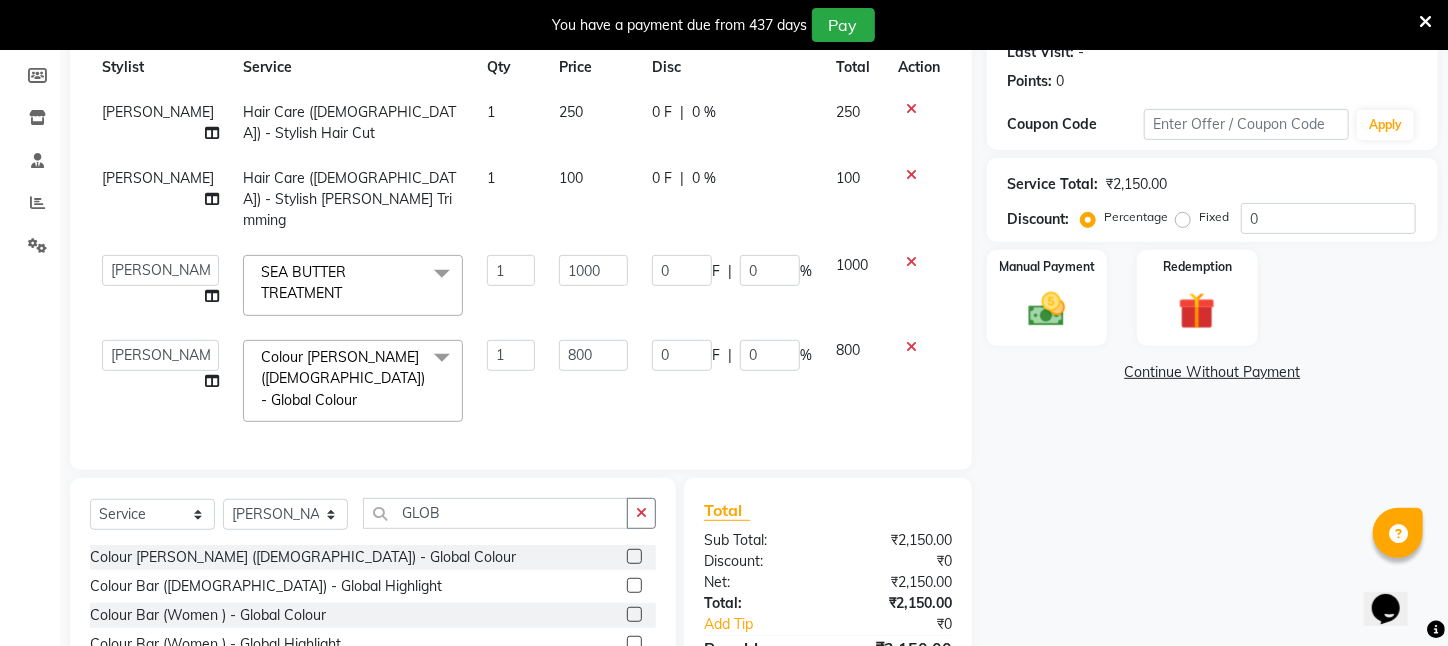 scroll, scrollTop: 354, scrollLeft: 0, axis: vertical 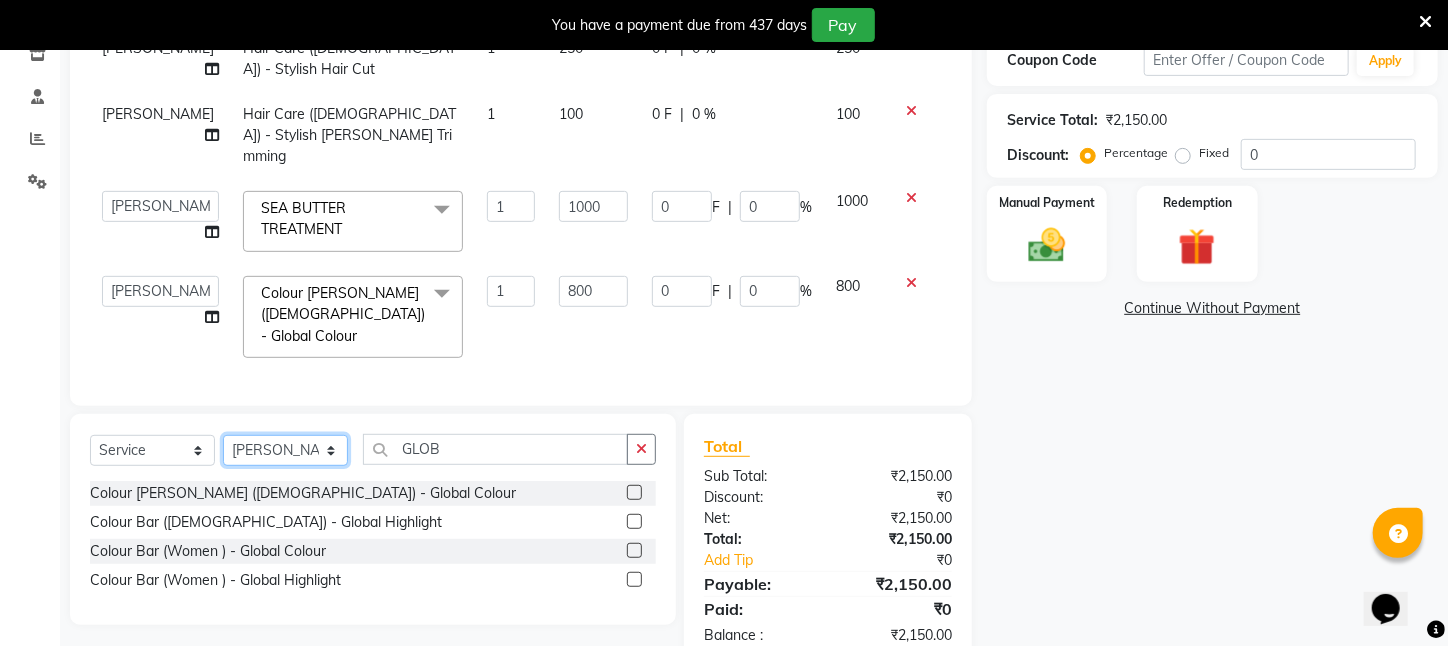 click on "Select Stylist [PERSON_NAME] [PERSON_NAME] DEEPIKA [PERSON_NAME] [PERSON_NAME] kharagpur Mahadev [PERSON_NAME] [PERSON_NAME] NEHA [PERSON_NAME] [PERSON_NAME] [PERSON_NAME] [PERSON_NAME] [PERSON_NAME]" 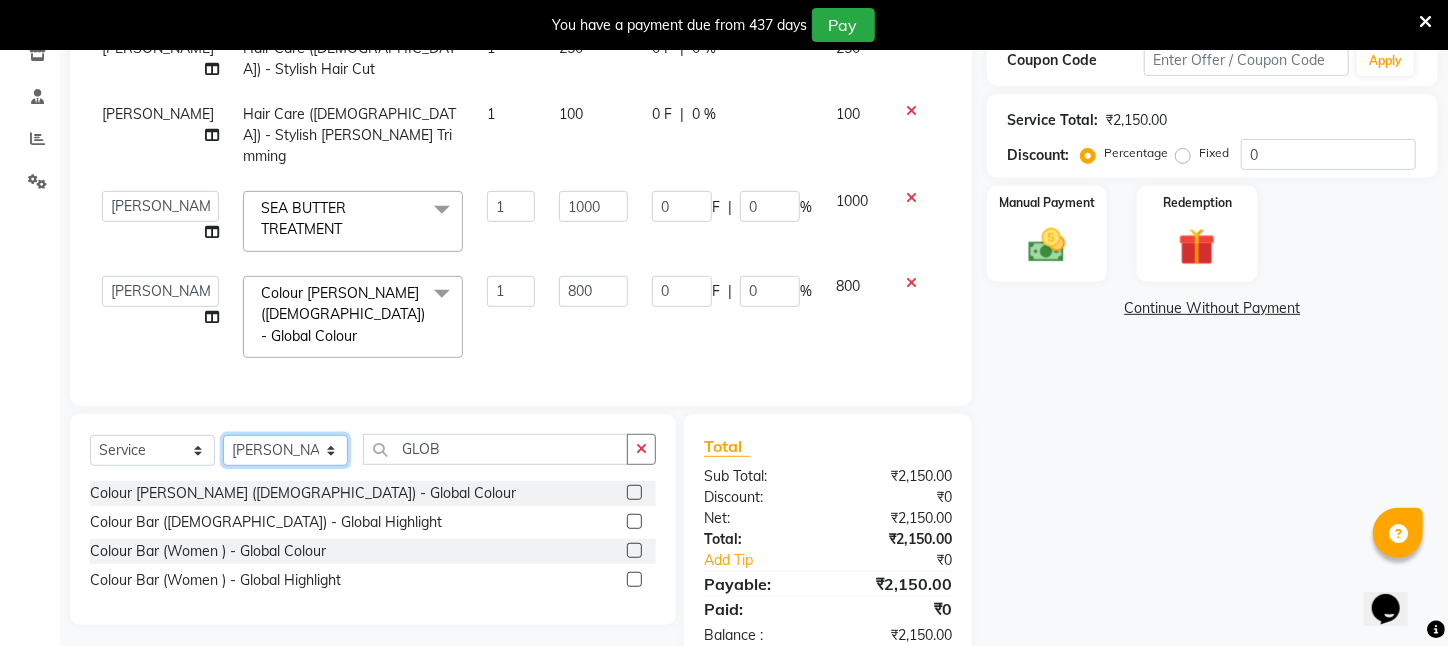 select on "23608" 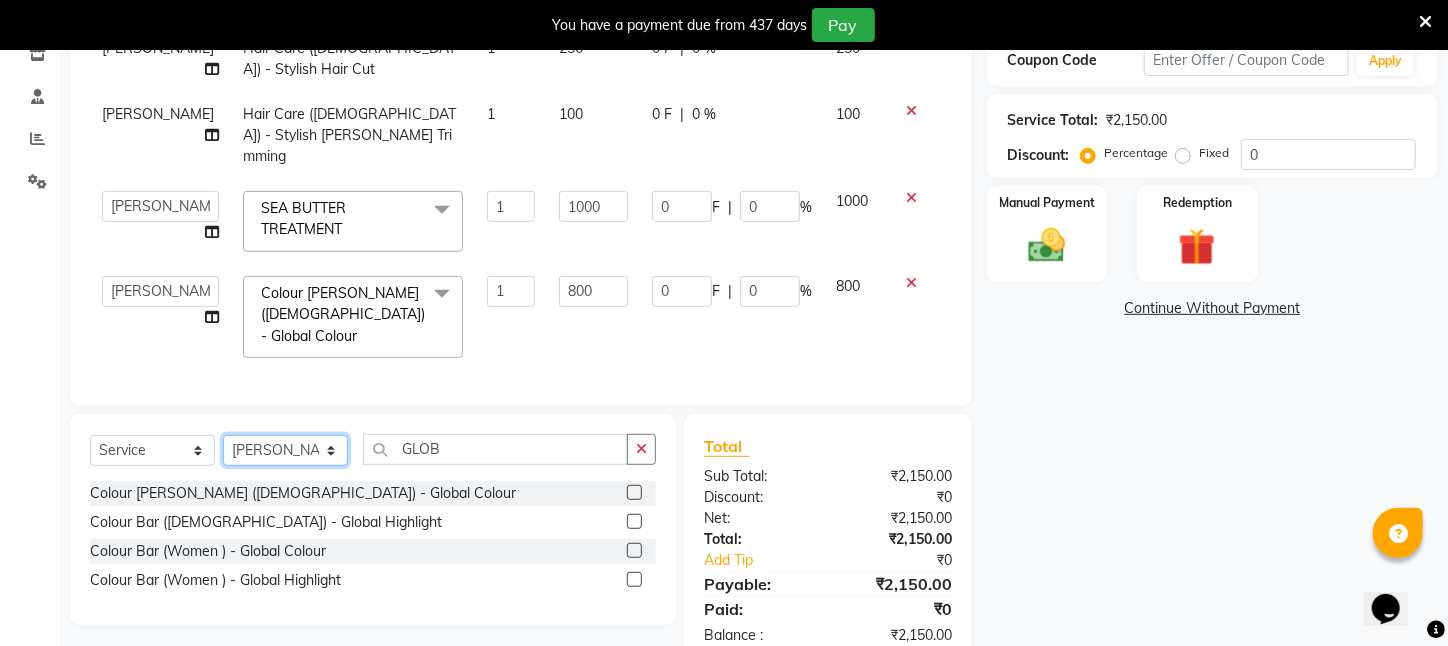click on "Select Stylist [PERSON_NAME] [PERSON_NAME] DEEPIKA [PERSON_NAME] [PERSON_NAME] kharagpur Mahadev [PERSON_NAME] [PERSON_NAME] NEHA [PERSON_NAME] [PERSON_NAME] [PERSON_NAME] [PERSON_NAME] [PERSON_NAME]" 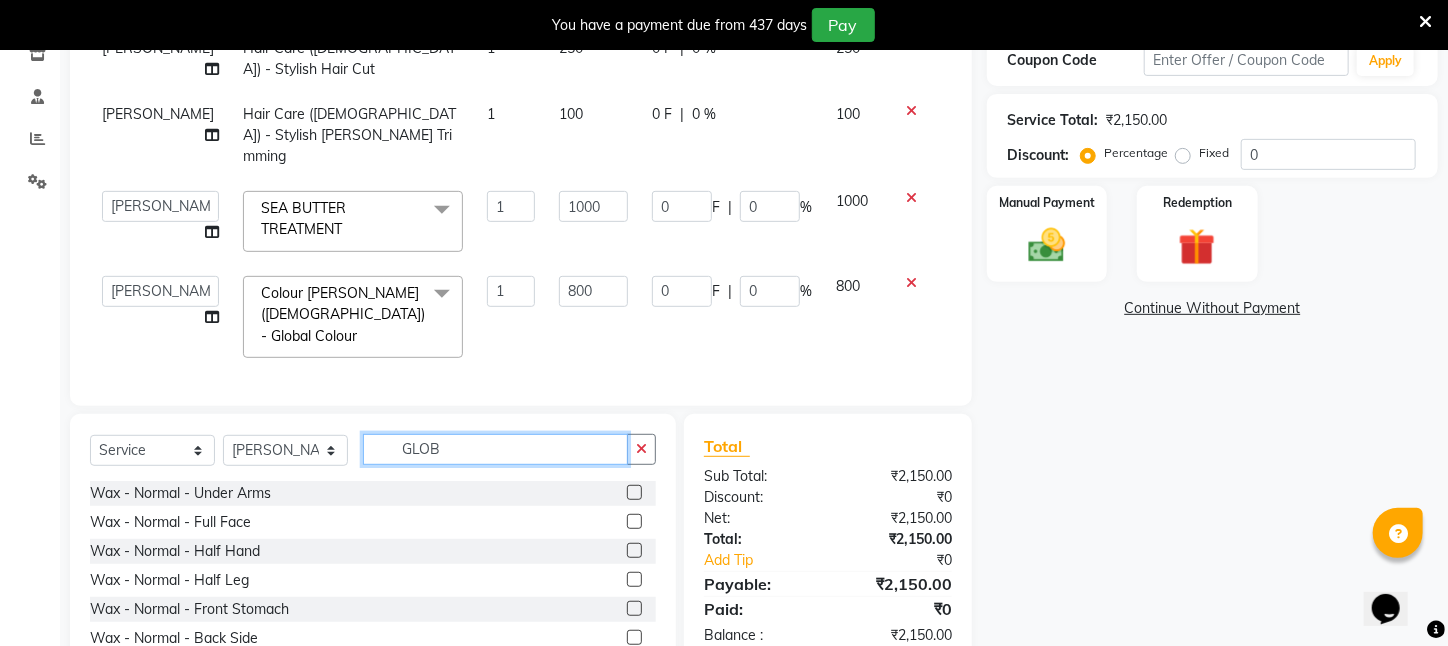 drag, startPoint x: 470, startPoint y: 400, endPoint x: 279, endPoint y: 401, distance: 191.00262 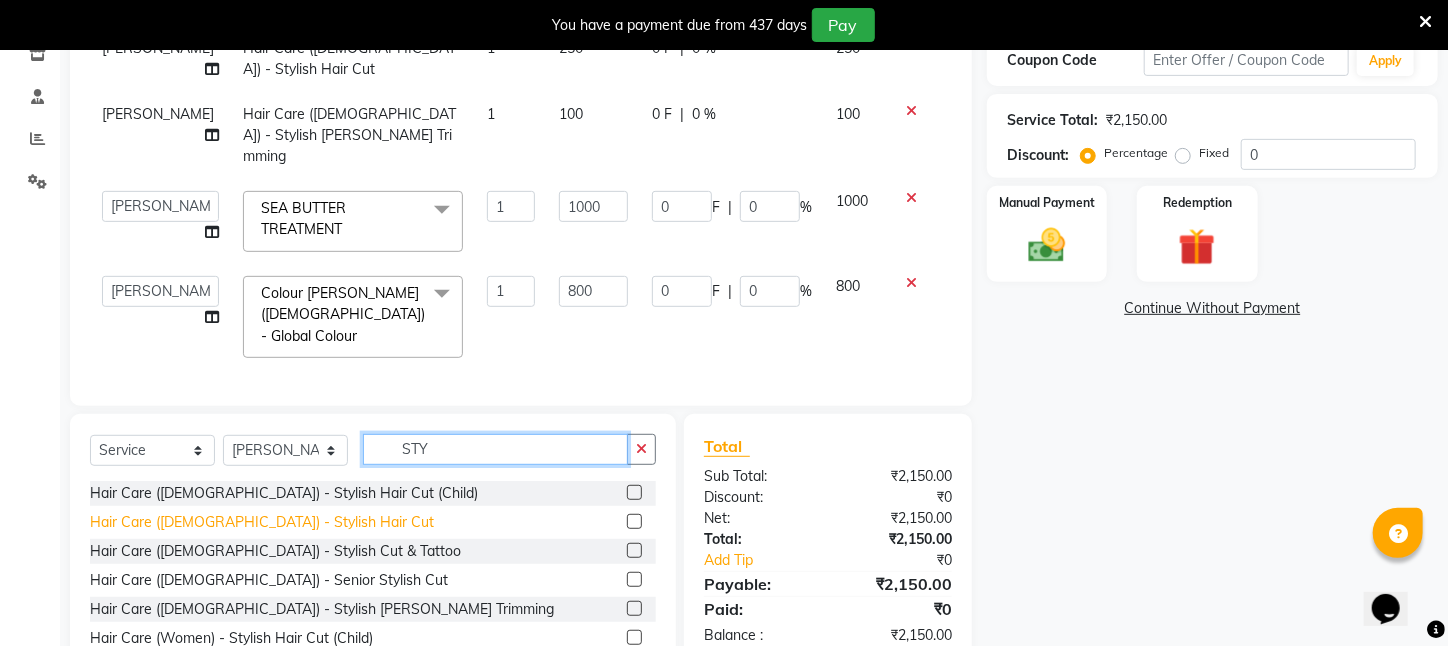 type on "STY" 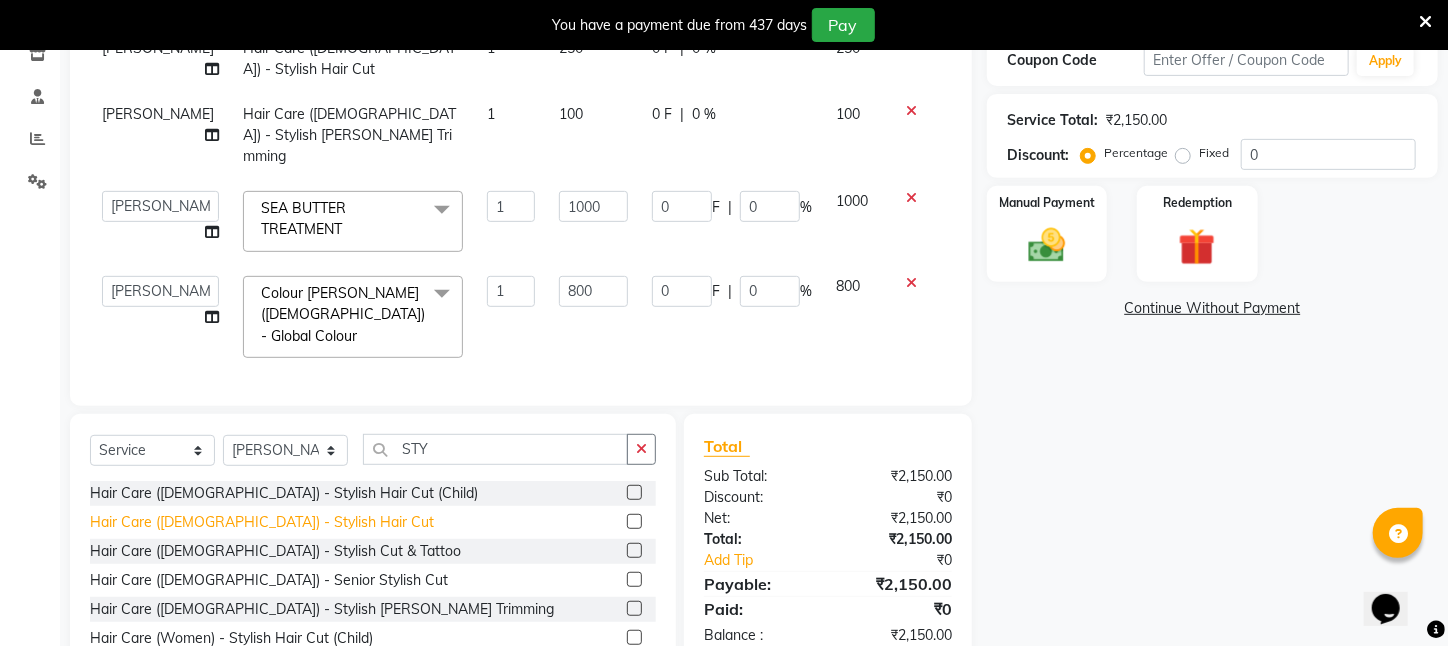 click on "Hair Care ([DEMOGRAPHIC_DATA])   -   Stylish Hair Cut" 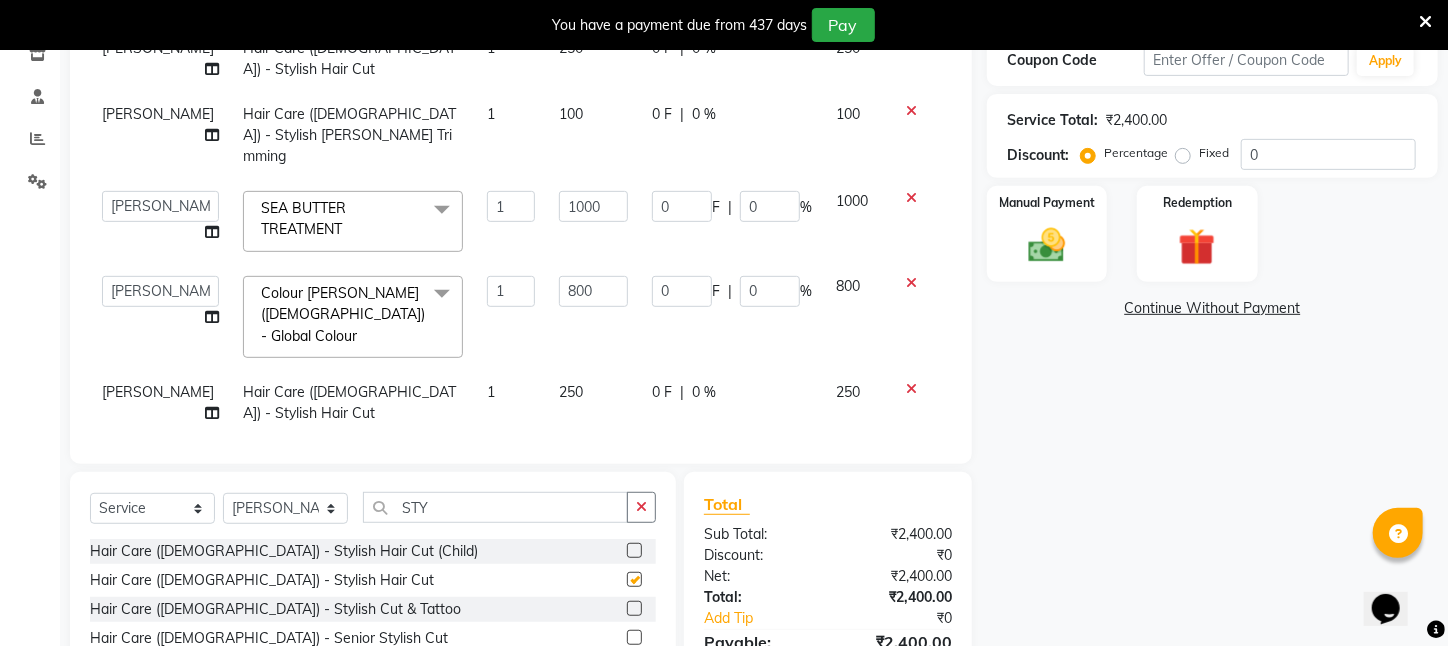 checkbox on "false" 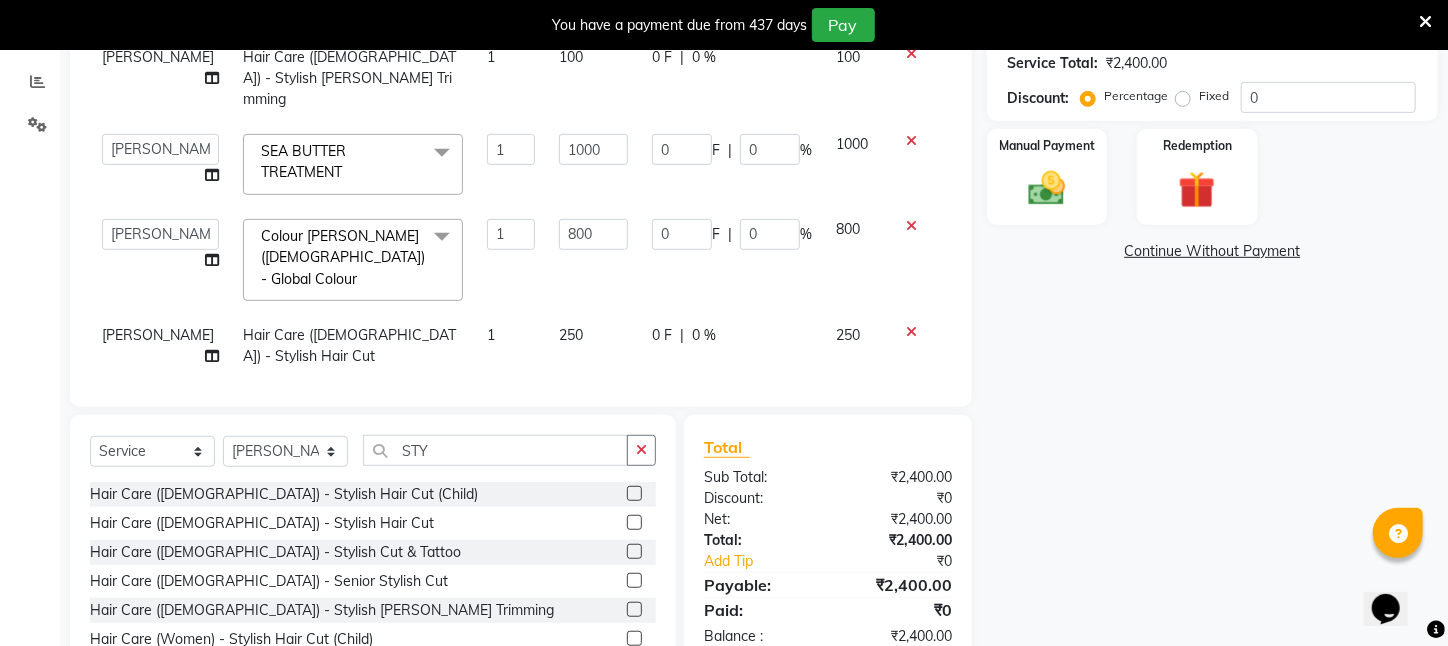 scroll, scrollTop: 442, scrollLeft: 0, axis: vertical 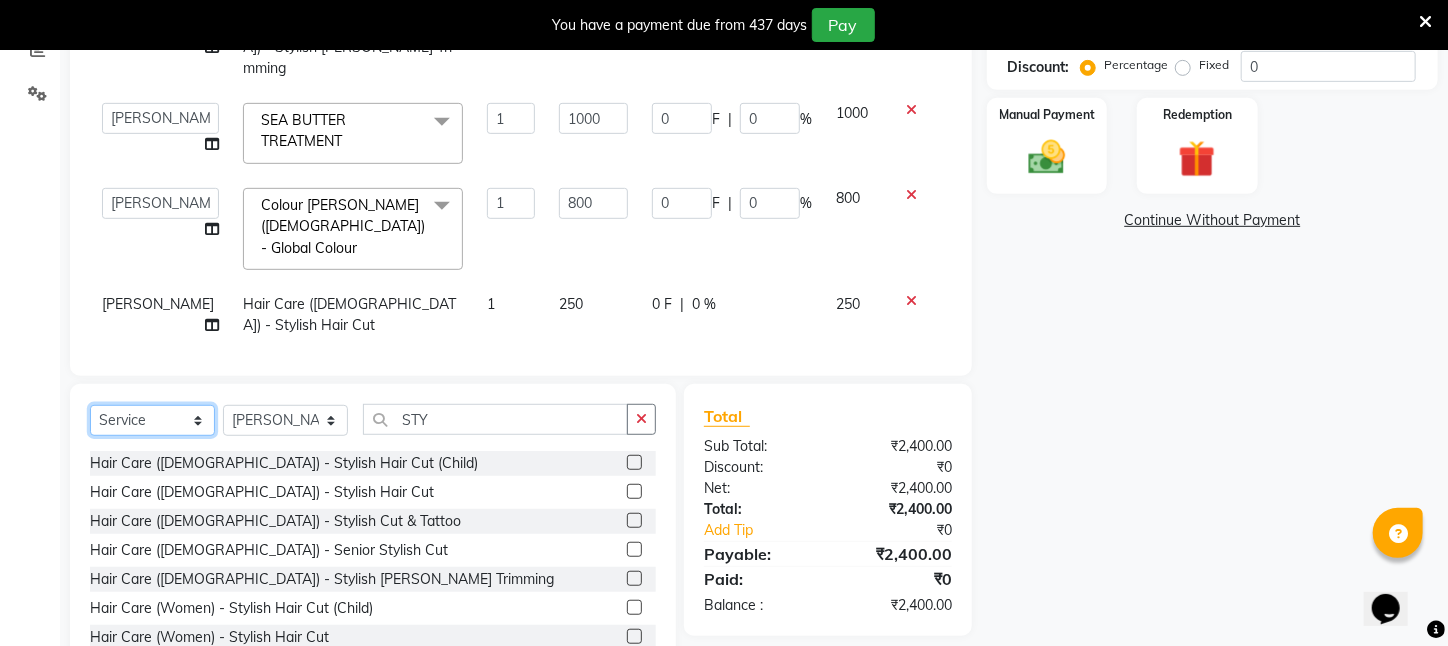 click on "Select  Service  Product  Membership  Package Voucher Prepaid Gift Card" 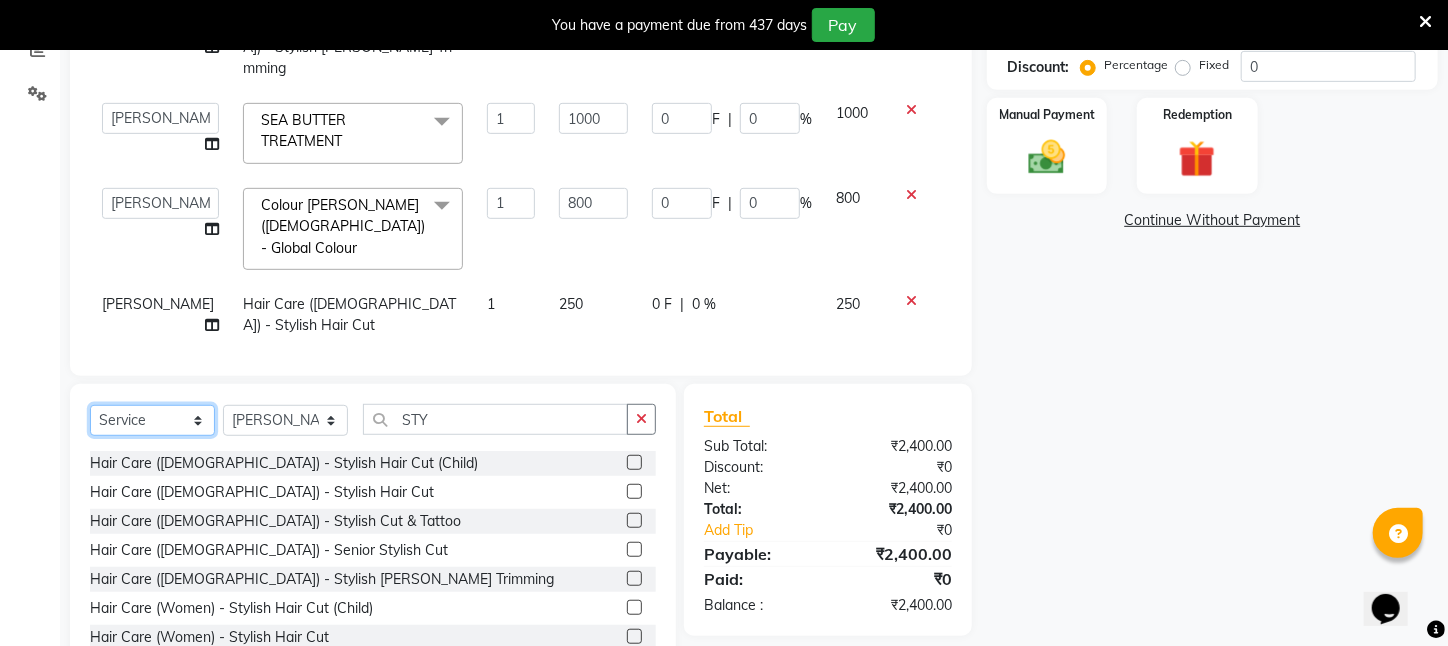 select on "product" 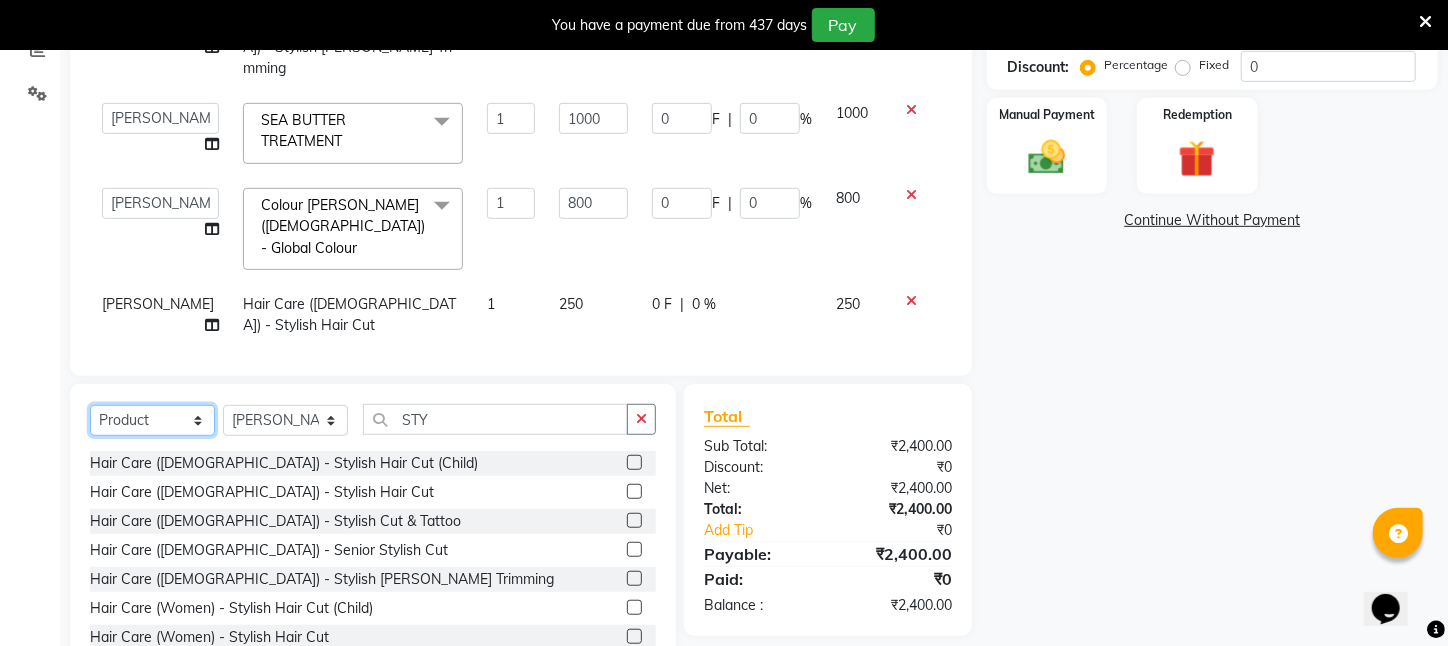 click on "Select  Service  Product  Membership  Package Voucher Prepaid Gift Card" 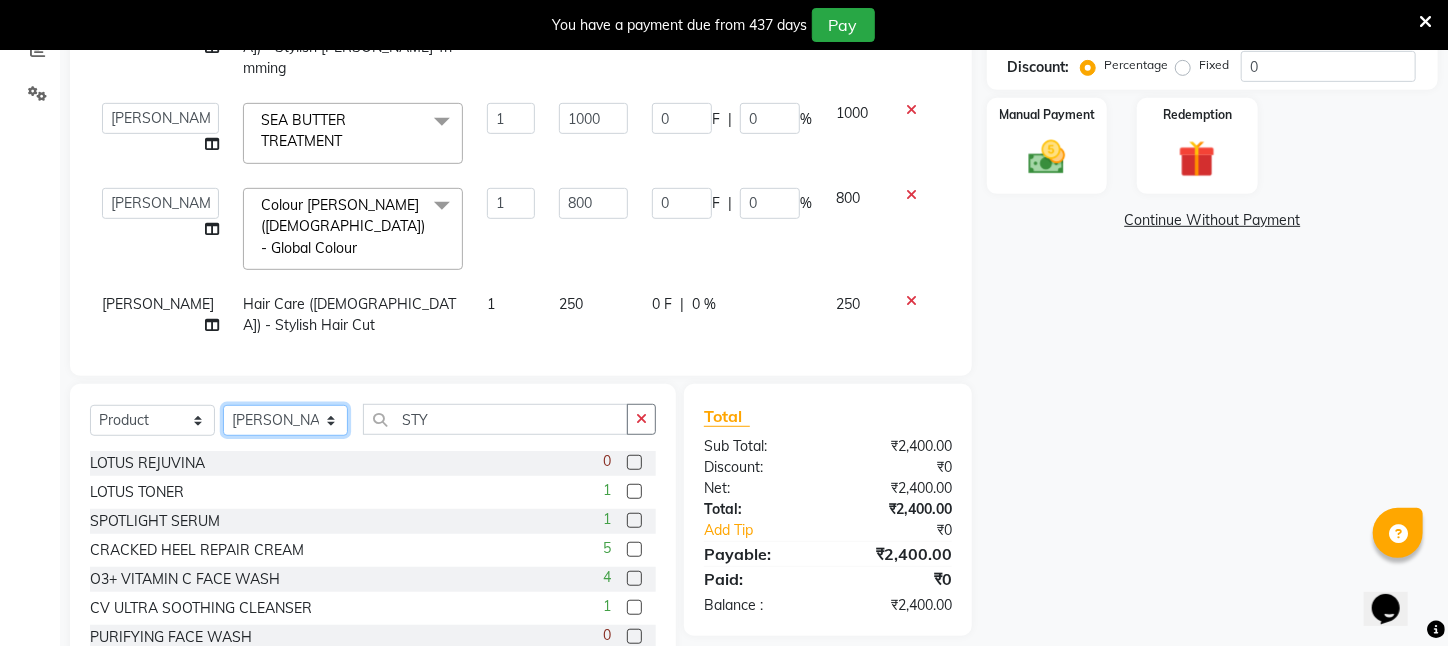 click on "Select Stylist [PERSON_NAME] [PERSON_NAME] DEEPIKA [PERSON_NAME] [PERSON_NAME] kharagpur Mahadev [PERSON_NAME] [PERSON_NAME] NEHA [PERSON_NAME] [PERSON_NAME] [PERSON_NAME] [PERSON_NAME] [PERSON_NAME]" 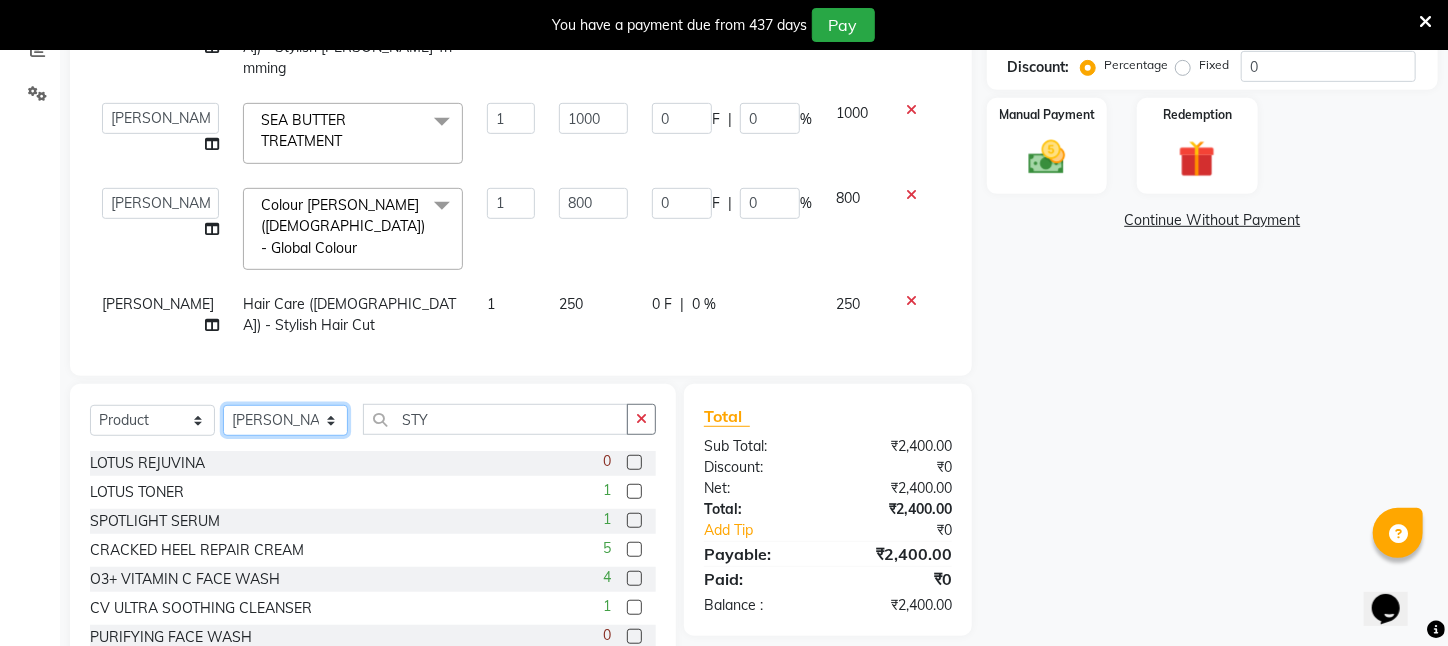 select on "65480" 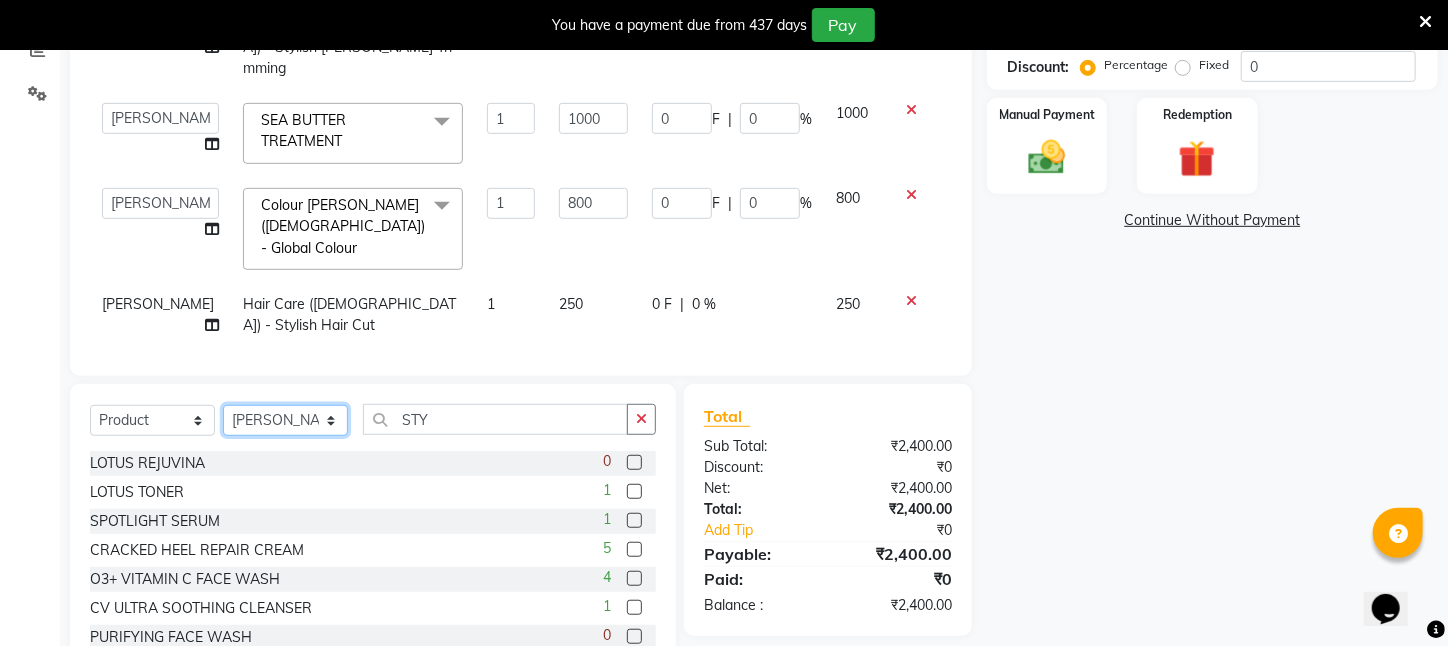 click on "Select Stylist [PERSON_NAME] [PERSON_NAME] DEEPIKA [PERSON_NAME] [PERSON_NAME] kharagpur Mahadev [PERSON_NAME] [PERSON_NAME] NEHA [PERSON_NAME] [PERSON_NAME] [PERSON_NAME] [PERSON_NAME] [PERSON_NAME]" 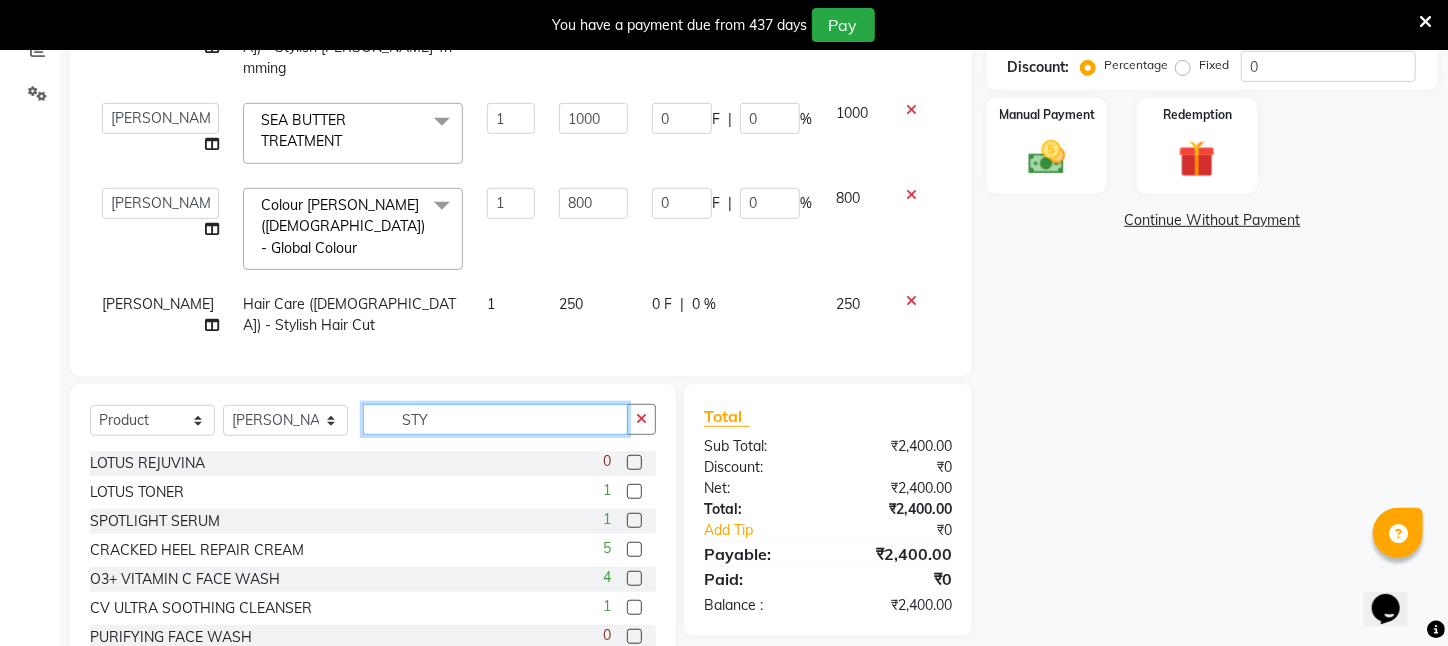 drag, startPoint x: 439, startPoint y: 354, endPoint x: 298, endPoint y: 353, distance: 141.00354 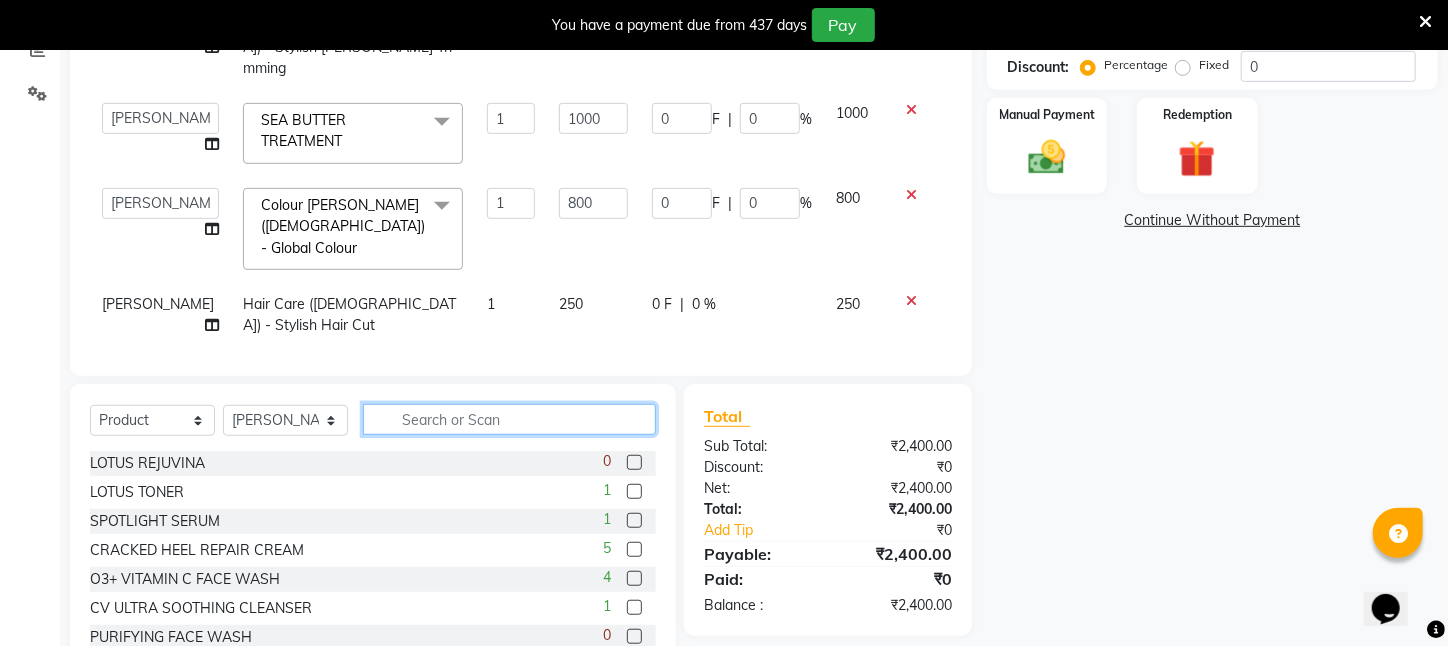 type on "2" 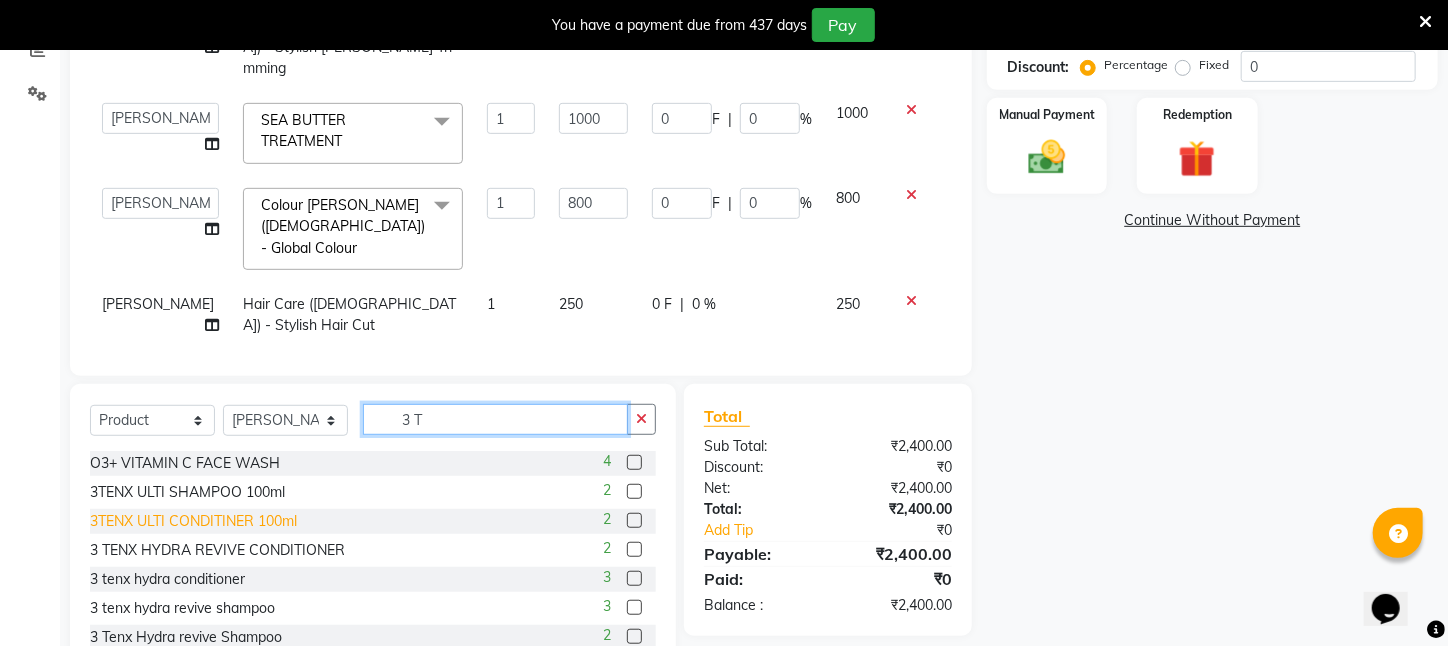 type on "3 T" 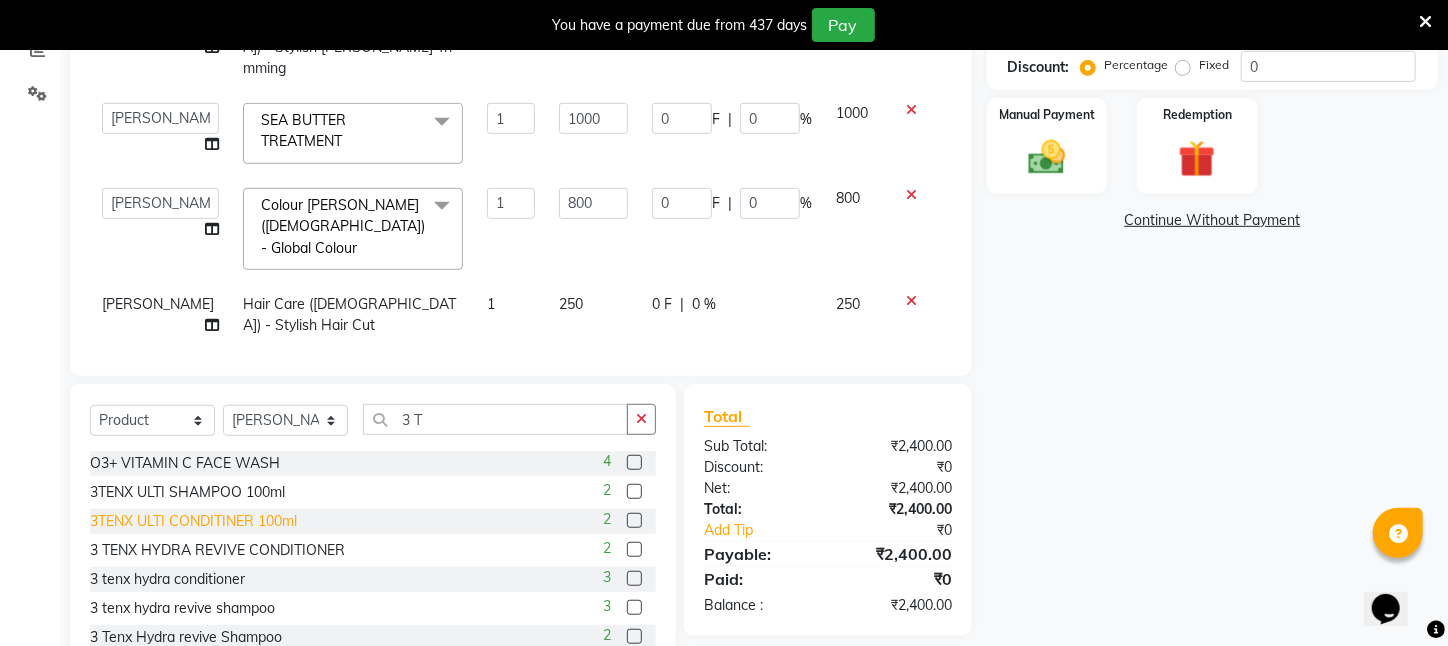 click on "3TENX ULTI CONDITINER 100ml" 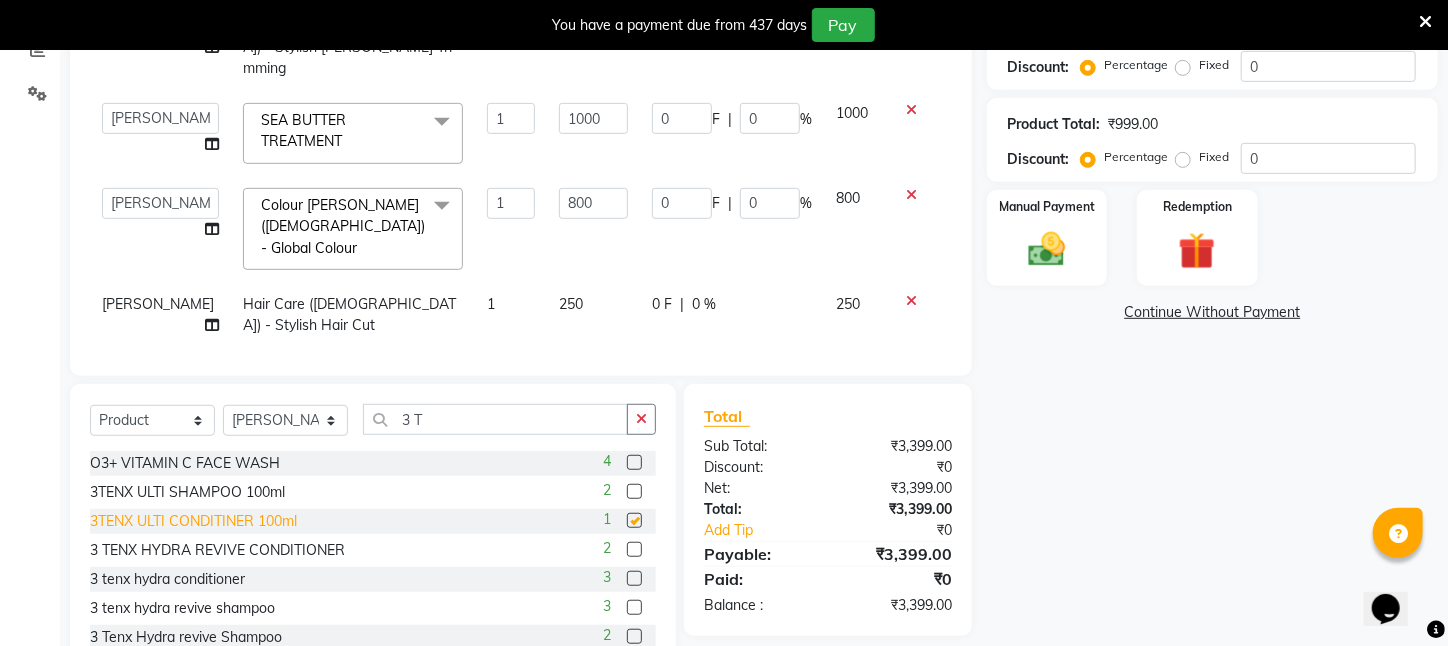 checkbox on "false" 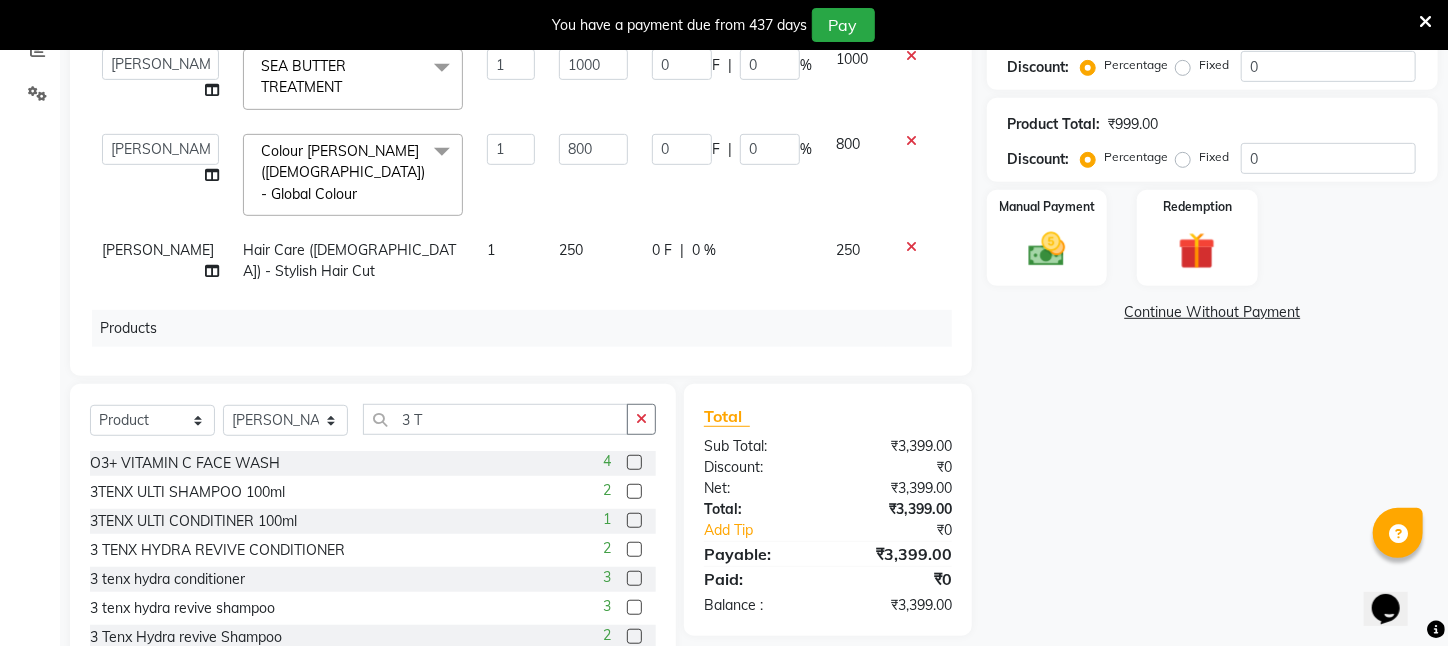 scroll, scrollTop: 102, scrollLeft: 0, axis: vertical 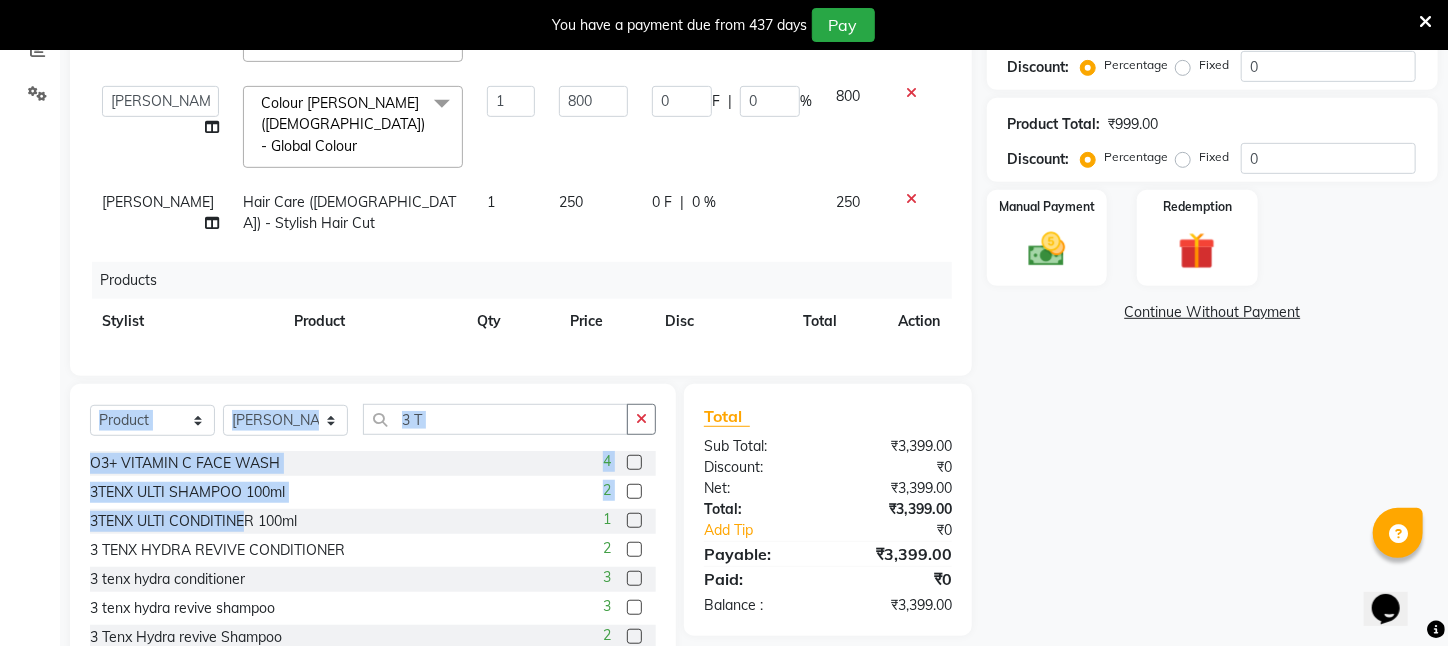 drag, startPoint x: 245, startPoint y: 521, endPoint x: 471, endPoint y: 282, distance: 328.93314 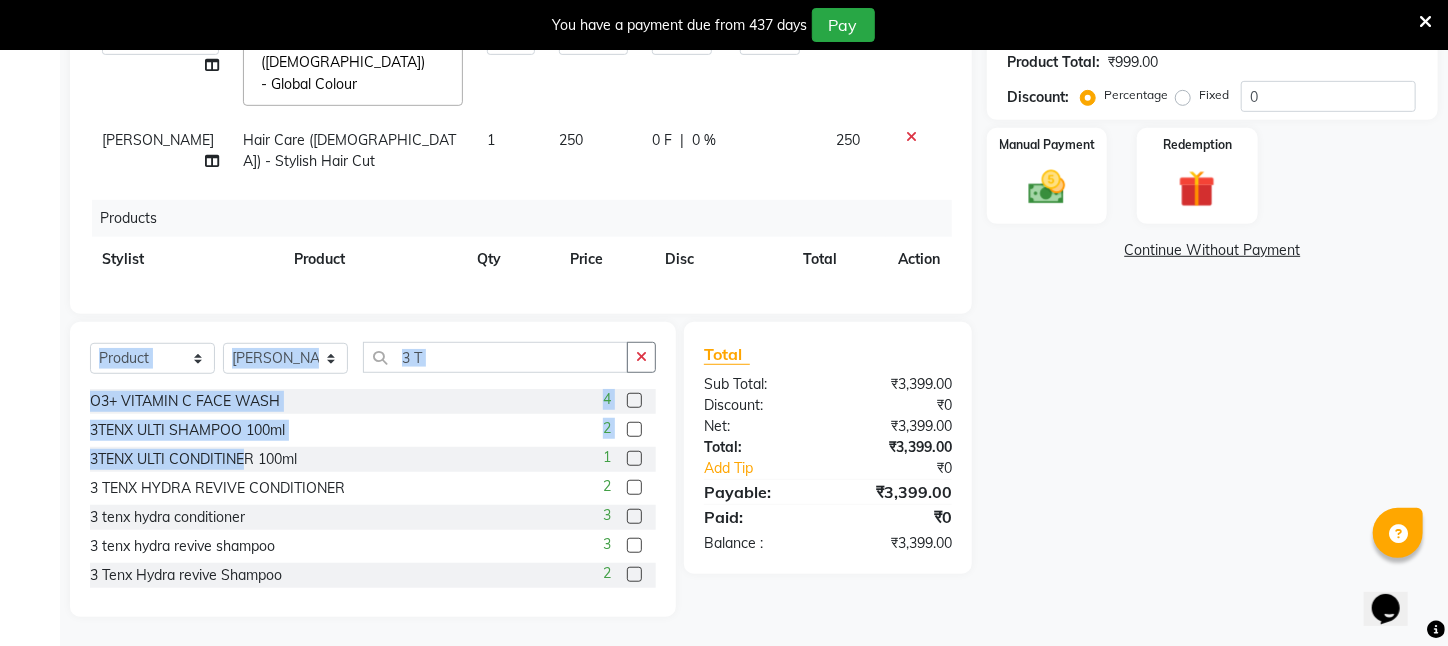 click on "999" 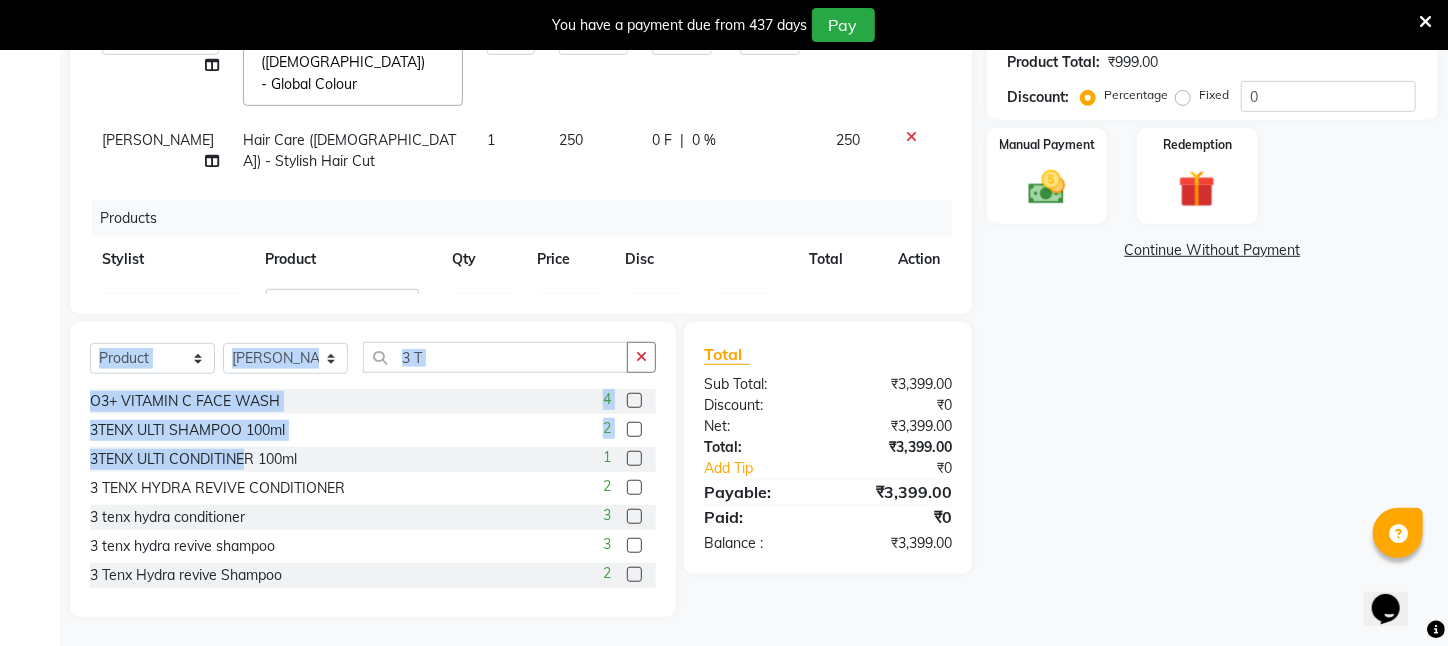 scroll, scrollTop: 93, scrollLeft: 0, axis: vertical 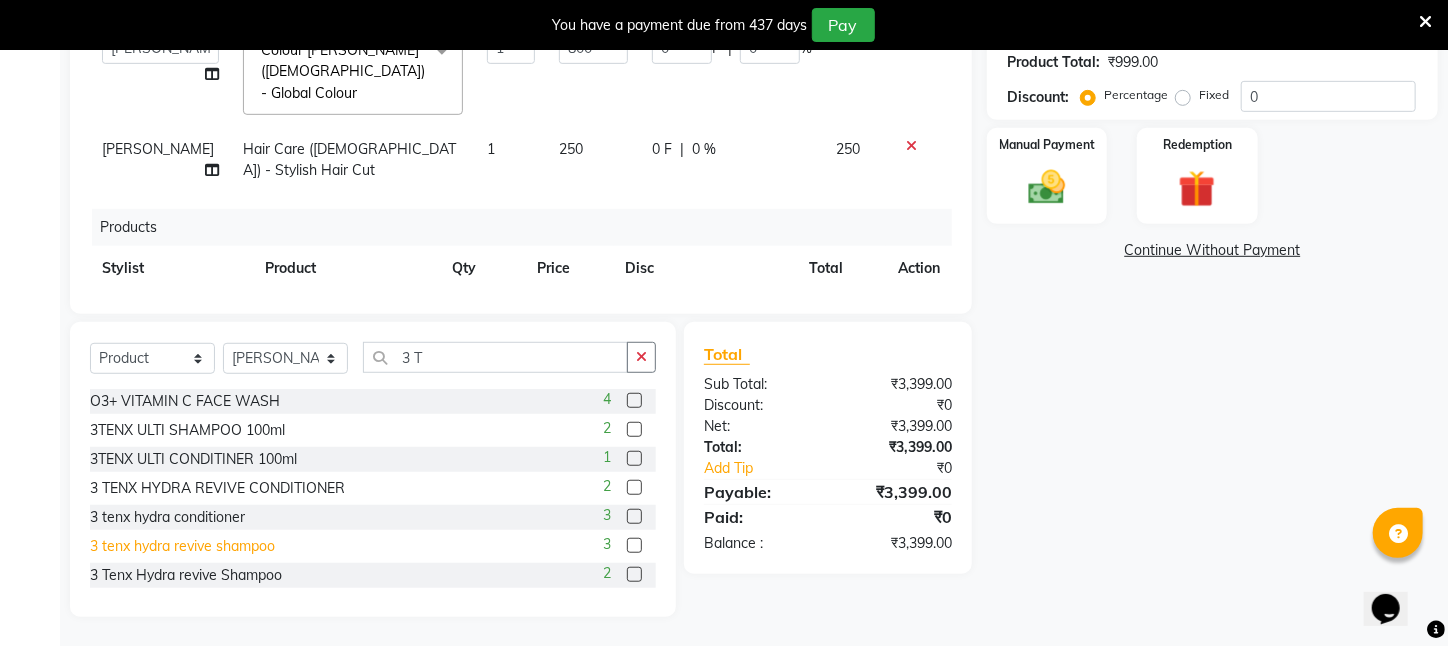 click on "3 tenx hydra revive shampoo" 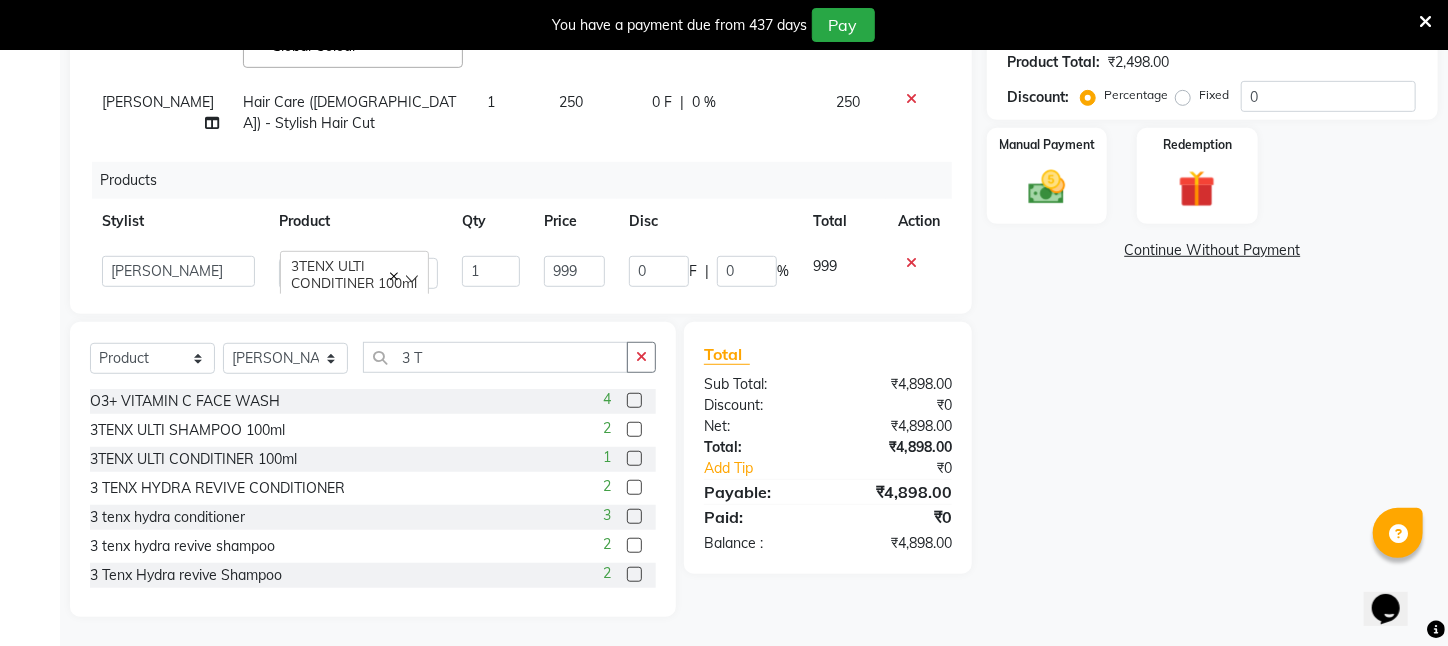 scroll, scrollTop: 160, scrollLeft: 0, axis: vertical 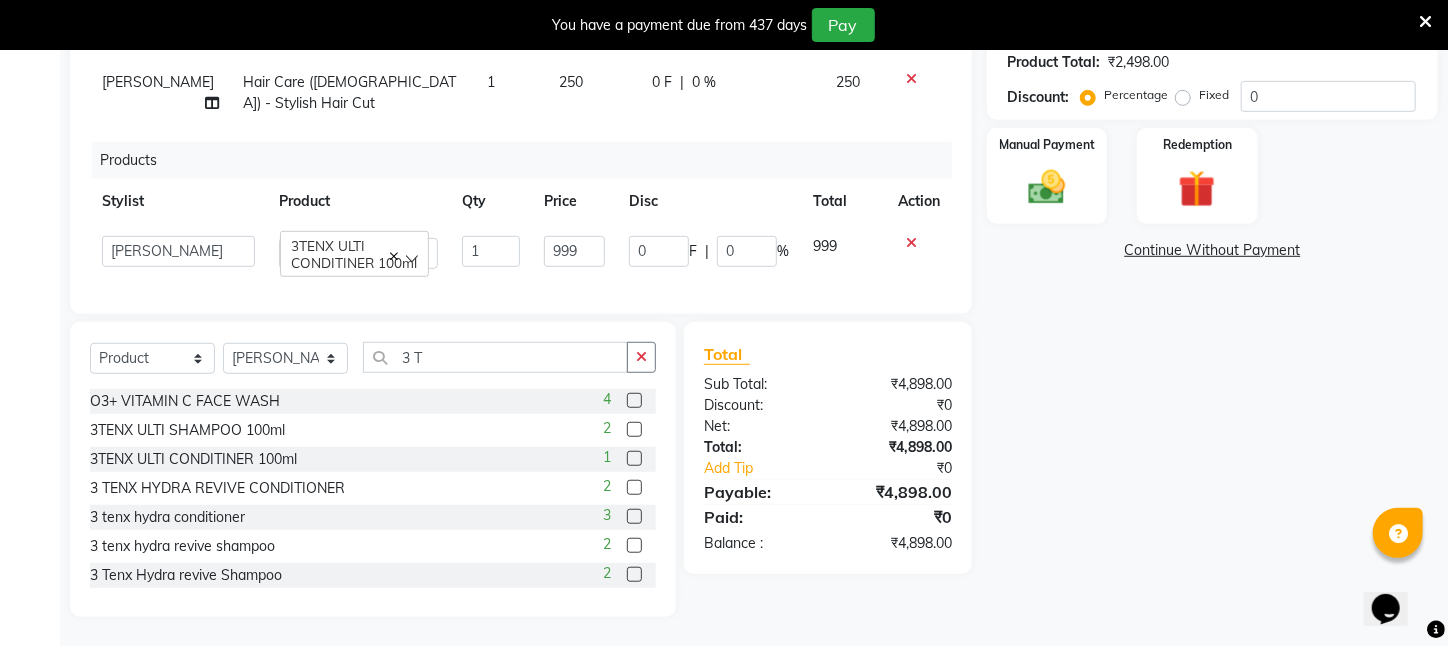 click 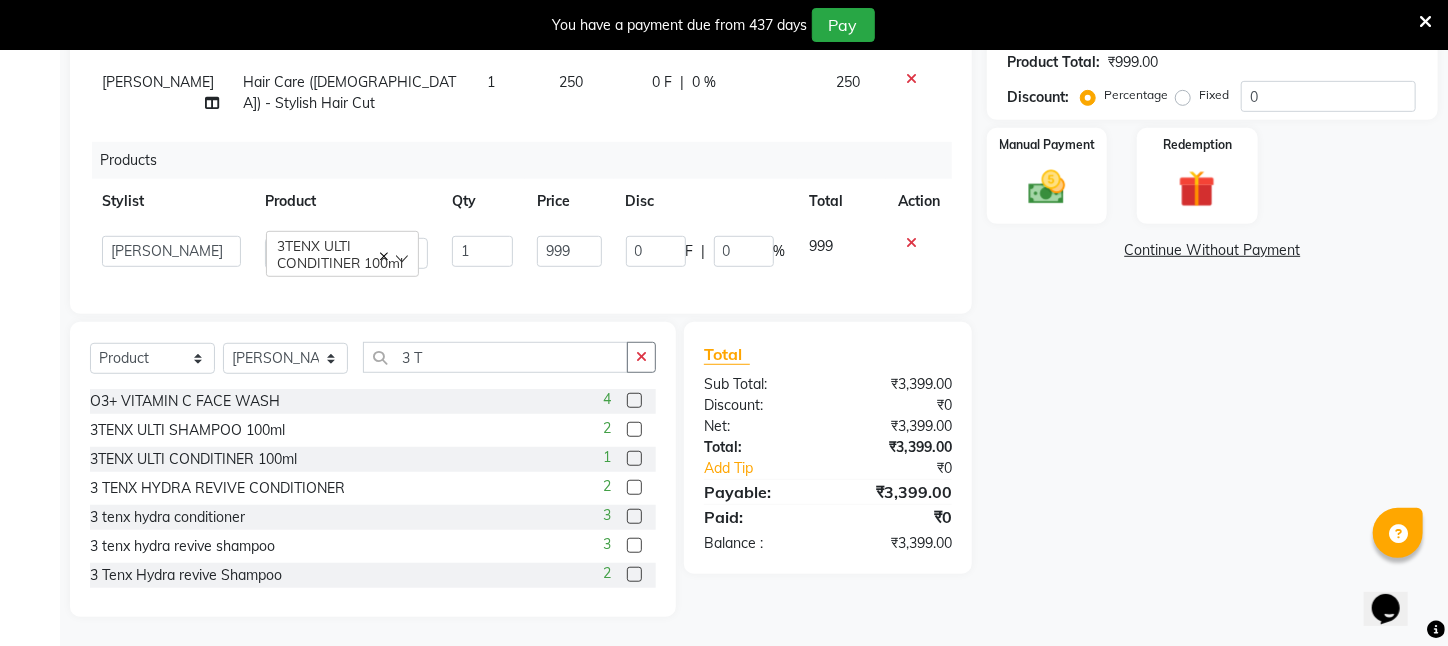 scroll, scrollTop: 93, scrollLeft: 0, axis: vertical 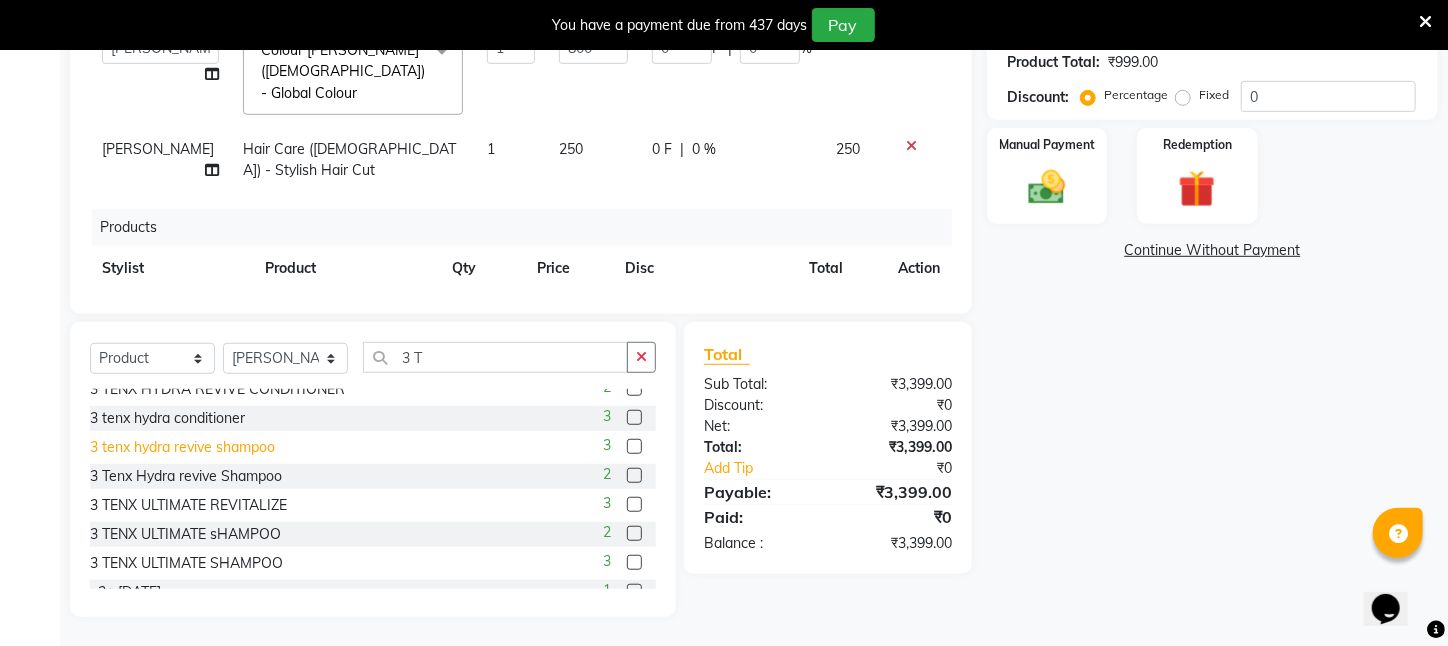 click on "3 tenx hydra revive shampoo" 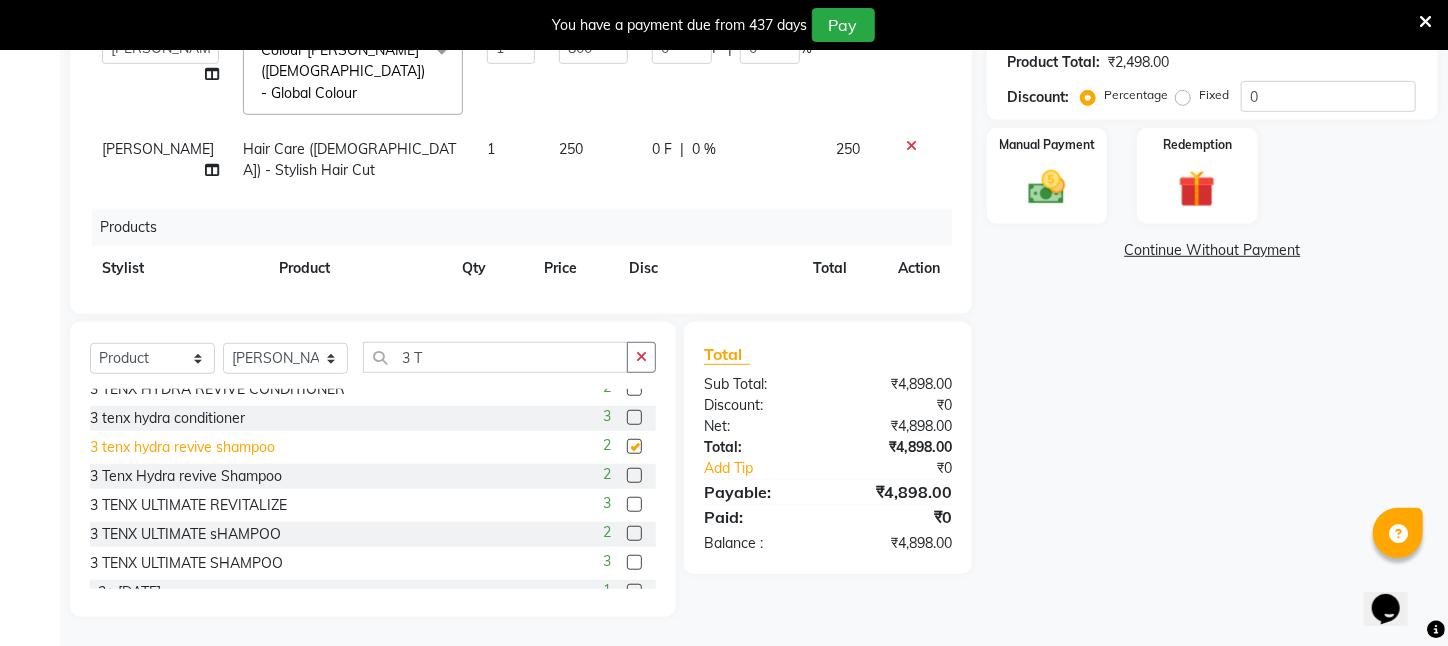 scroll, scrollTop: 160, scrollLeft: 0, axis: vertical 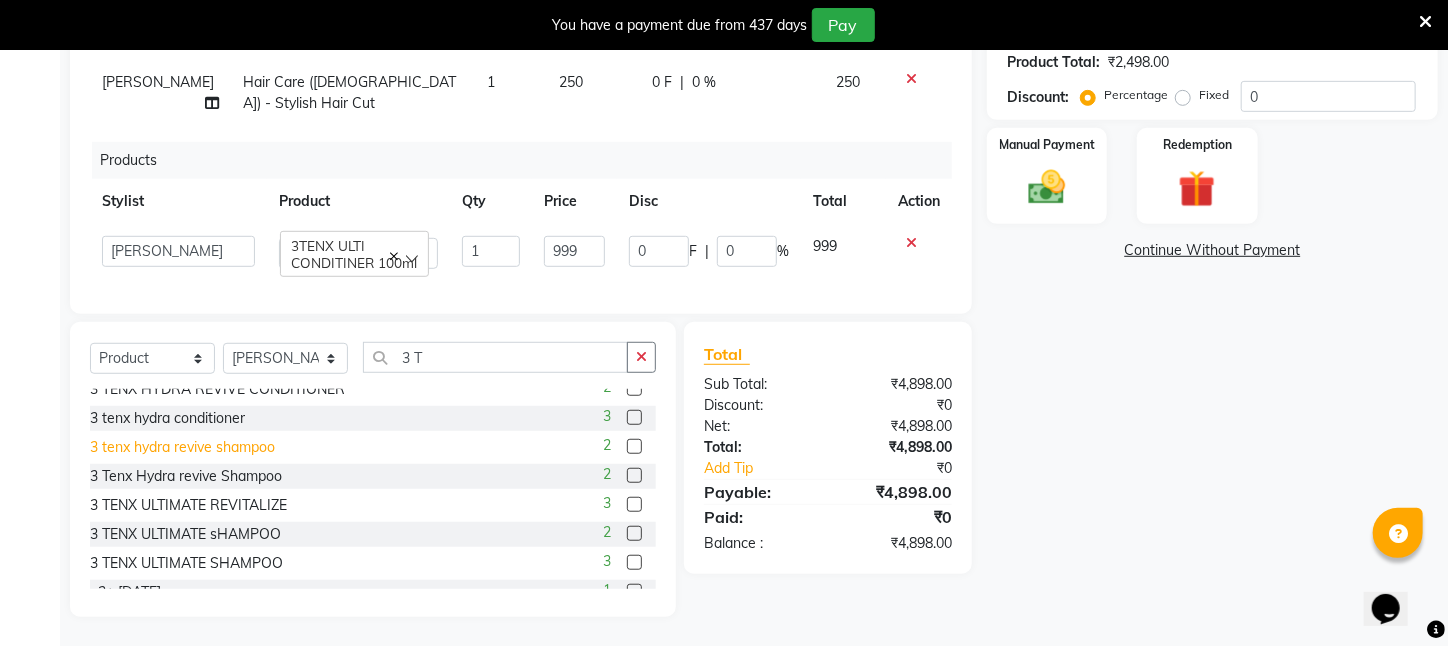 checkbox on "false" 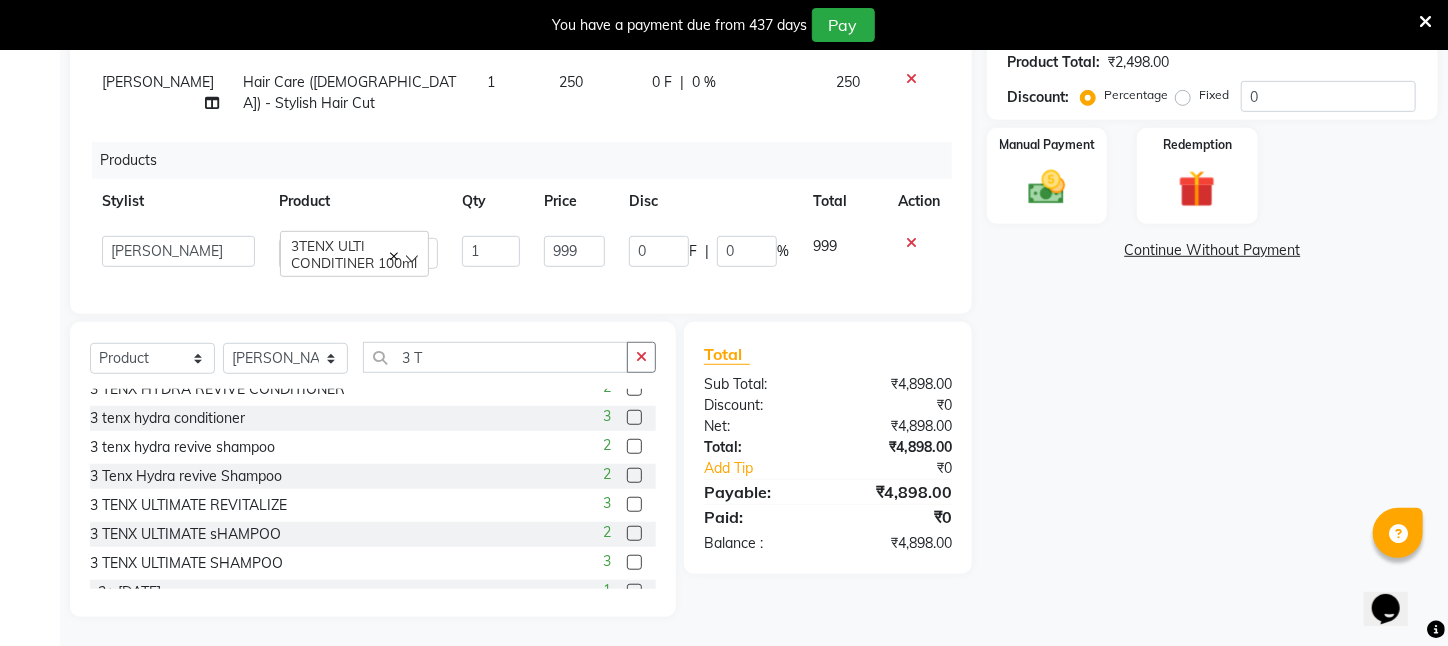 click 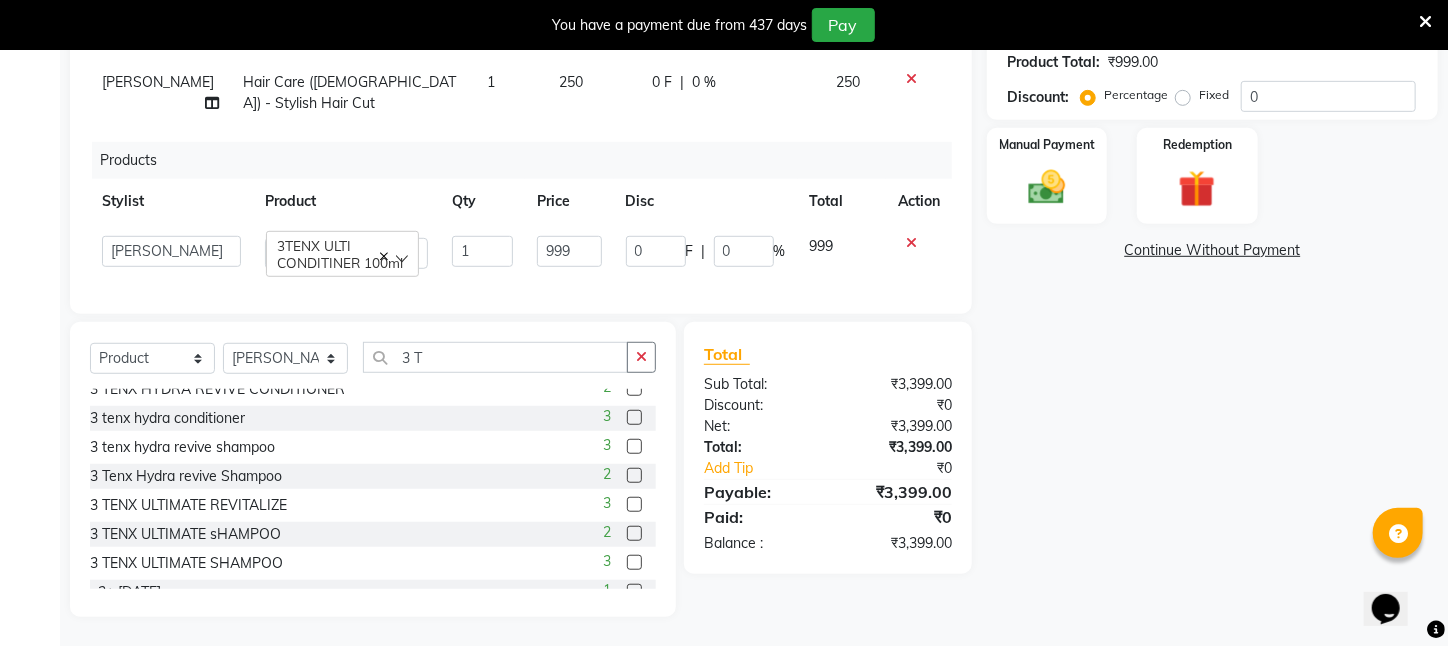 scroll, scrollTop: 93, scrollLeft: 0, axis: vertical 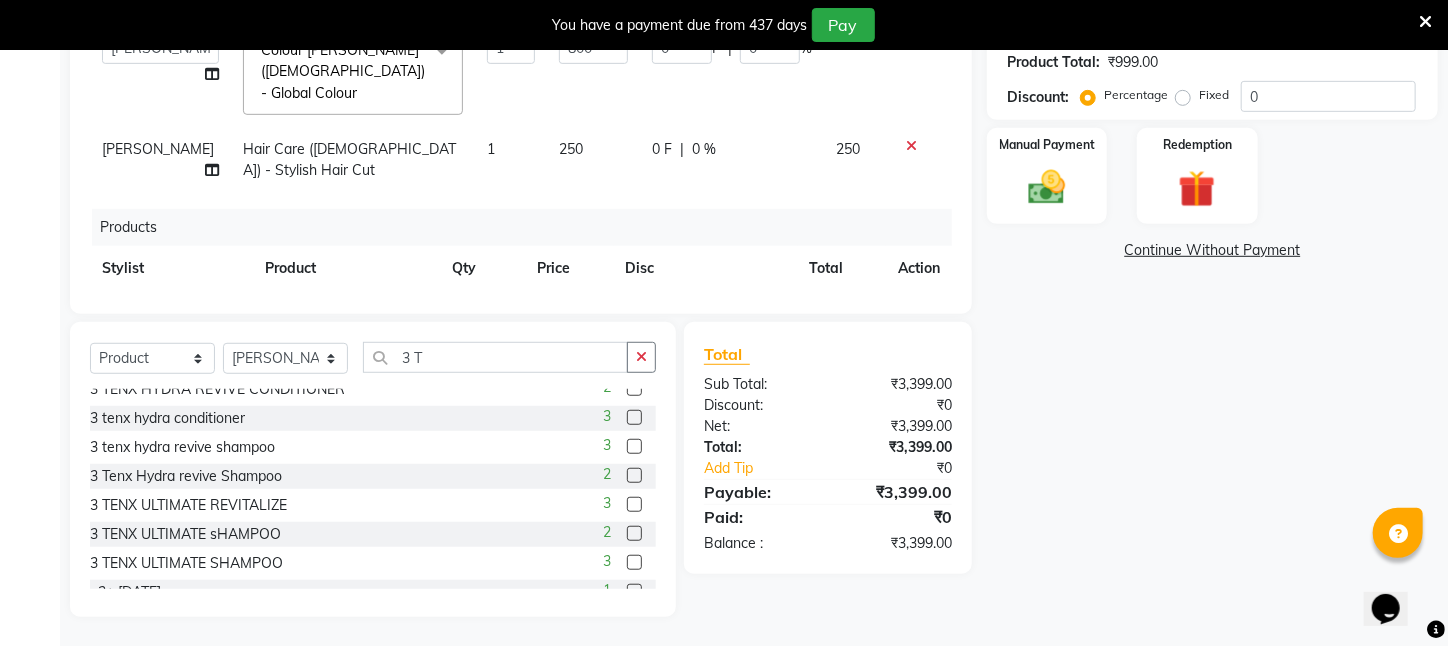 click 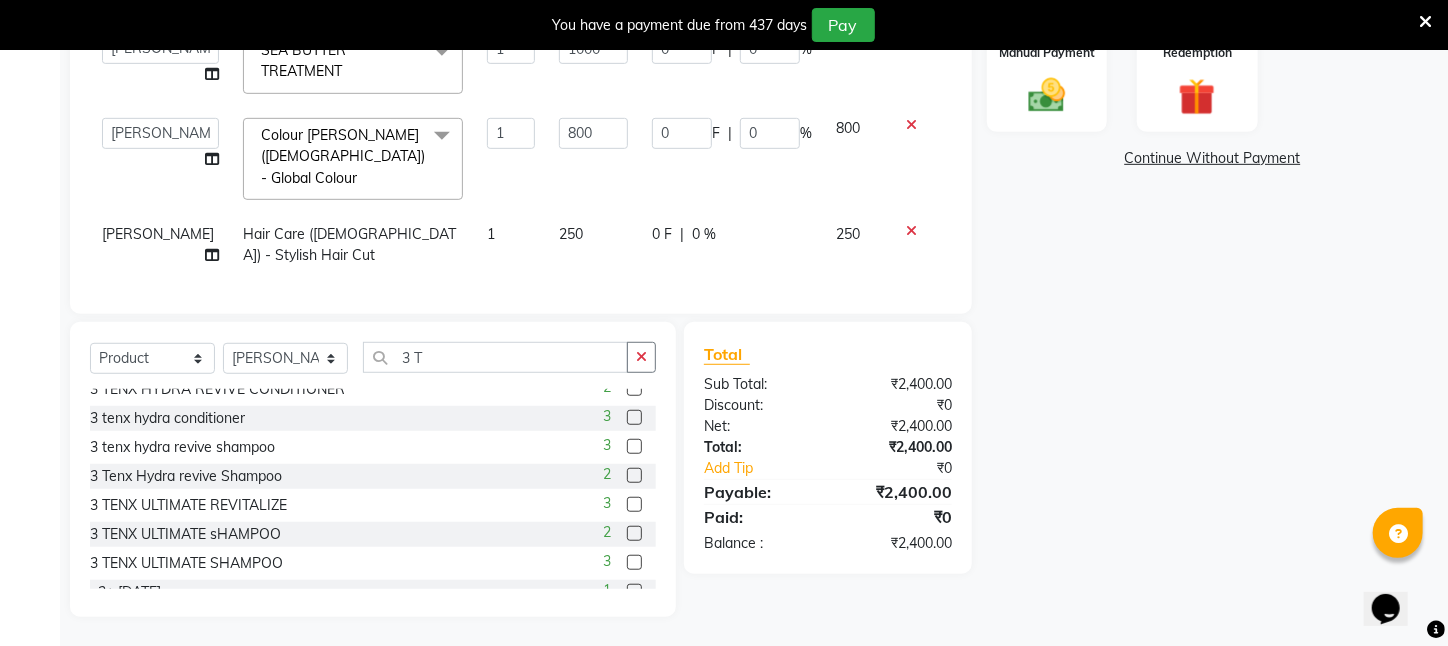 scroll, scrollTop: 0, scrollLeft: 0, axis: both 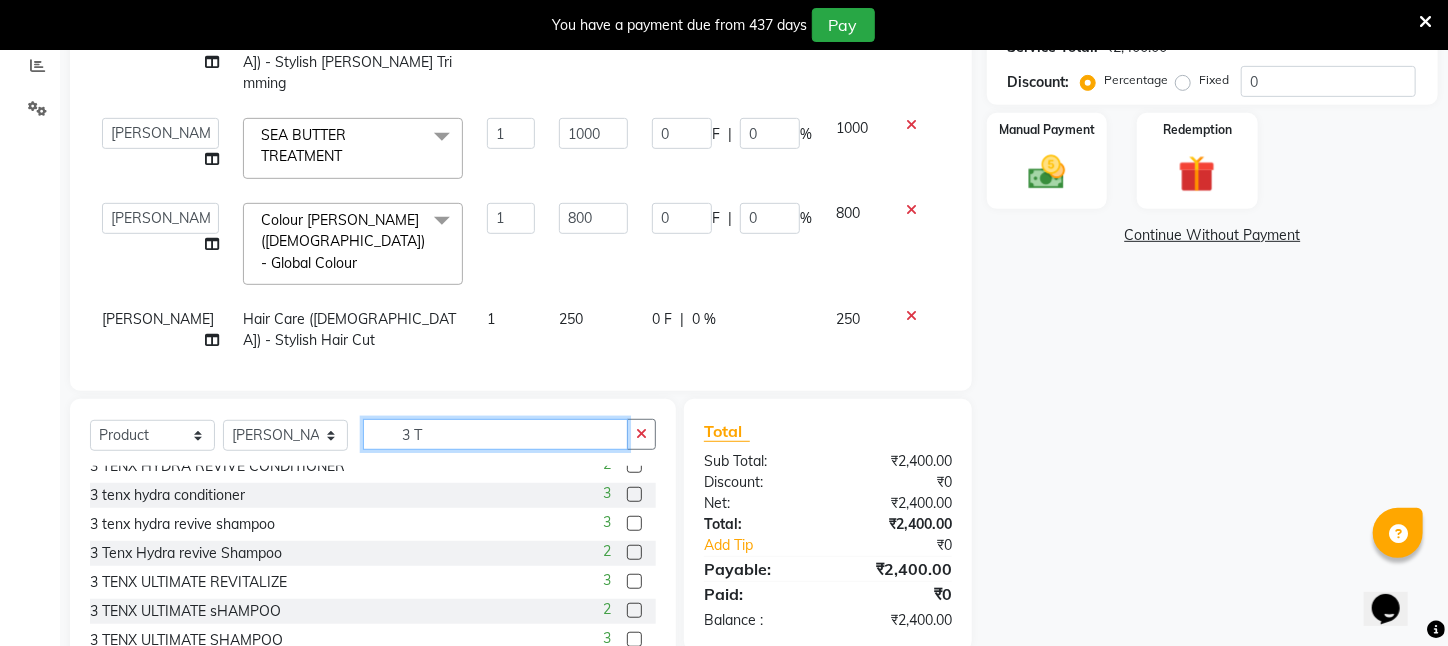 drag, startPoint x: 487, startPoint y: 356, endPoint x: 266, endPoint y: 351, distance: 221.05655 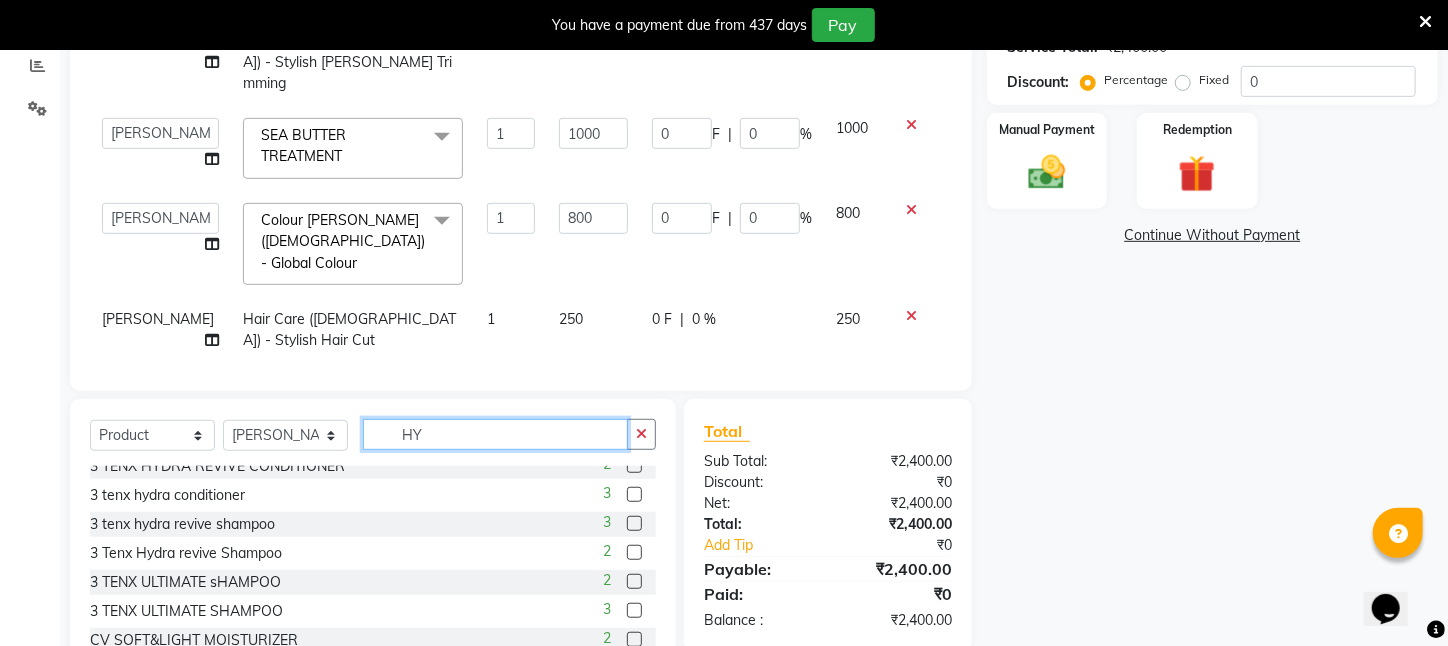 scroll, scrollTop: 12, scrollLeft: 0, axis: vertical 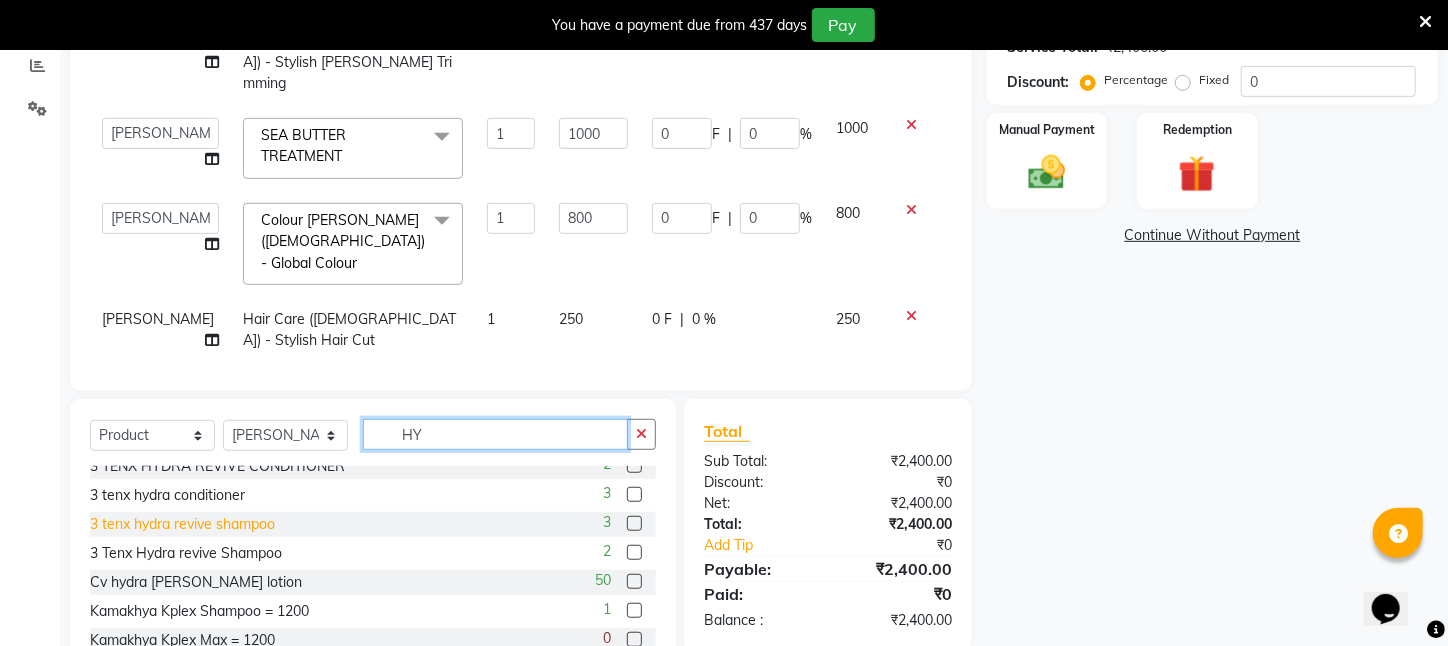 type on "HY" 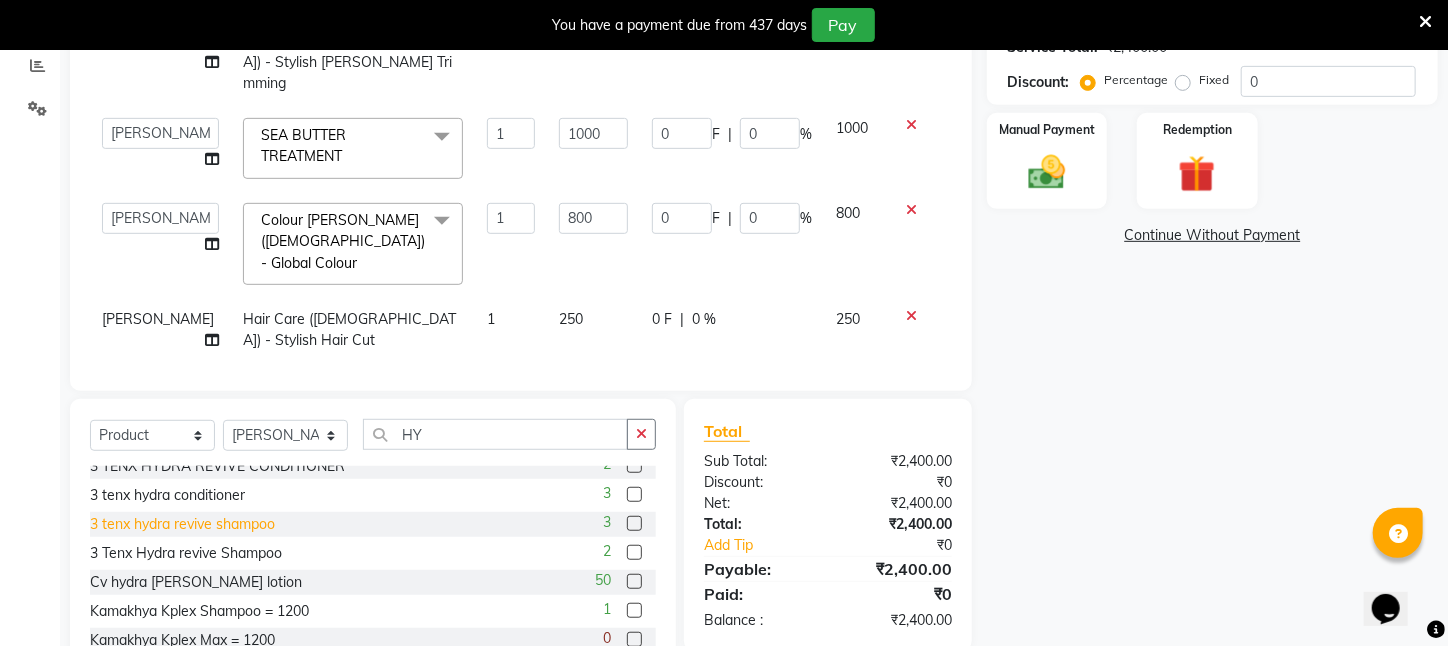 click on "3 tenx hydra revive shampoo" 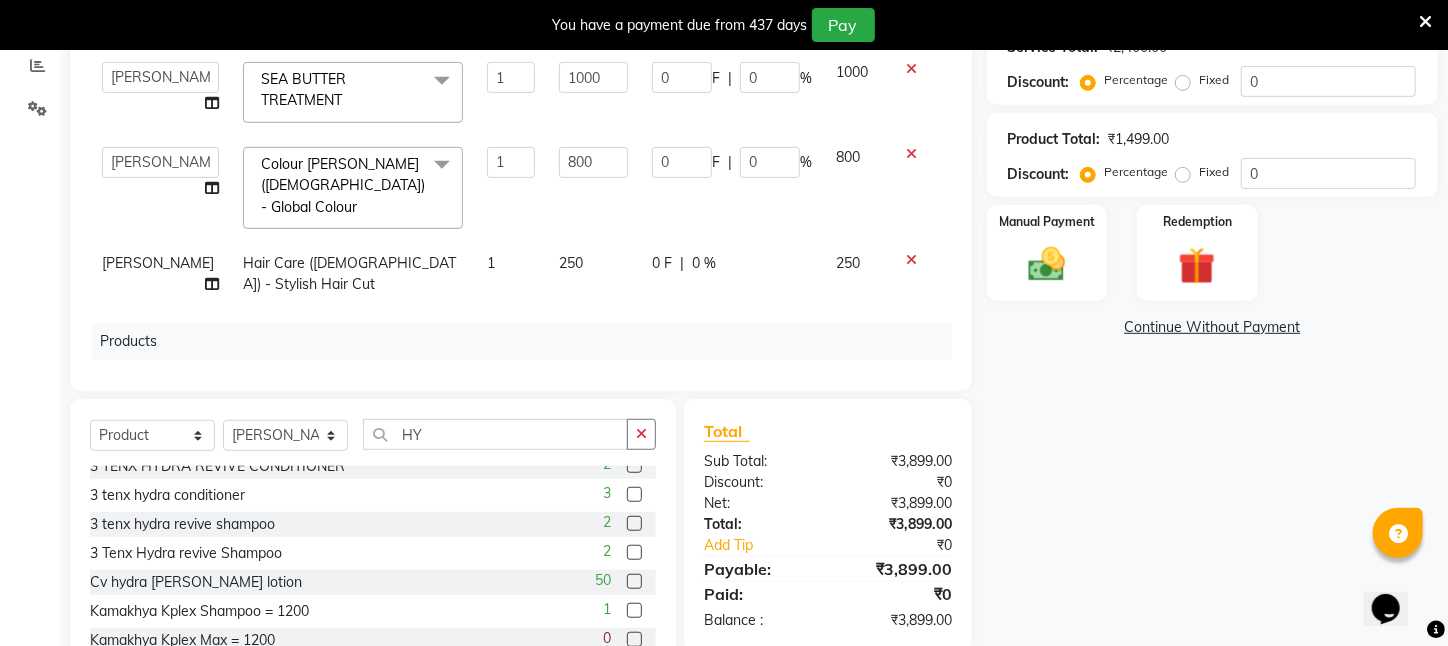 scroll, scrollTop: 102, scrollLeft: 0, axis: vertical 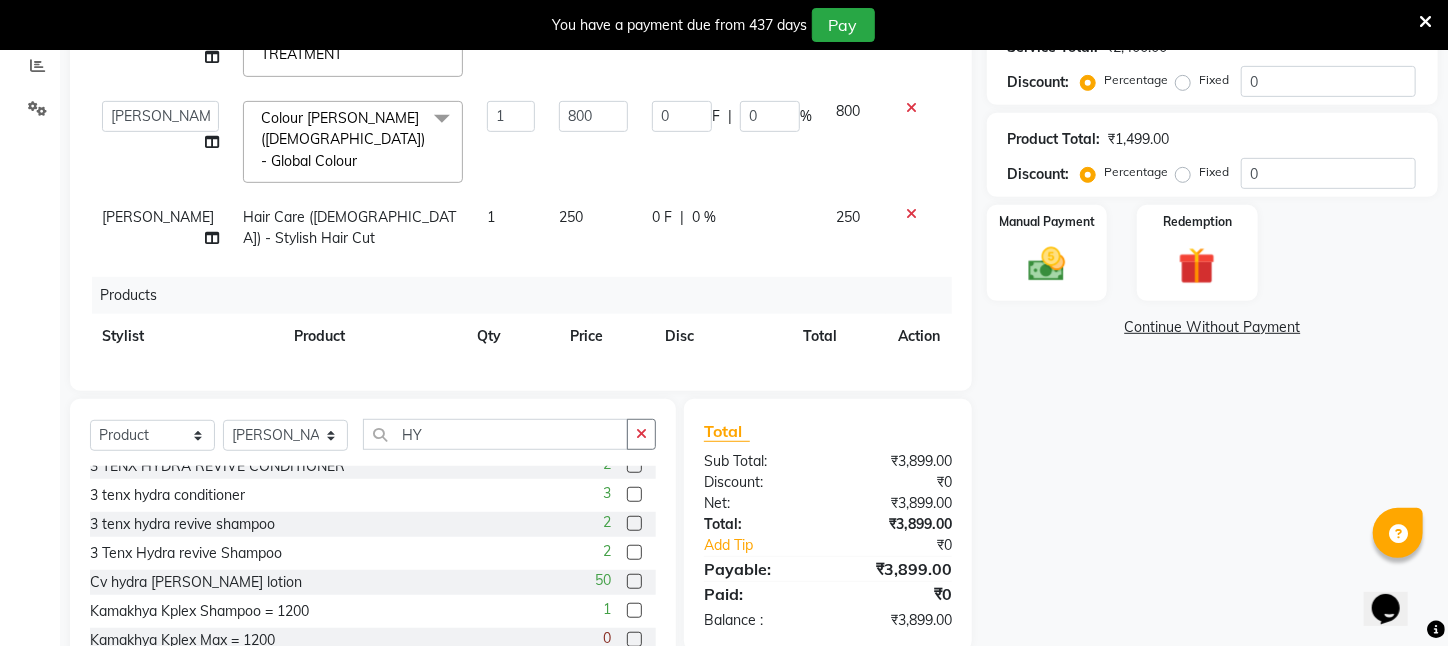click 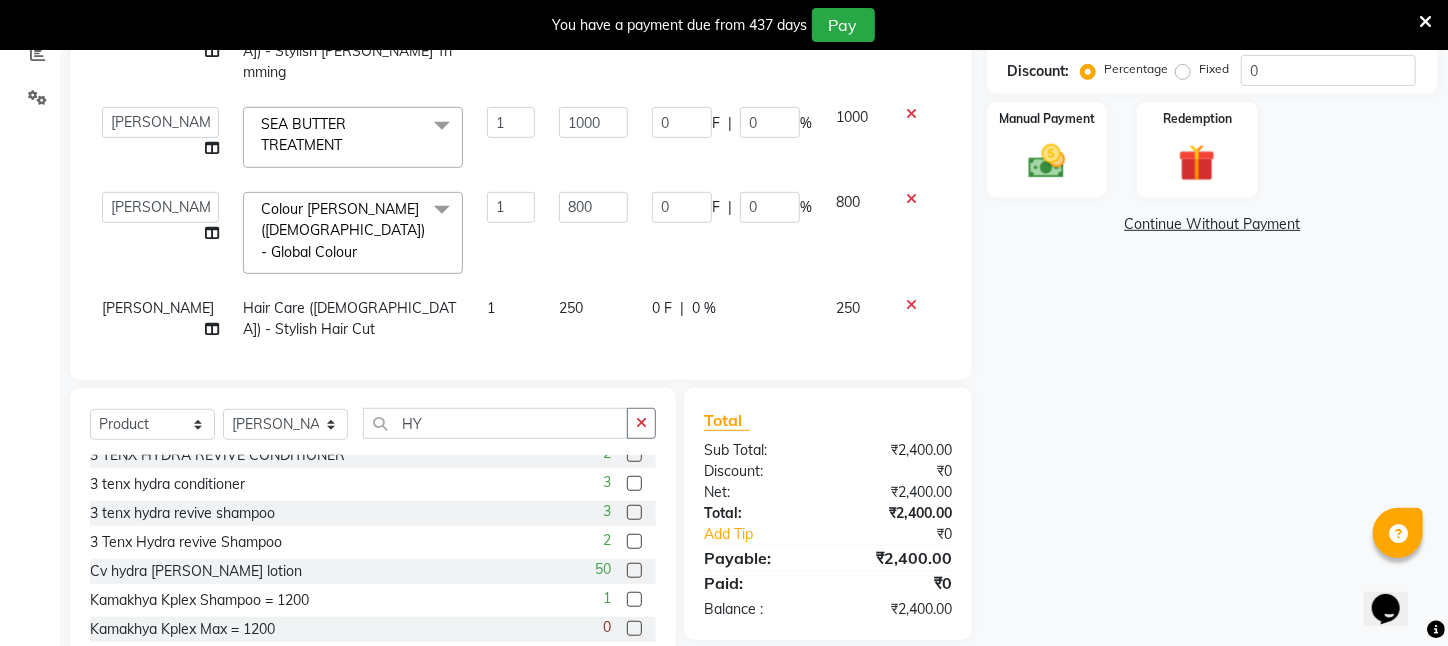 scroll, scrollTop: 442, scrollLeft: 0, axis: vertical 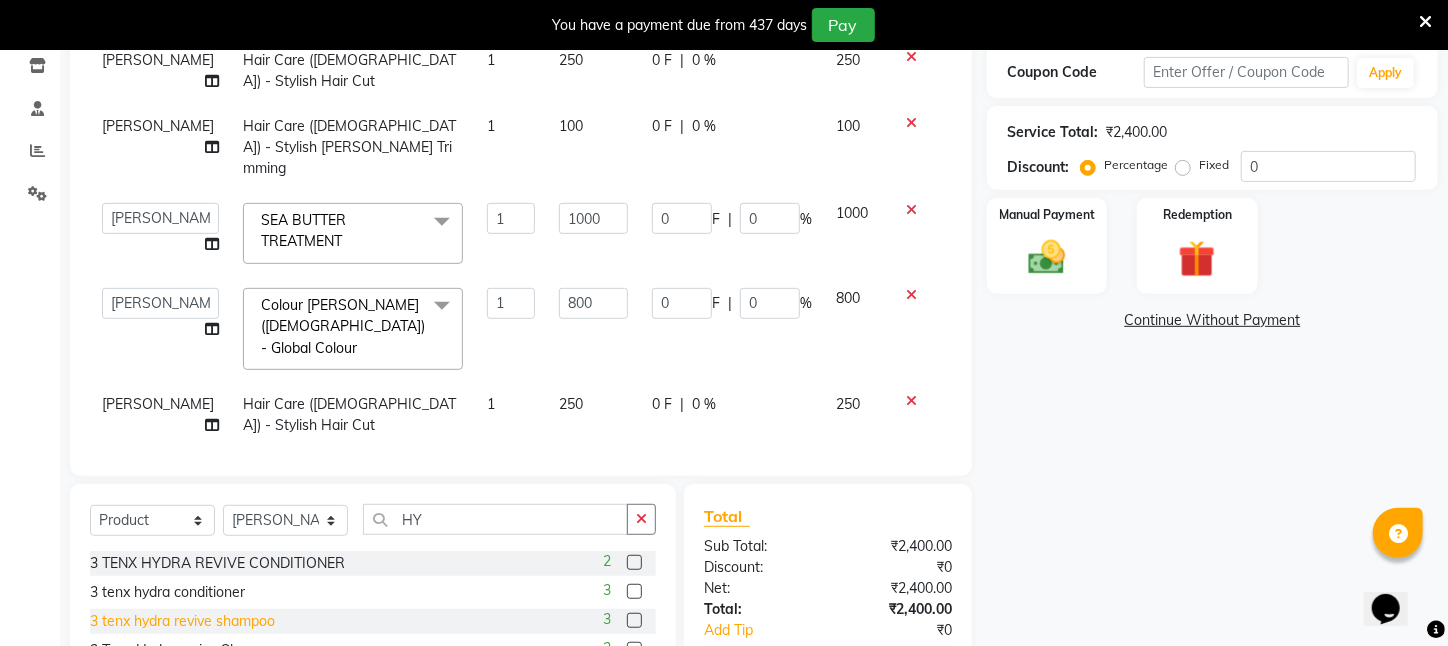 click on "3 tenx hydra revive shampoo" 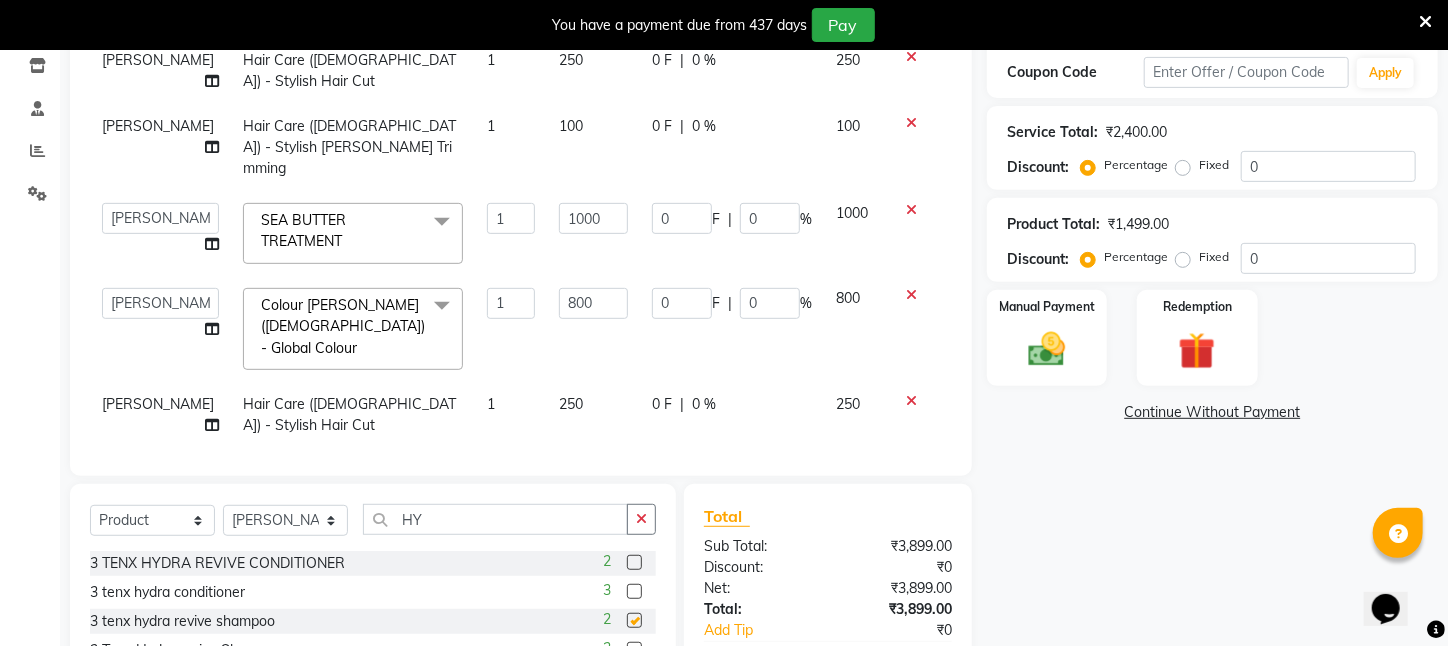 checkbox on "false" 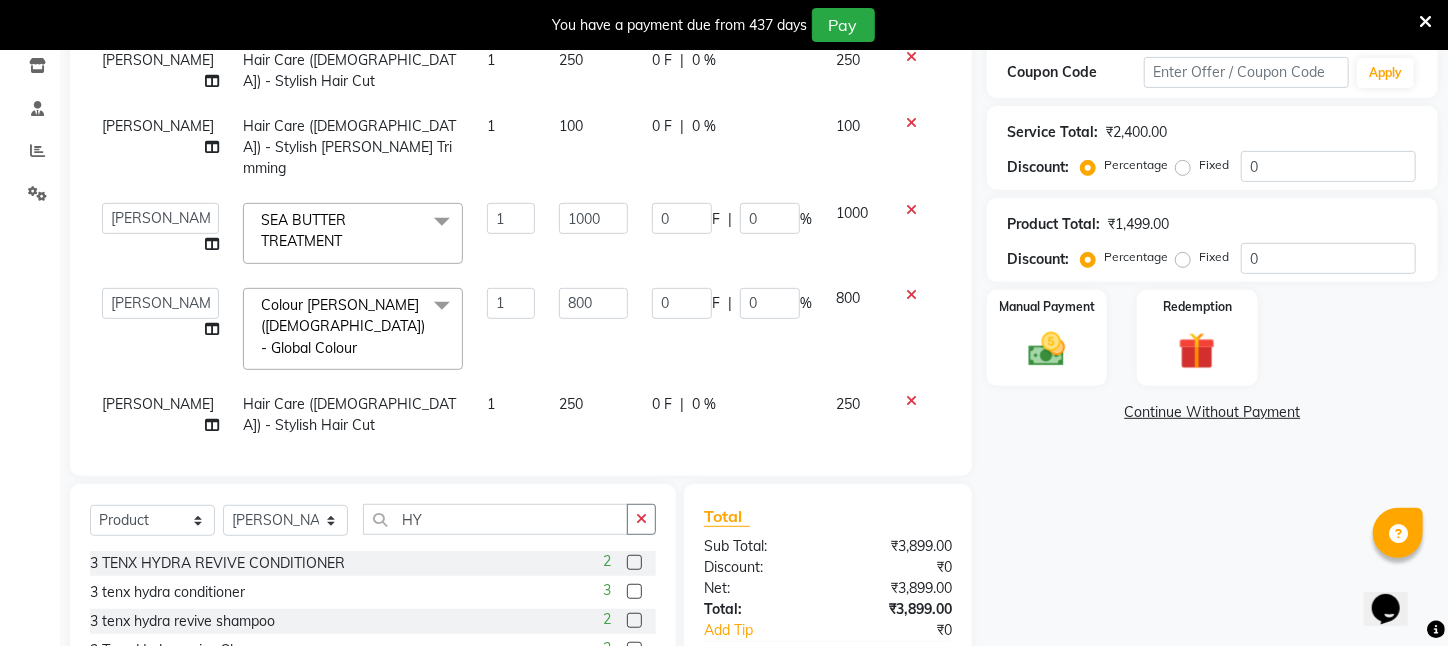 click on "Products" 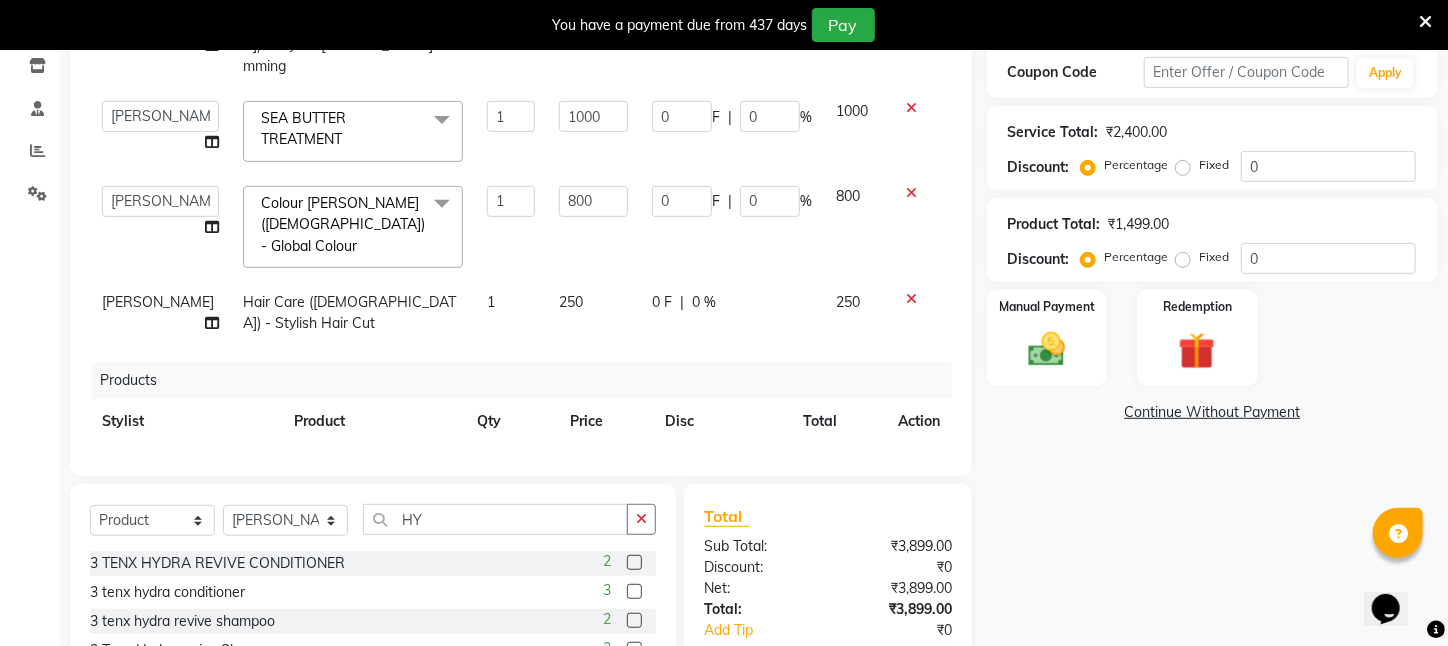 click on "1499" 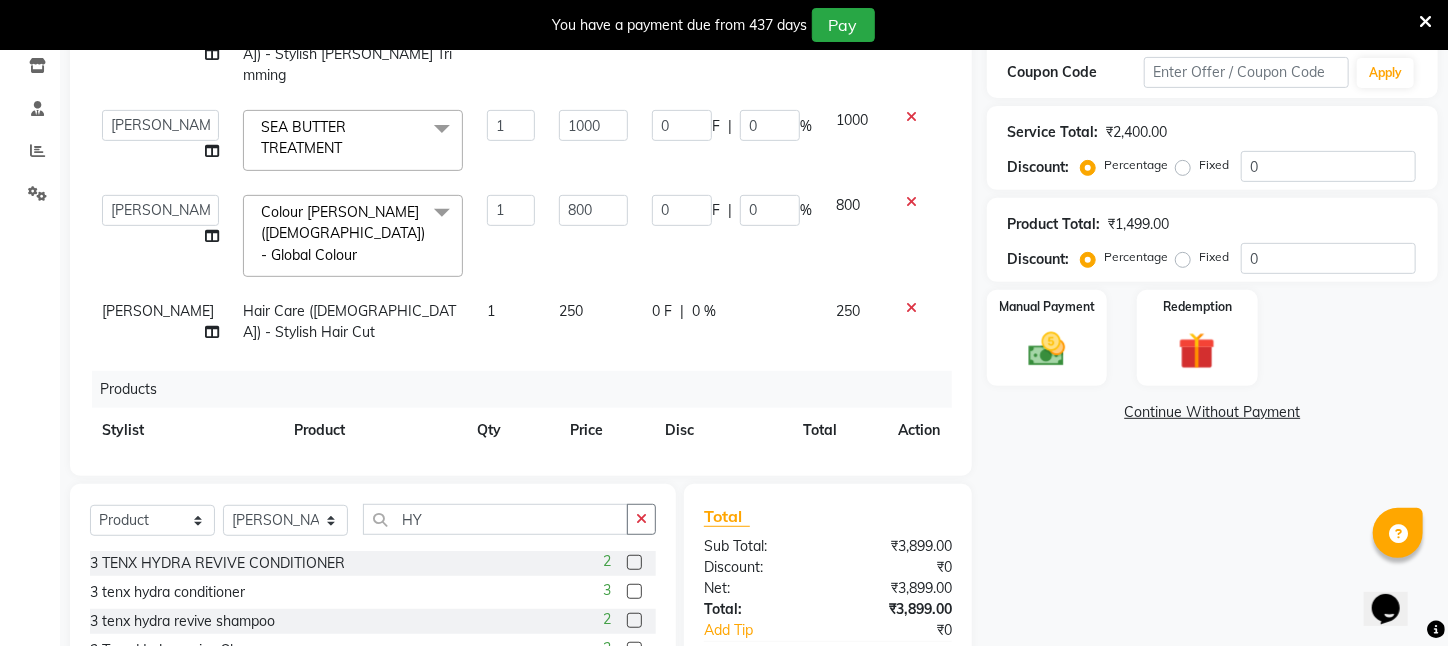 select on "65480" 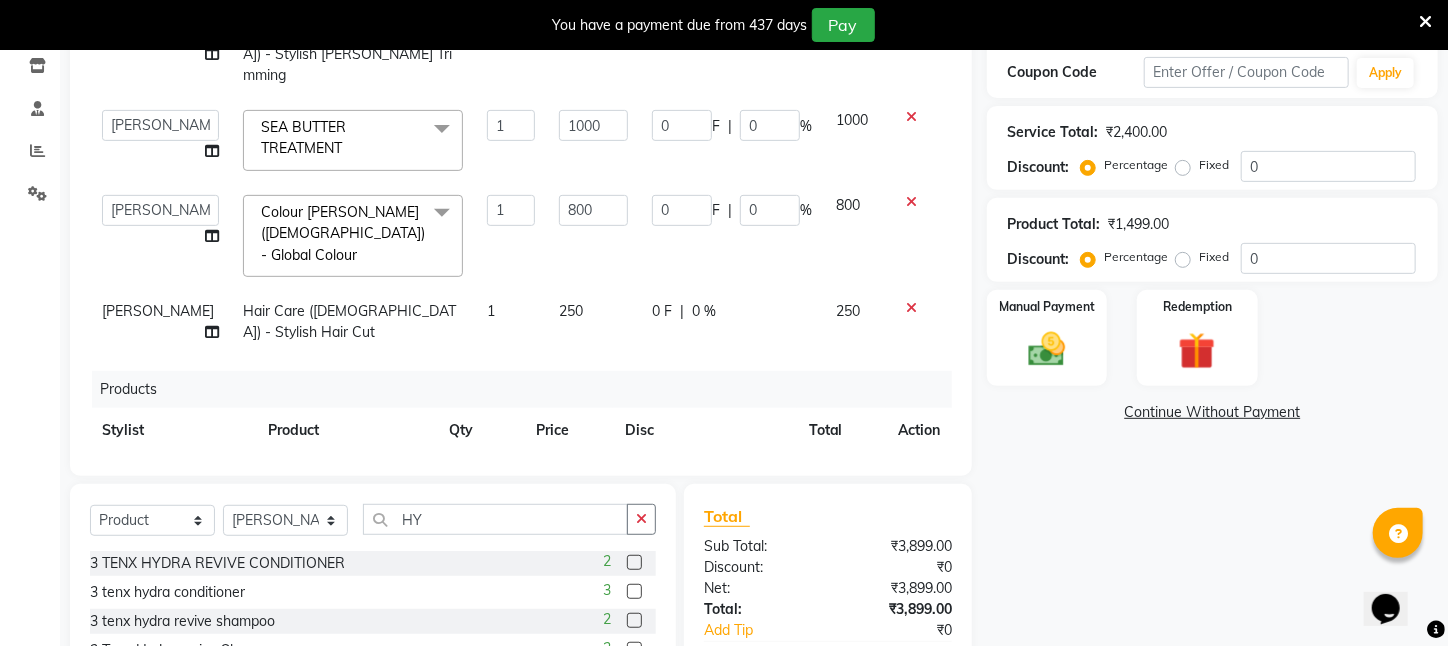 drag, startPoint x: 576, startPoint y: 389, endPoint x: 345, endPoint y: 384, distance: 231.05411 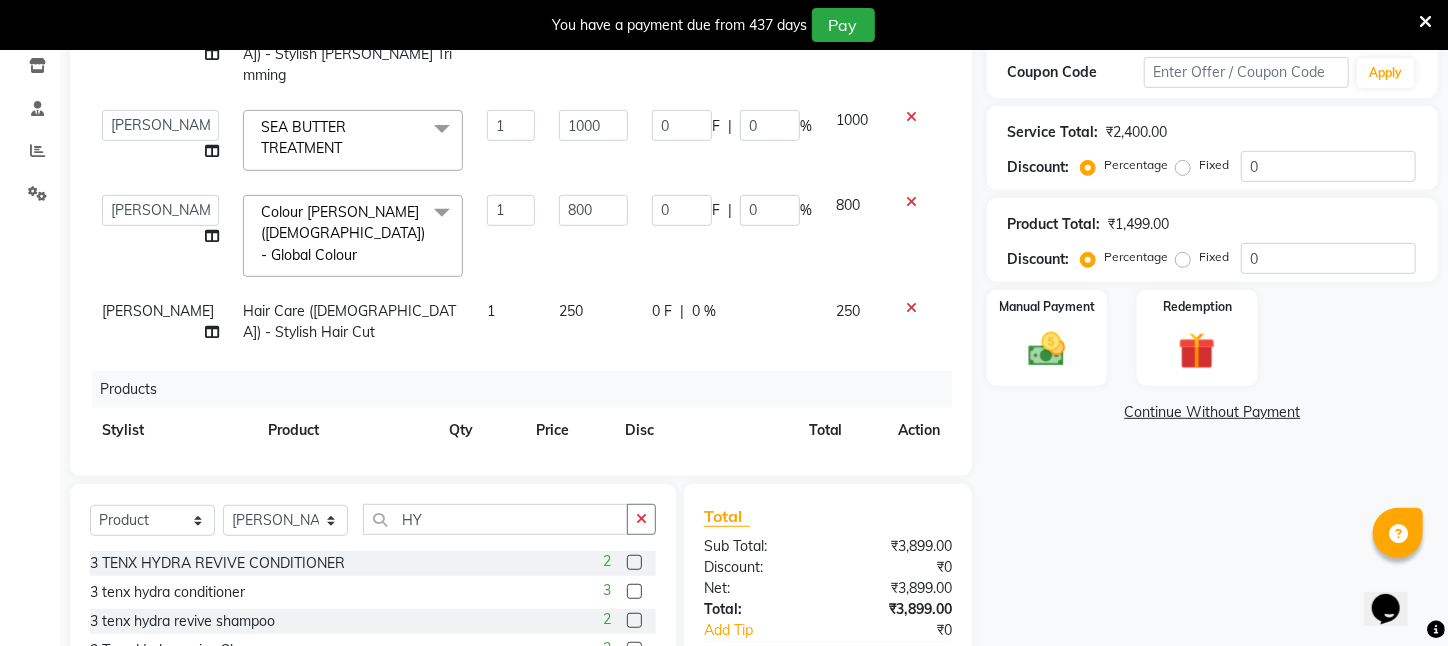 type on "899" 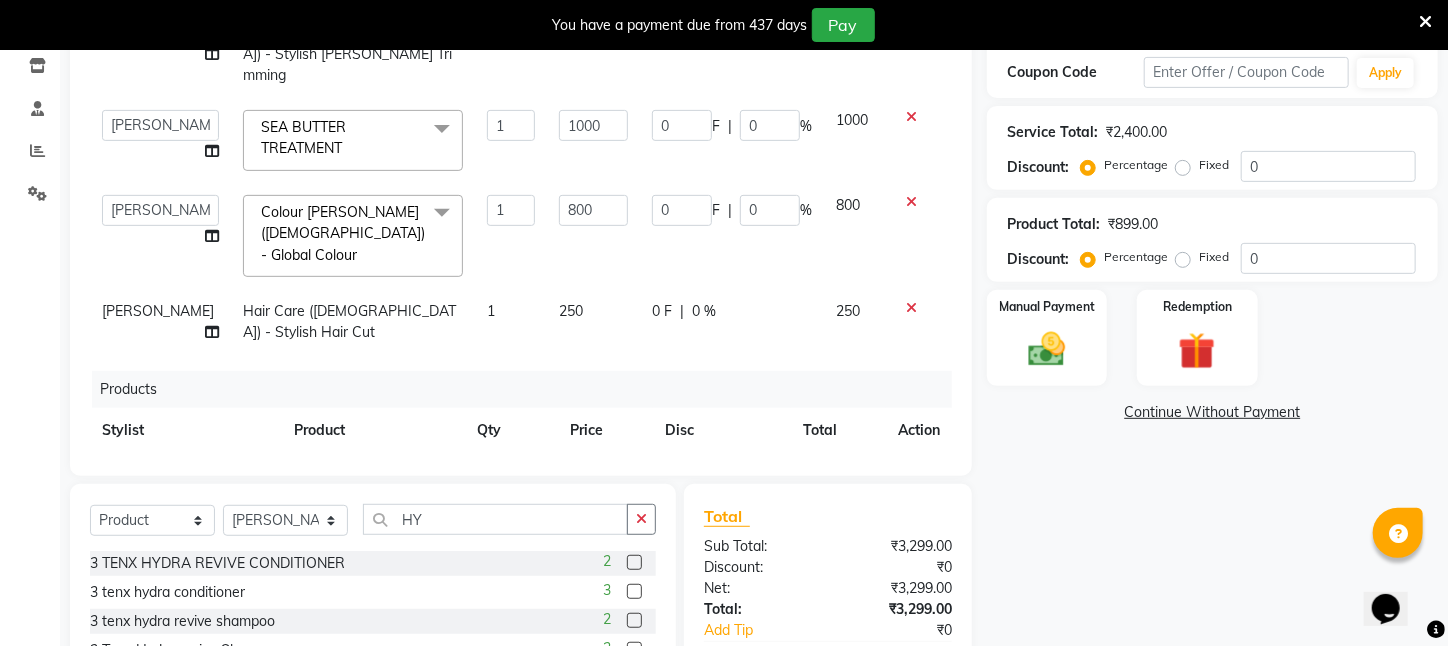 click on "Services Stylist Service Qty Price Disc Total Action [PERSON_NAME] Hair Care ([DEMOGRAPHIC_DATA])   -   Stylish Hair Cut 1 250 0 F | 0 % 250 [PERSON_NAME] Hair Care ([DEMOGRAPHIC_DATA])   -   Stylish [PERSON_NAME] Trimming 1 100 0 F | 0 % 100  [PERSON_NAME]   [PERSON_NAME]   DEEPIKA   [PERSON_NAME]   [PERSON_NAME]   kharagpur   Mahadev [PERSON_NAME]   [PERSON_NAME]   NEHA   [PERSON_NAME]   [PERSON_NAME]   [PERSON_NAME]   [PERSON_NAME]   [PERSON_NAME]  SEA BUTTER TREATMENT  x Wax - Normal    -   Under Arms Wax - Normal    -   Full Face Wax - Normal    -   Half Hand Wax - Normal    -   Half Leg Wax - Normal    -   Front Stomach Wax - Normal    -   Back Side Wax - Normal    -   Full Hand Wax - Normal    -   Full Leg Wax - Normal    -   Brazilian Wax Wax - Normal    -   Full Body Wax Mole Remove HEAD MASSAGE  DERMA SAGE LOTUS FACIAL THRENDING [DEMOGRAPHIC_DATA] CHIN THREDING [DEMOGRAPHIC_DATA] CHIK SPELTEN HAIR CUT WOMEN ICE CREAM PADICURE  ICE CREAM MANICURE cv anti angine facial SEA BUTTER TREATMENT spelteen cut  CV PIGMENTATION BRIGHTENING FACIAL [DEMOGRAPHIC_DATA] FULL BODY TRIMING HAIR SPA COMBO OFFER FACIAL COMBO OFFER Hair Wig 1" 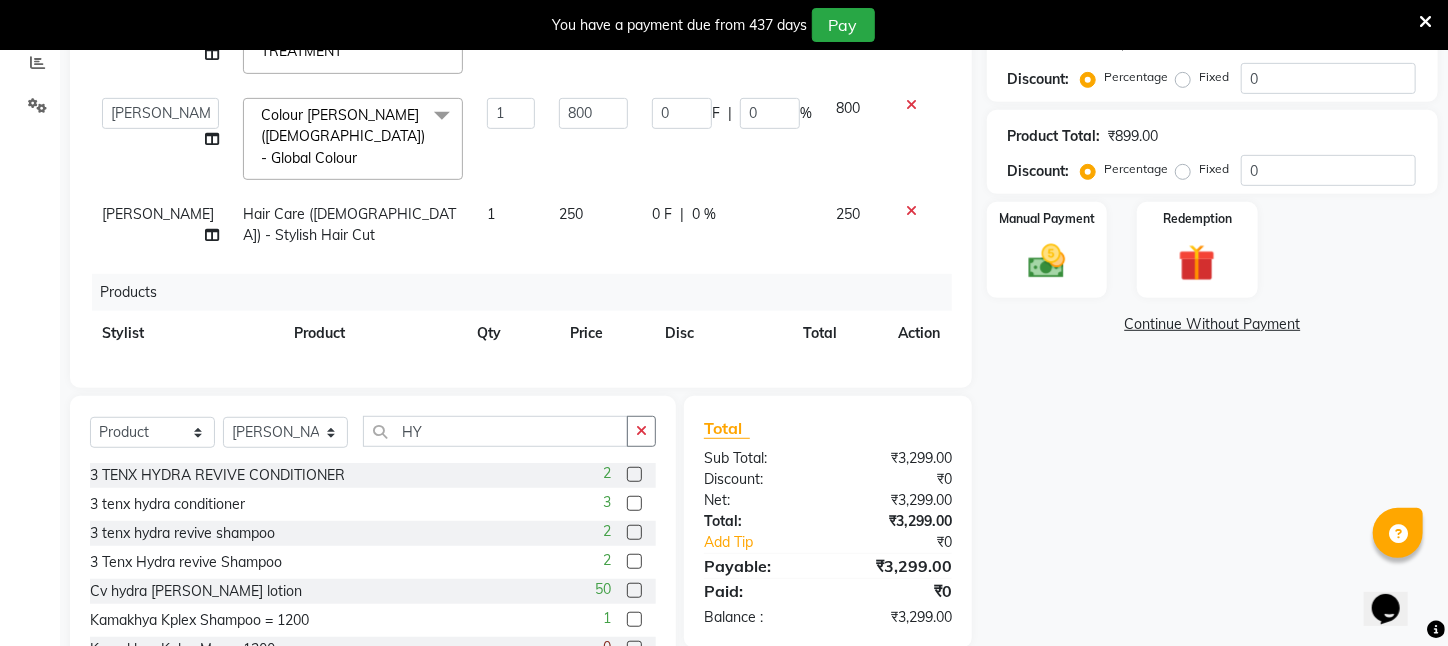 scroll, scrollTop: 504, scrollLeft: 0, axis: vertical 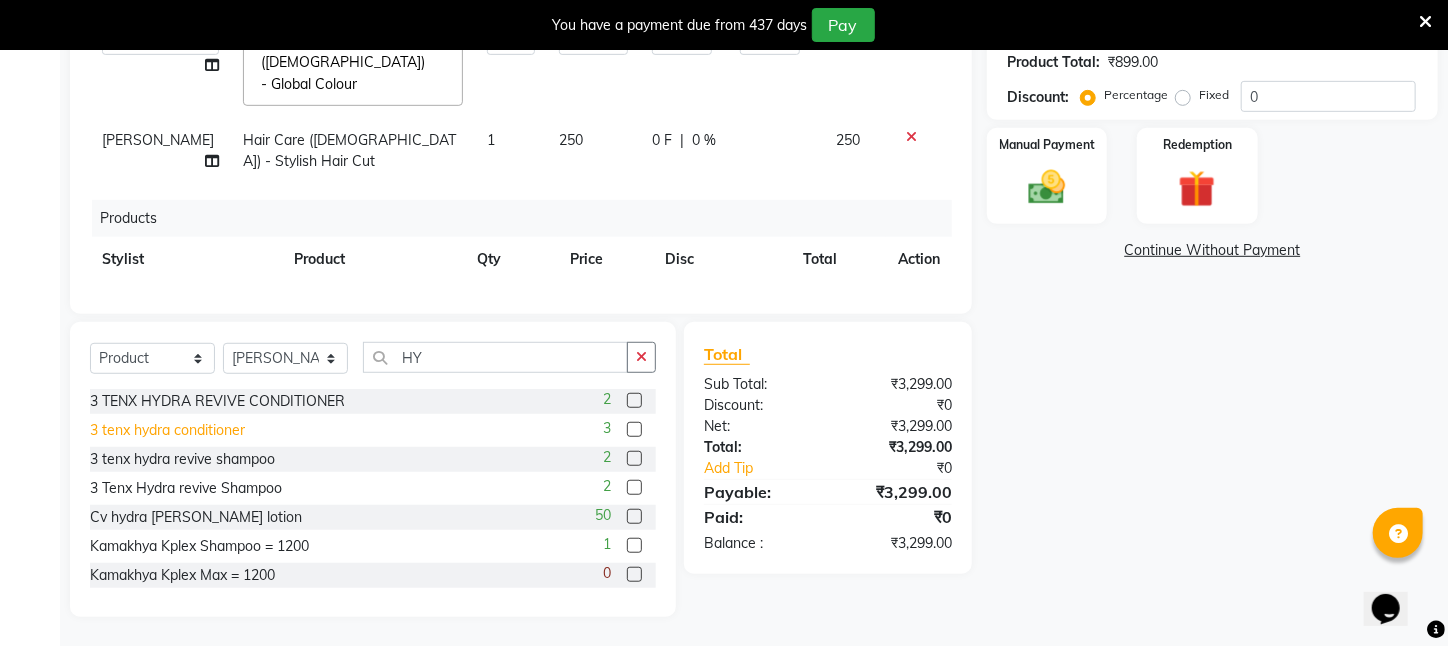 click on "3 tenx hydra conditioner" 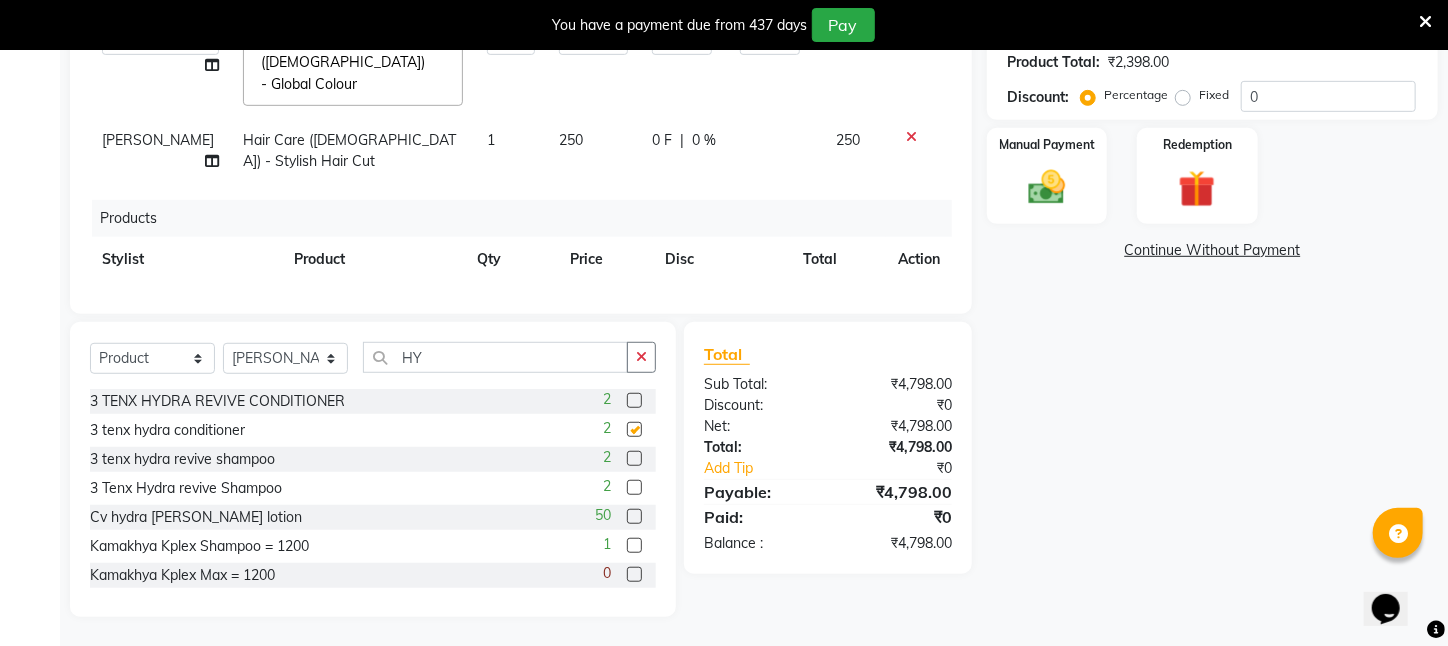 checkbox on "false" 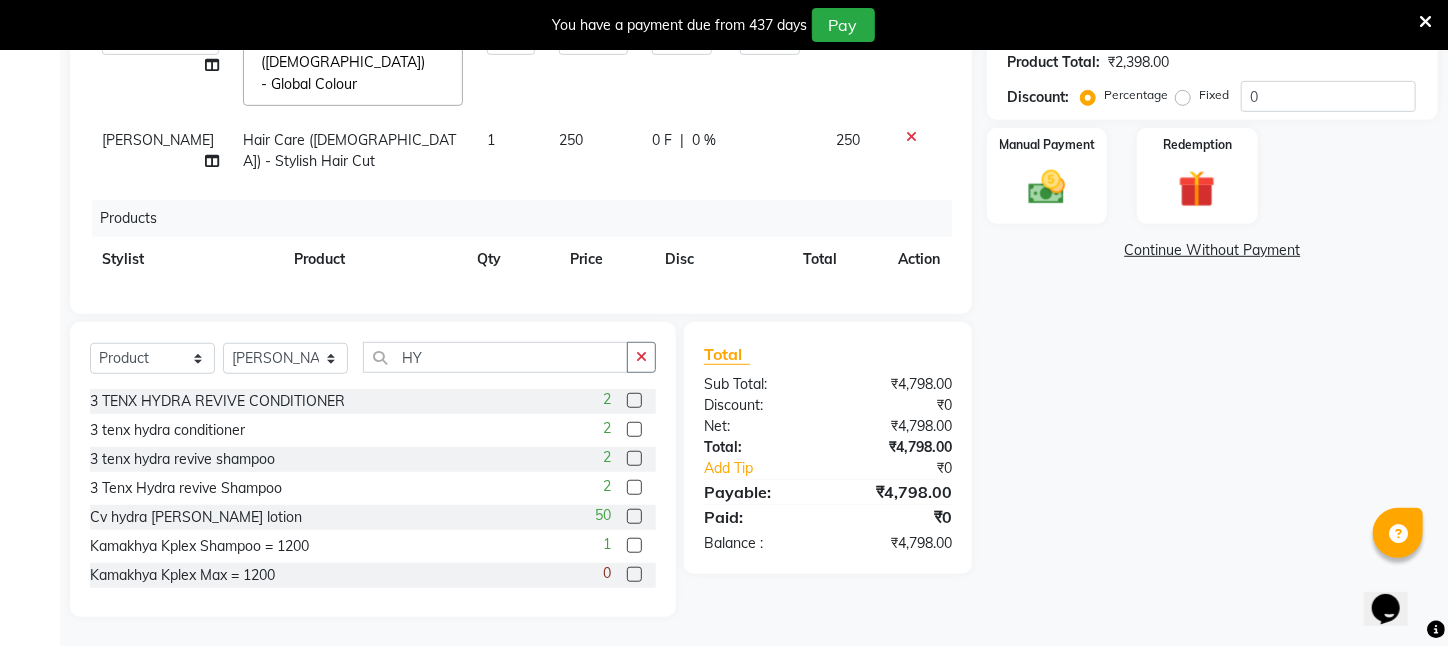 scroll, scrollTop: 147, scrollLeft: 0, axis: vertical 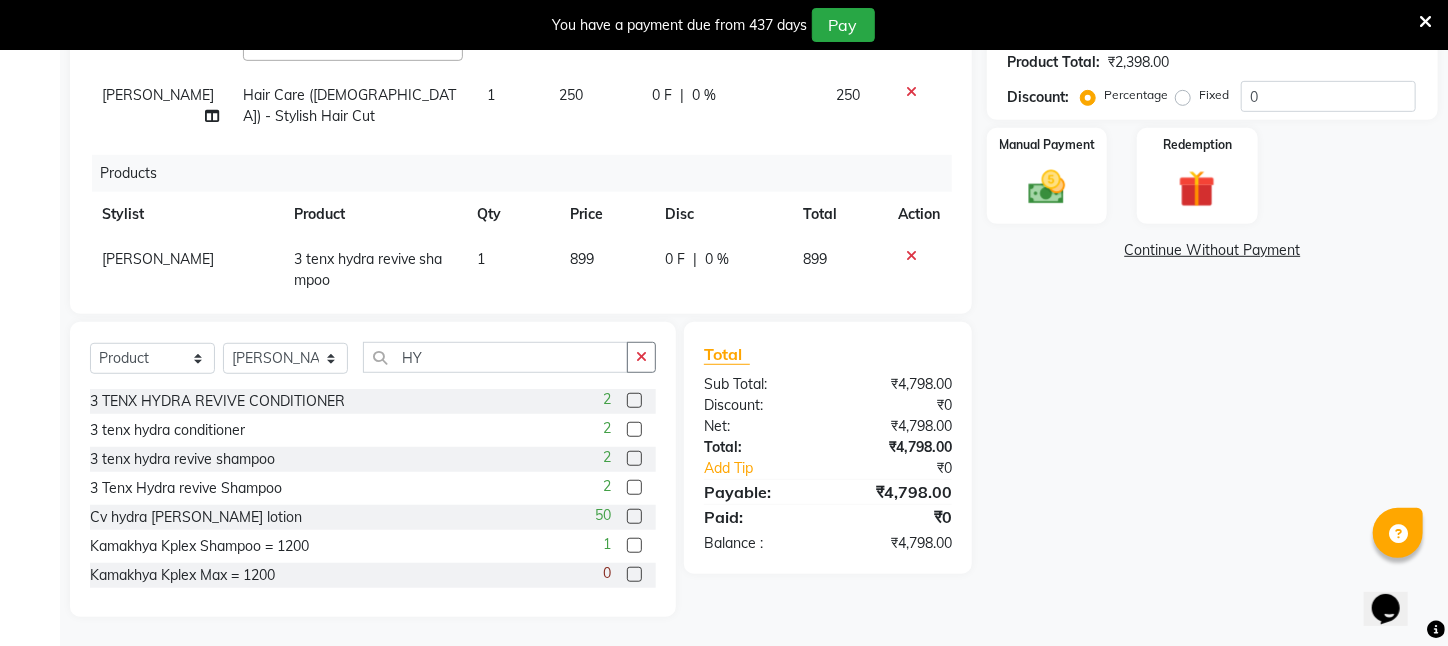 click on "1499" 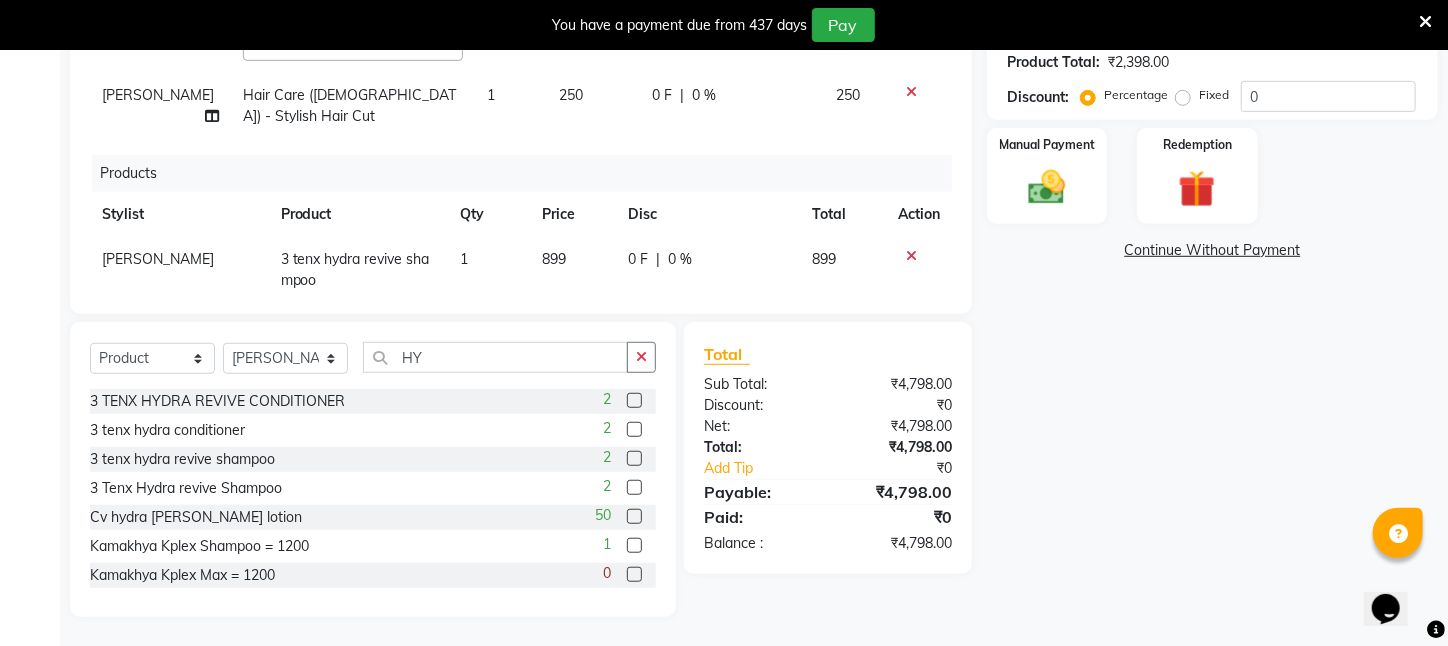 drag, startPoint x: 572, startPoint y: 242, endPoint x: 422, endPoint y: 241, distance: 150.00333 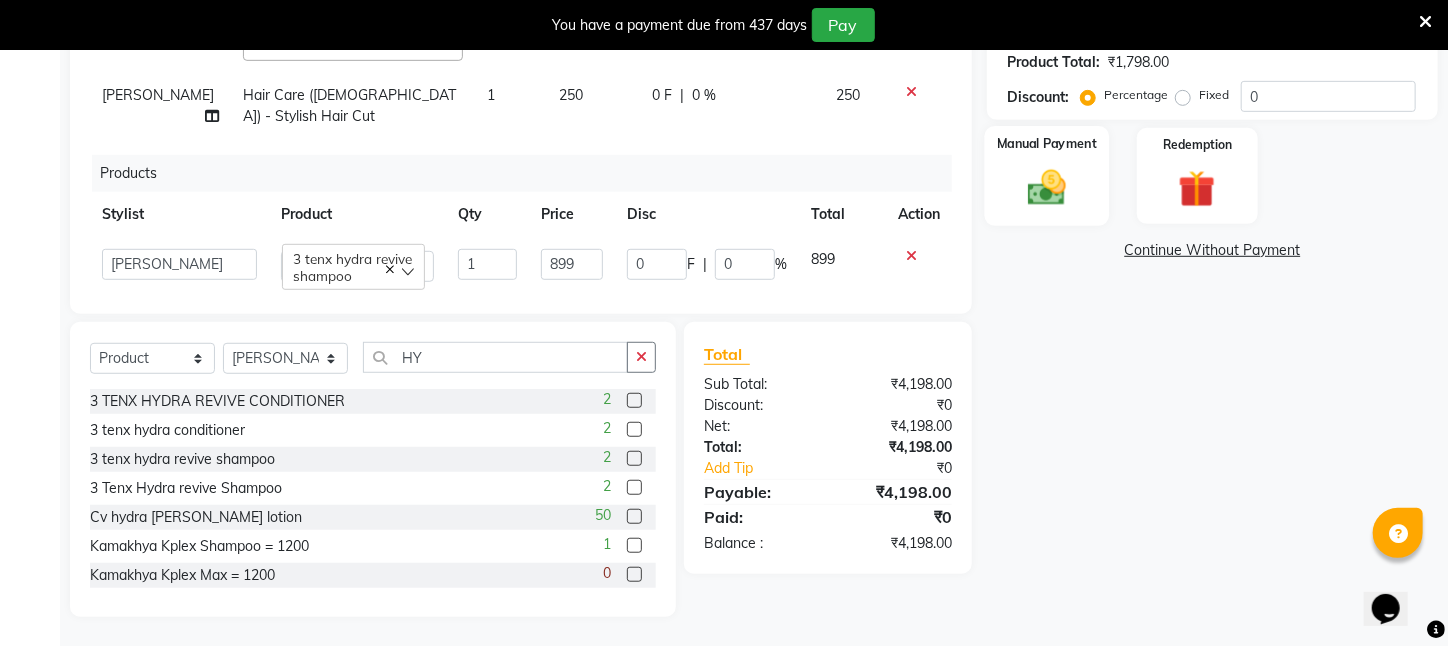 click on "Manual Payment" 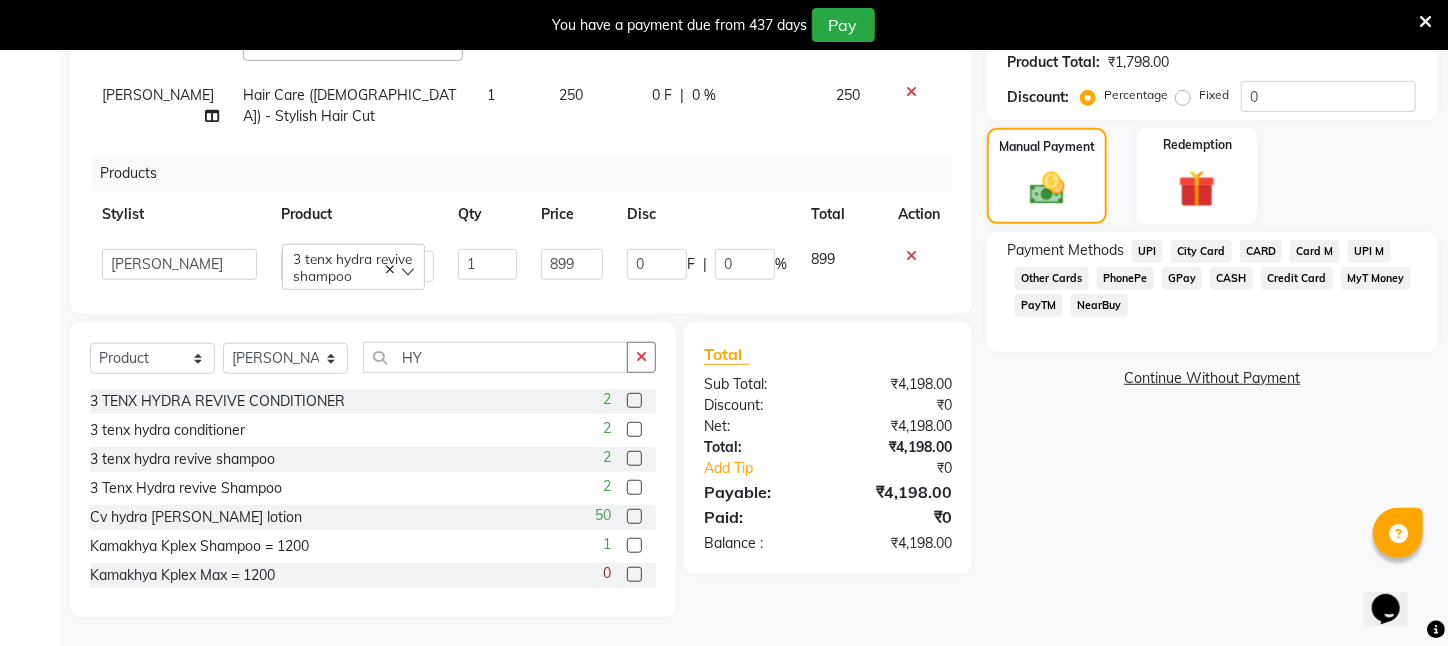 click on "CASH" 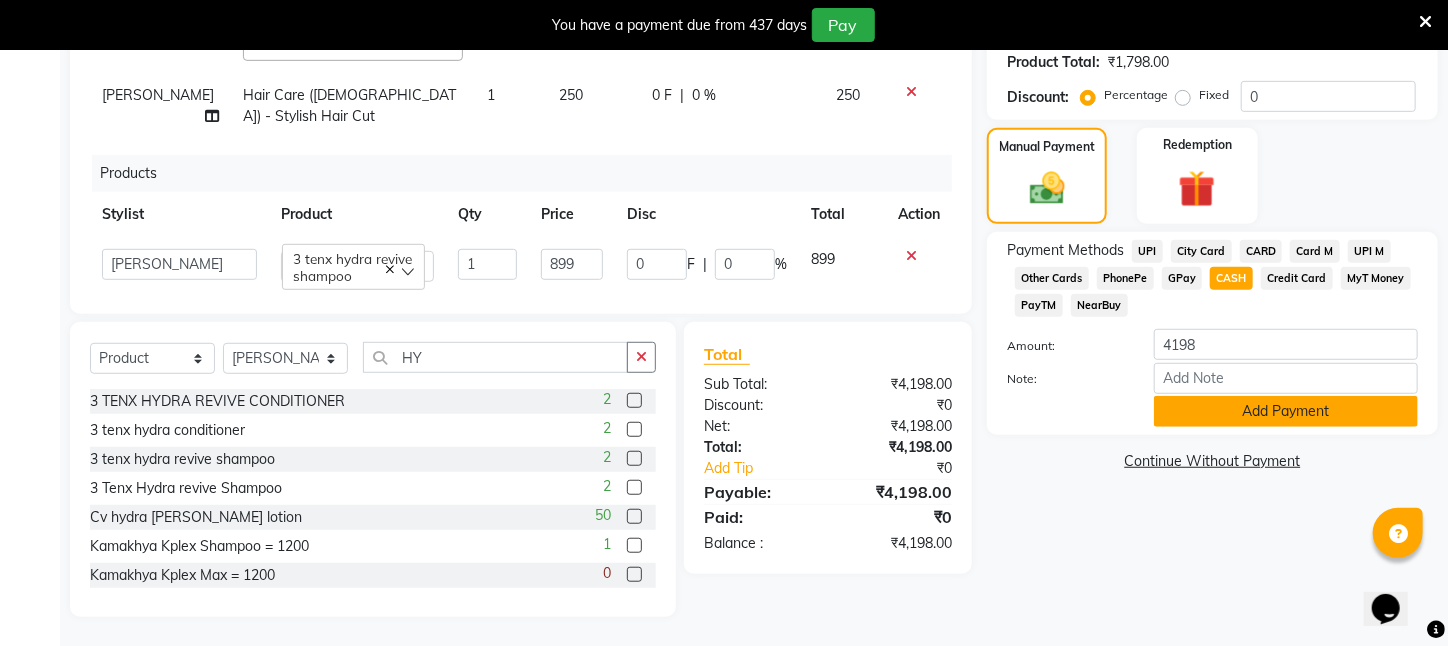click on "Add Payment" 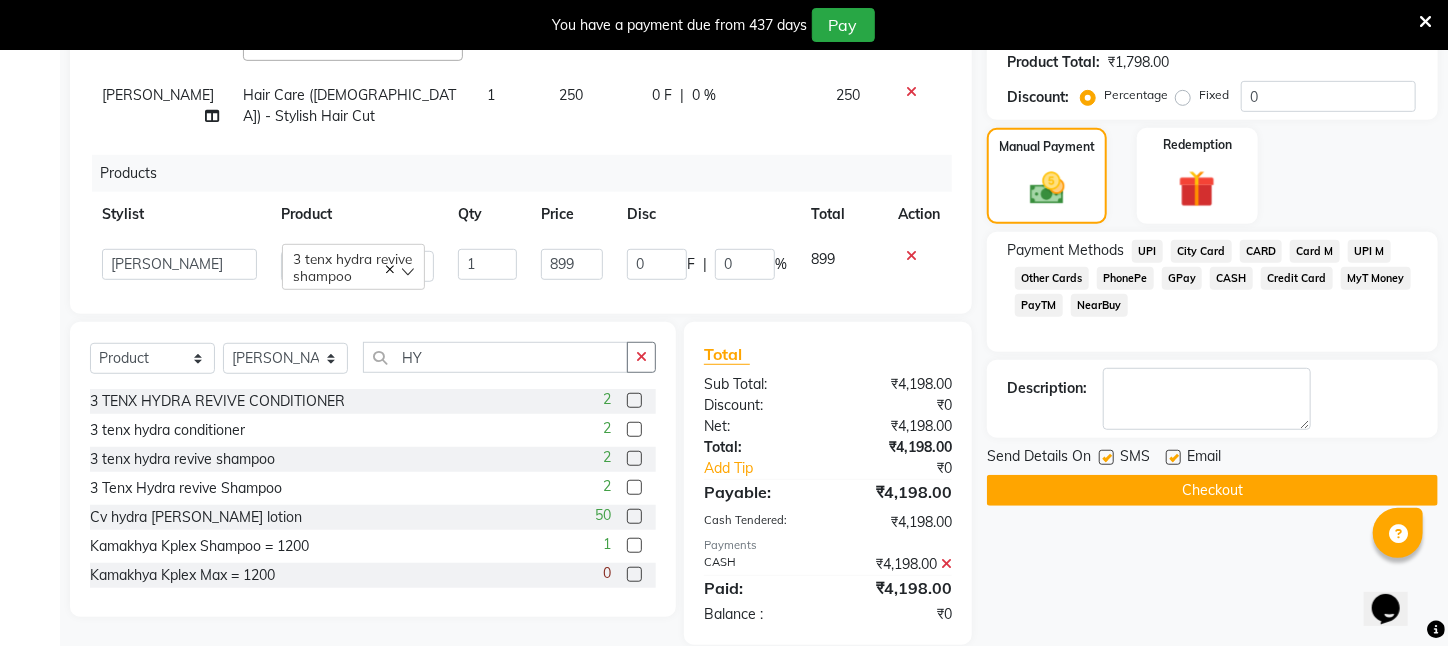 click on "Checkout" 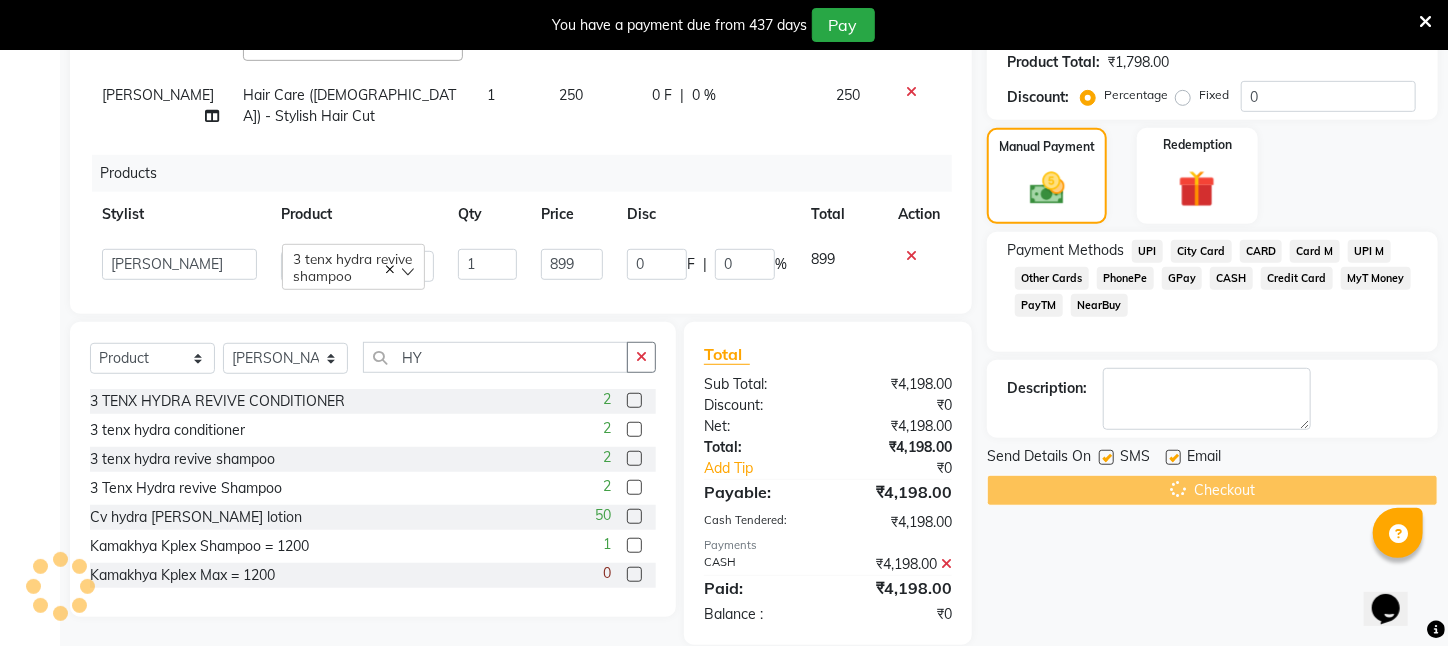 scroll, scrollTop: 531, scrollLeft: 0, axis: vertical 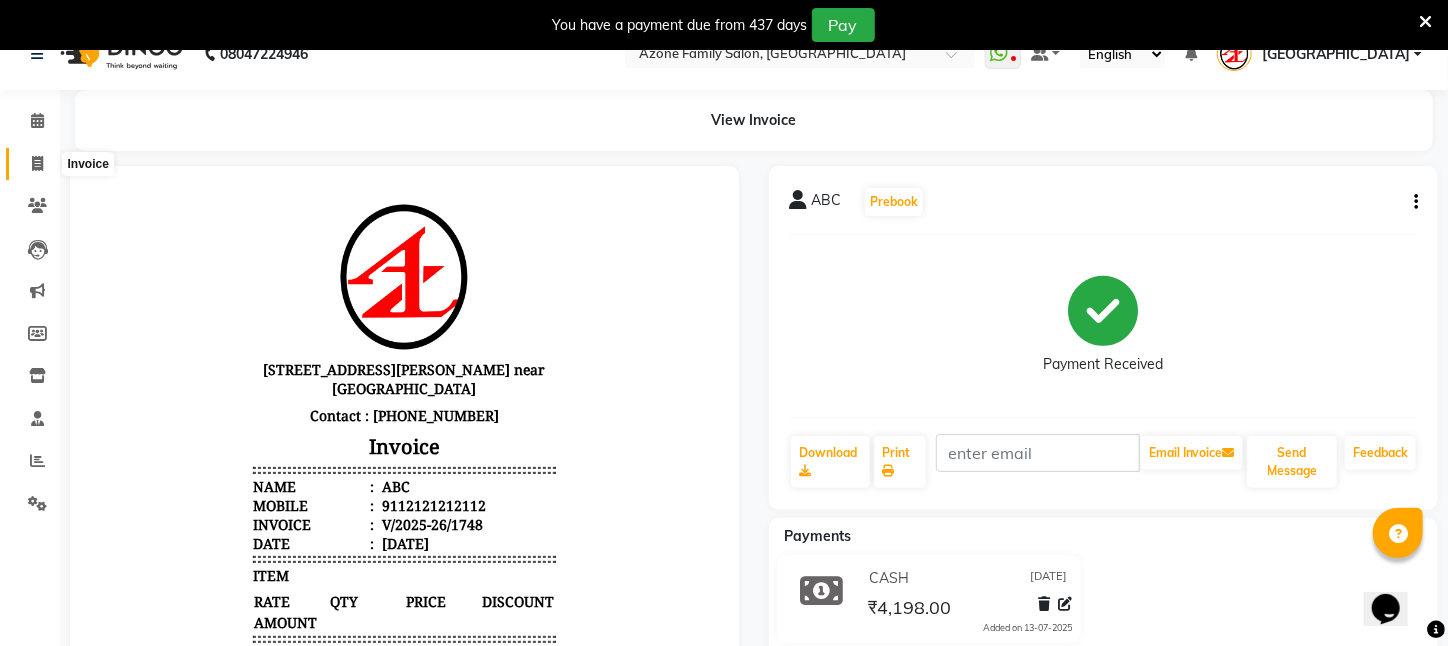 click 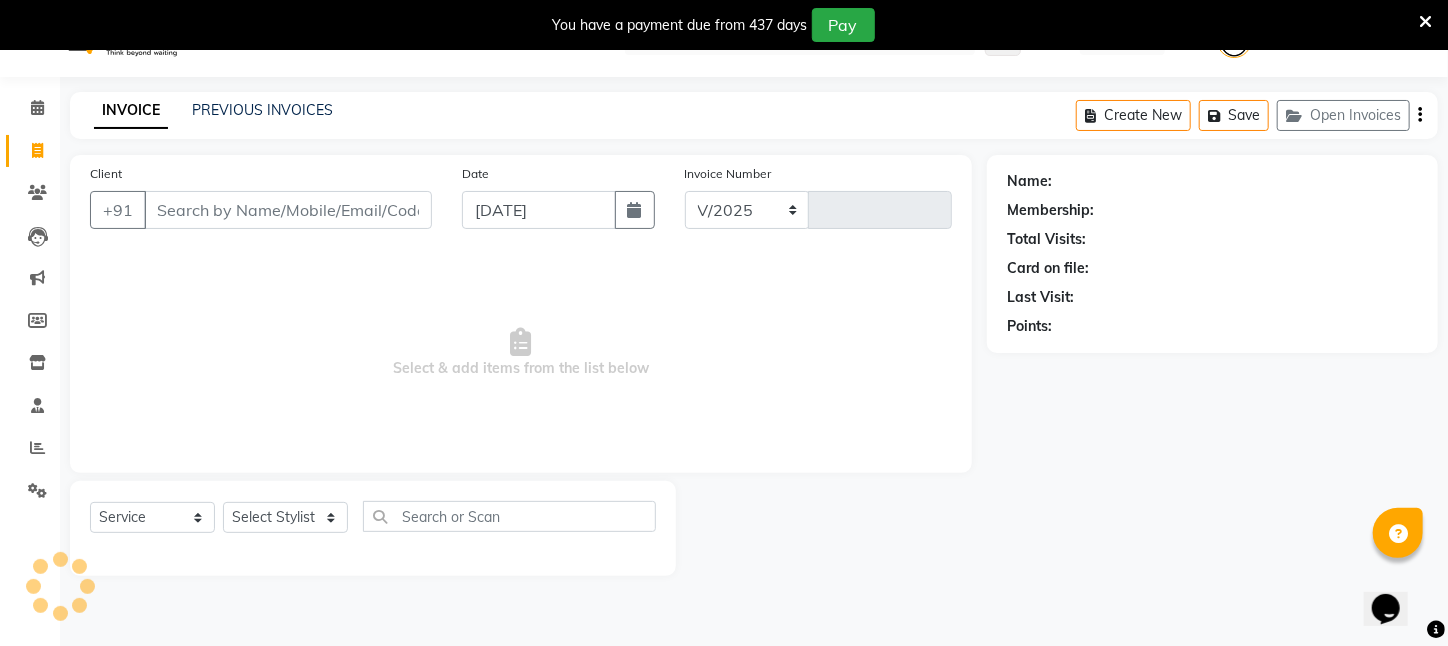 select on "4296" 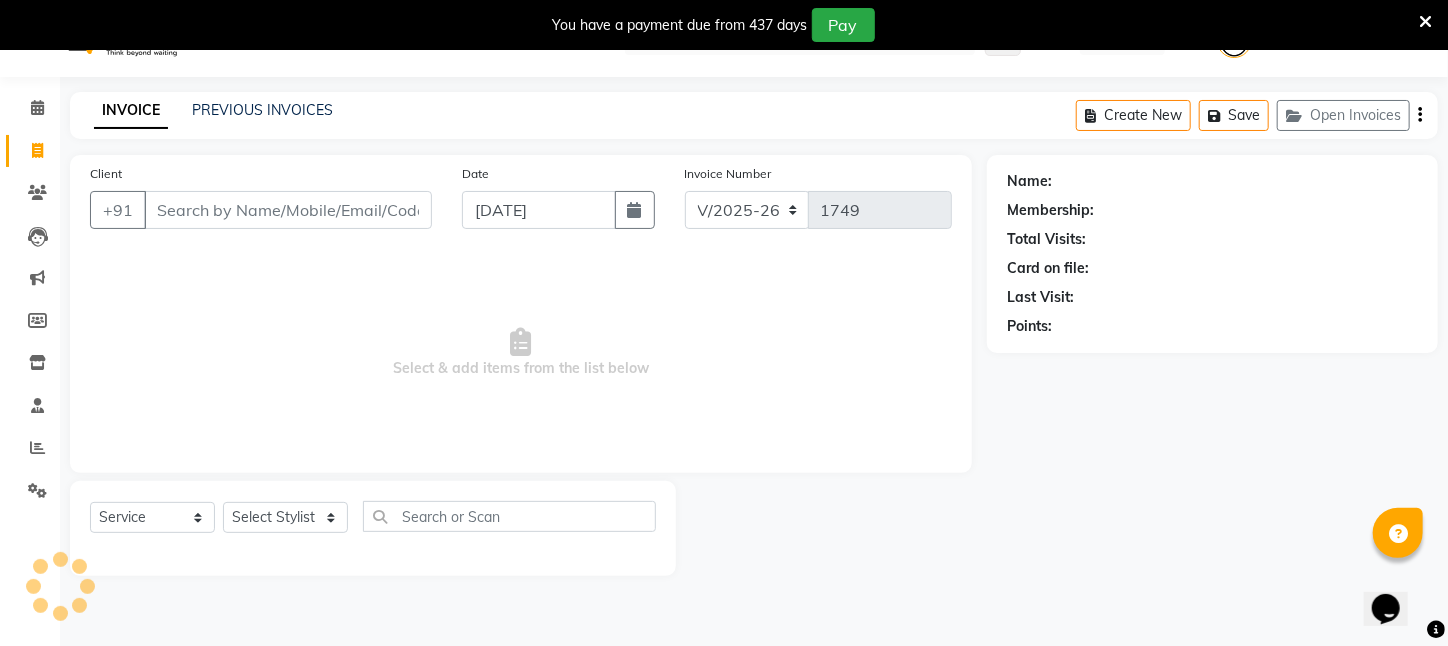 scroll, scrollTop: 50, scrollLeft: 0, axis: vertical 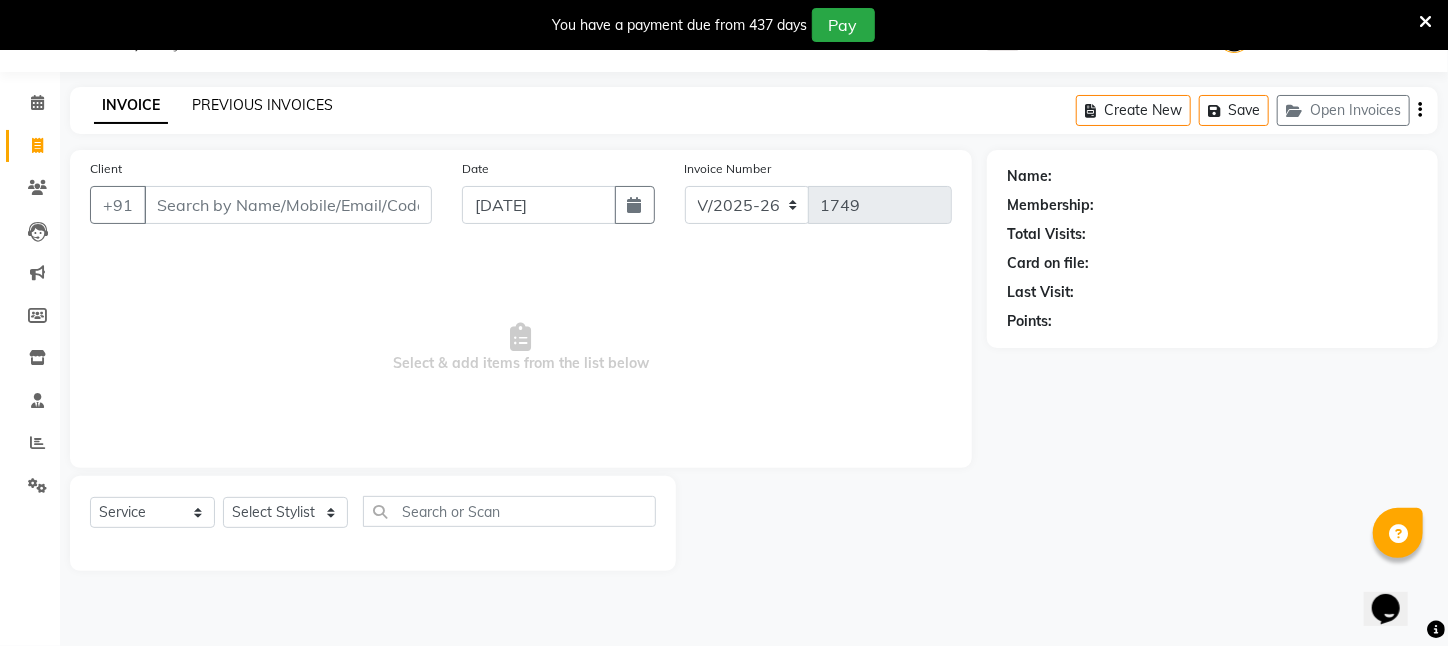 click on "PREVIOUS INVOICES" 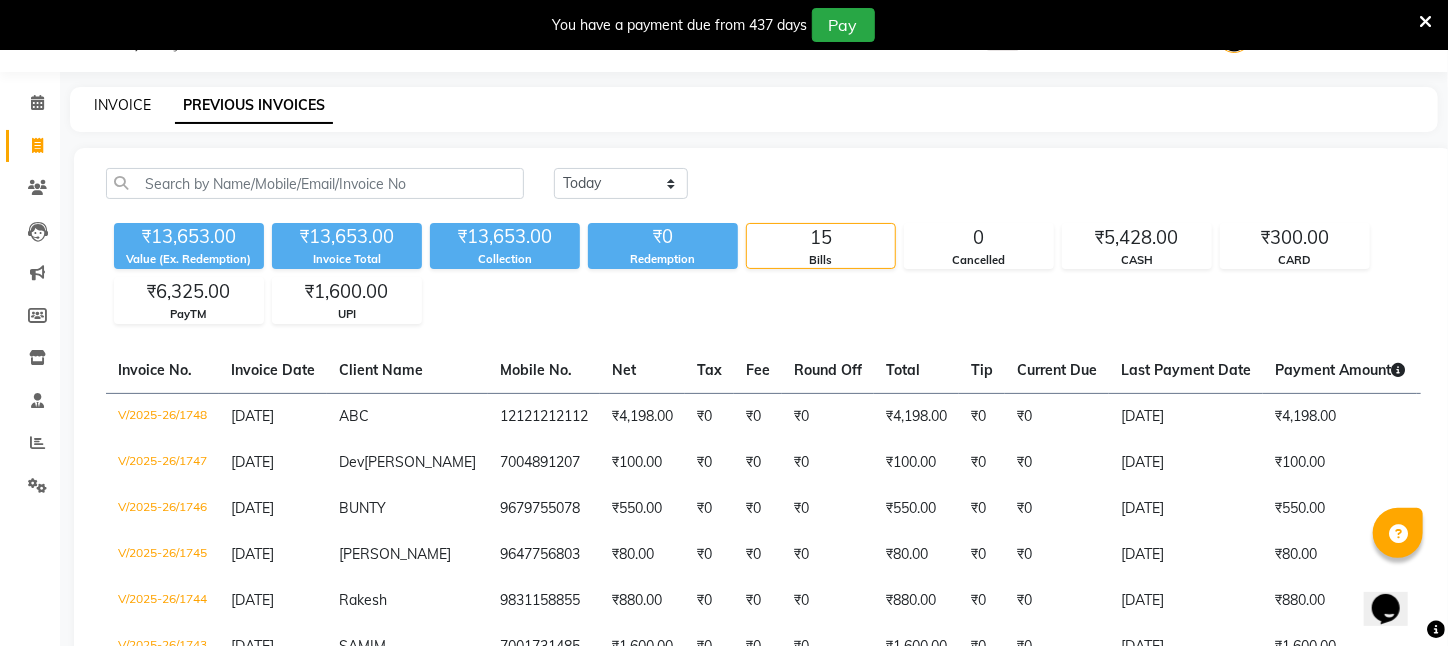 click on "INVOICE" 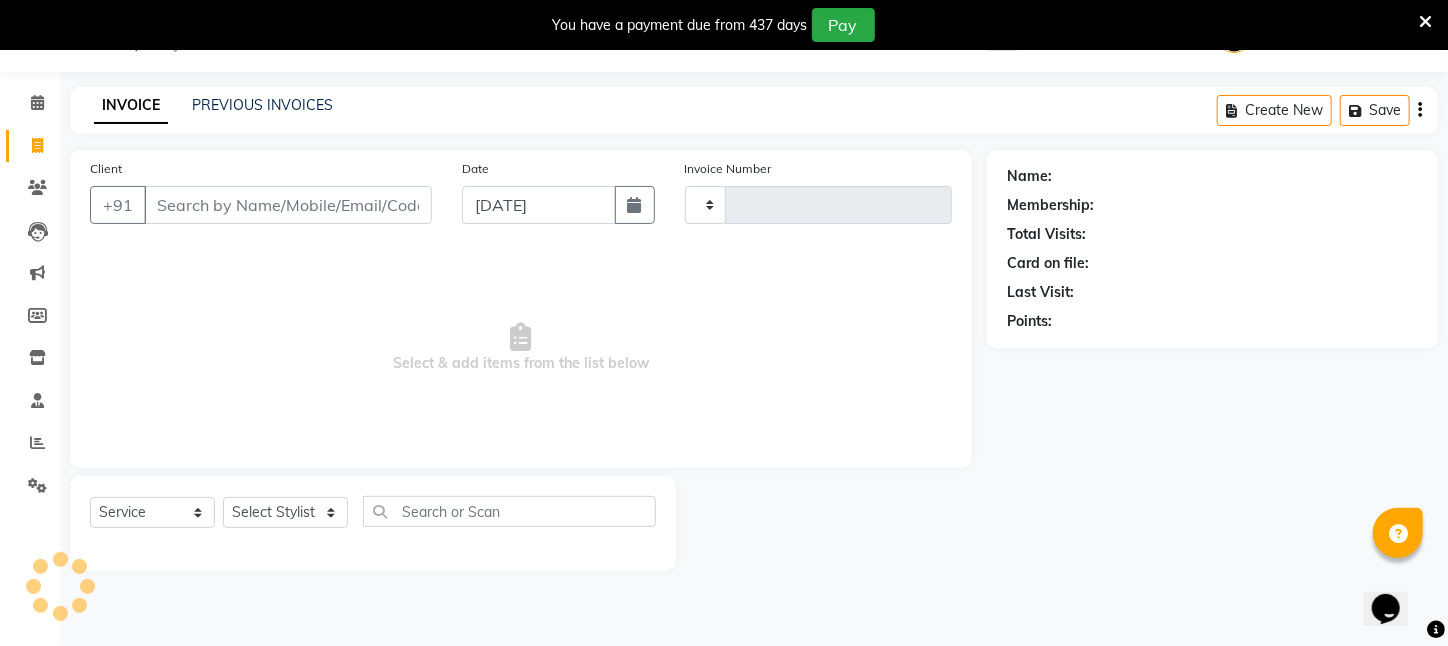 type on "1749" 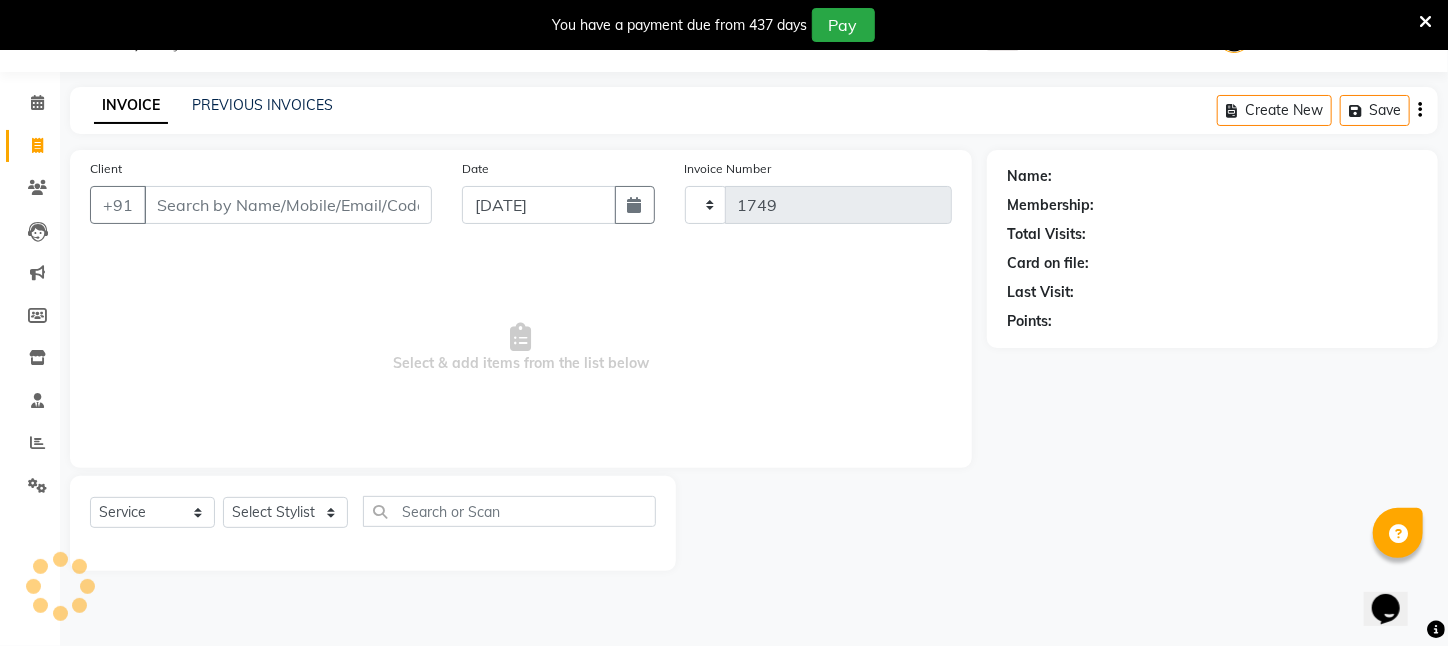 select on "4296" 